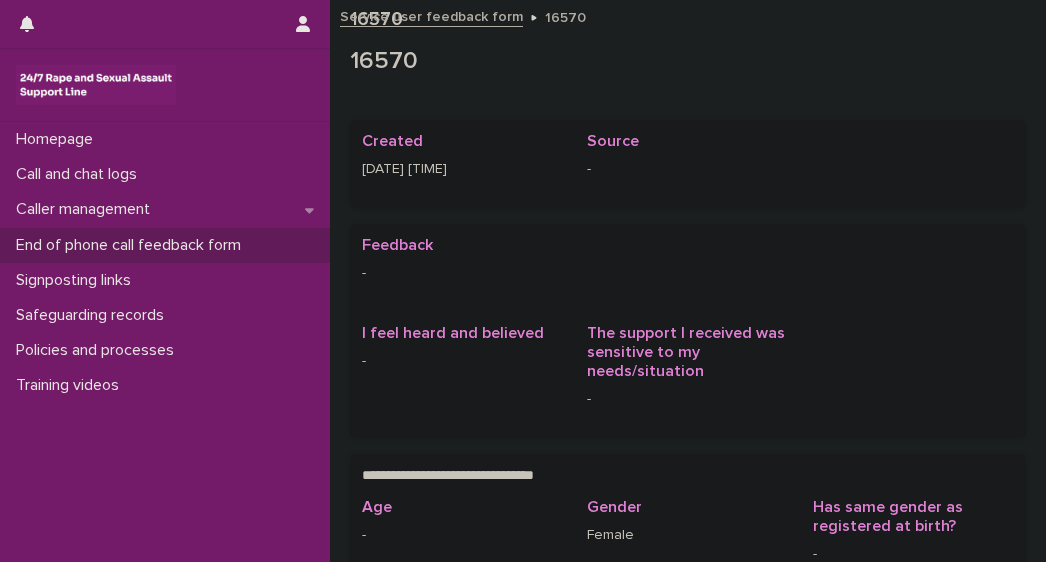 scroll, scrollTop: 0, scrollLeft: 0, axis: both 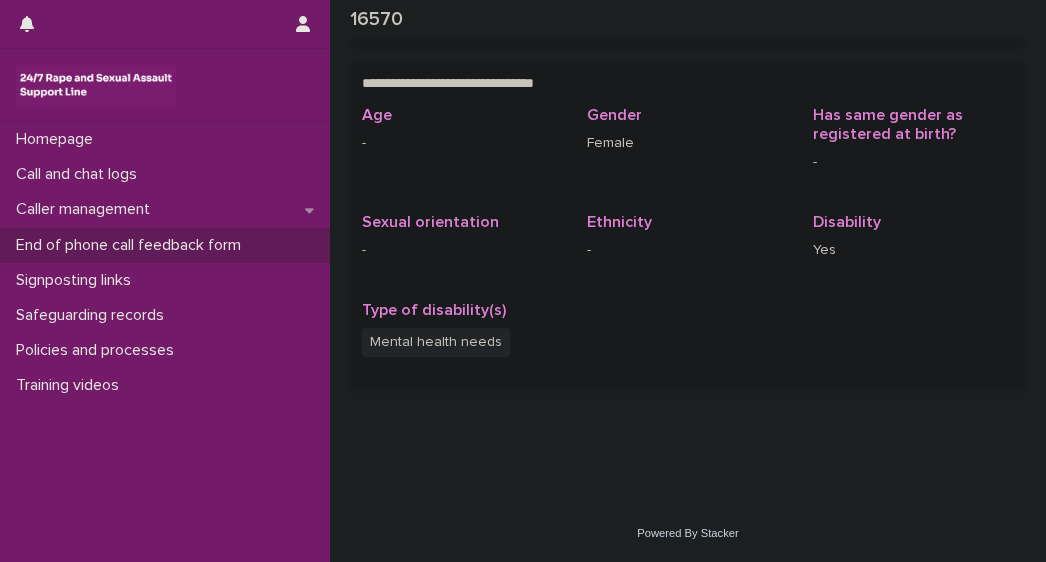 click on "**********" at bounding box center [688, 62] 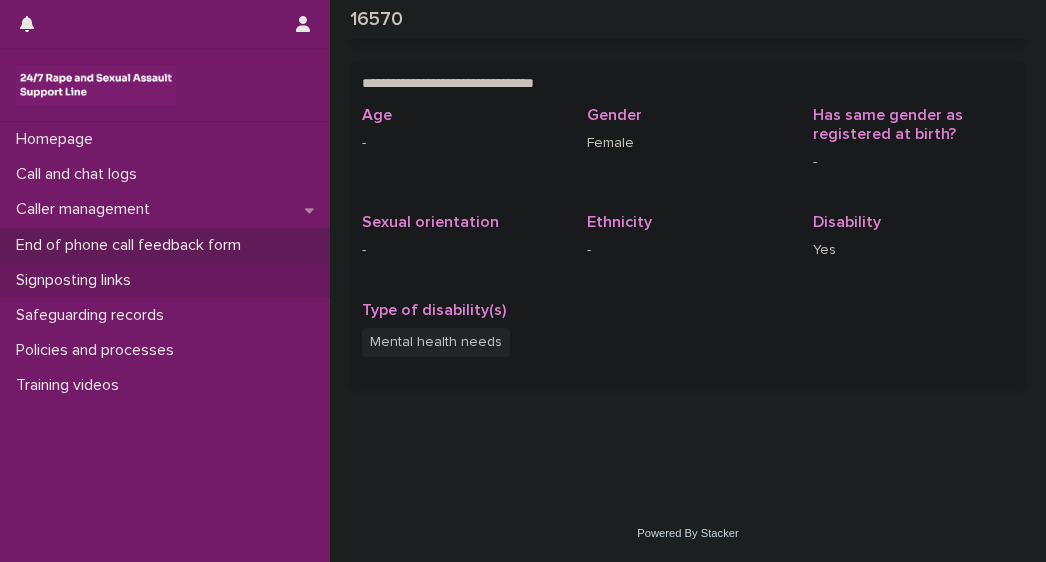 click on "Signposting links" at bounding box center [77, 280] 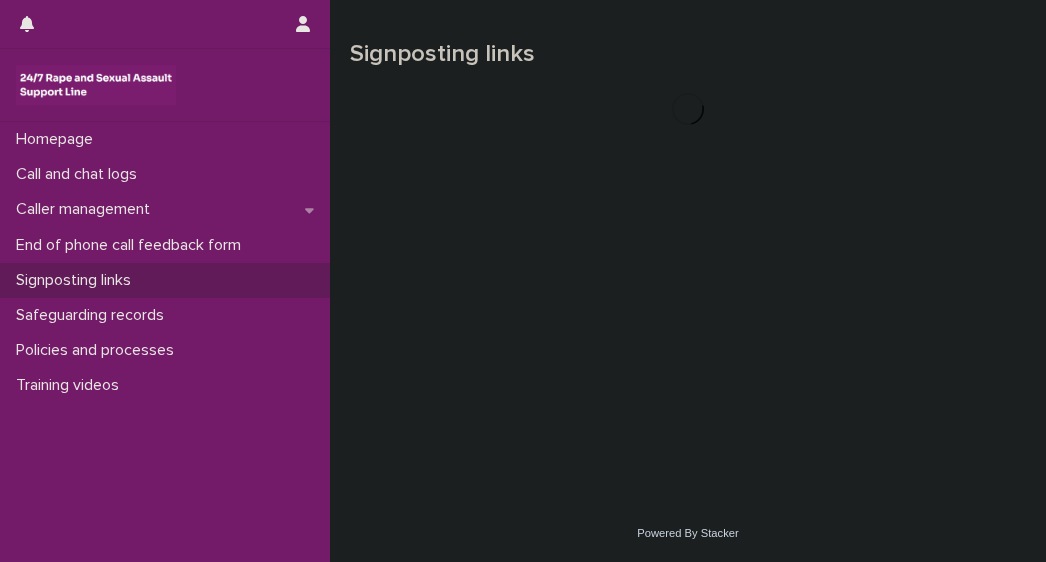 scroll, scrollTop: 0, scrollLeft: 0, axis: both 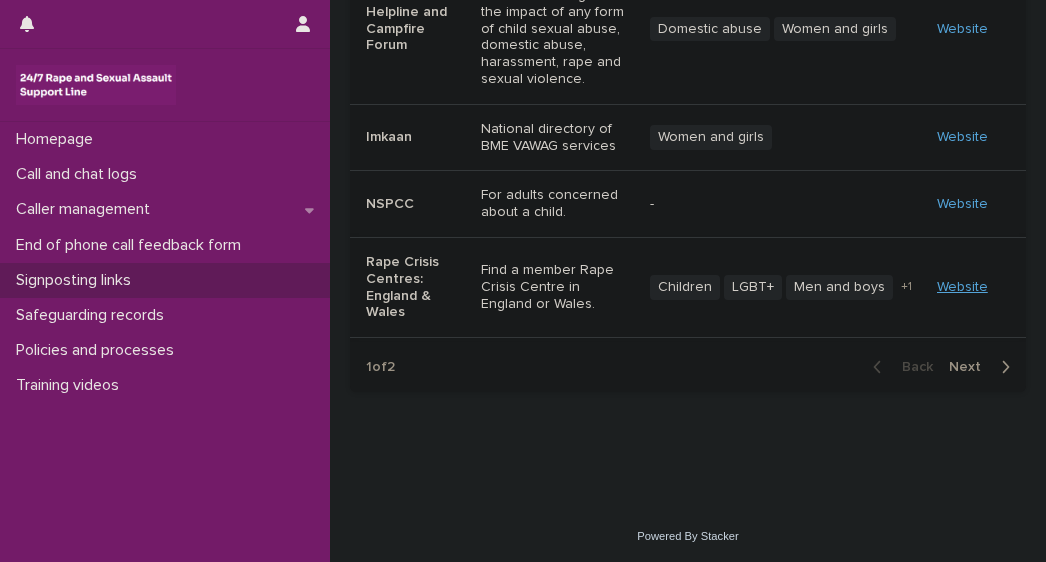 click on "Website" at bounding box center (962, 287) 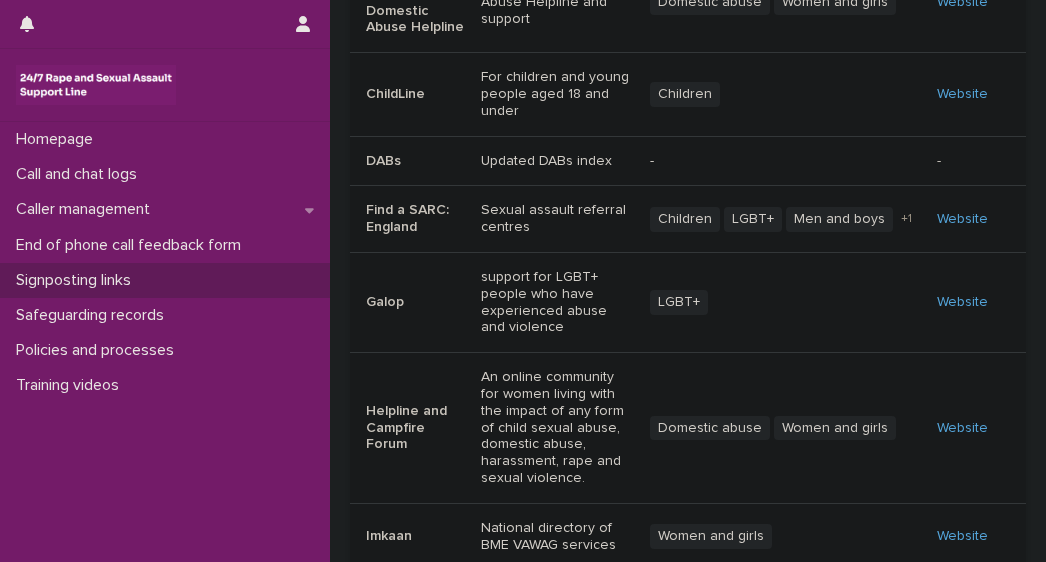 scroll, scrollTop: 319, scrollLeft: 0, axis: vertical 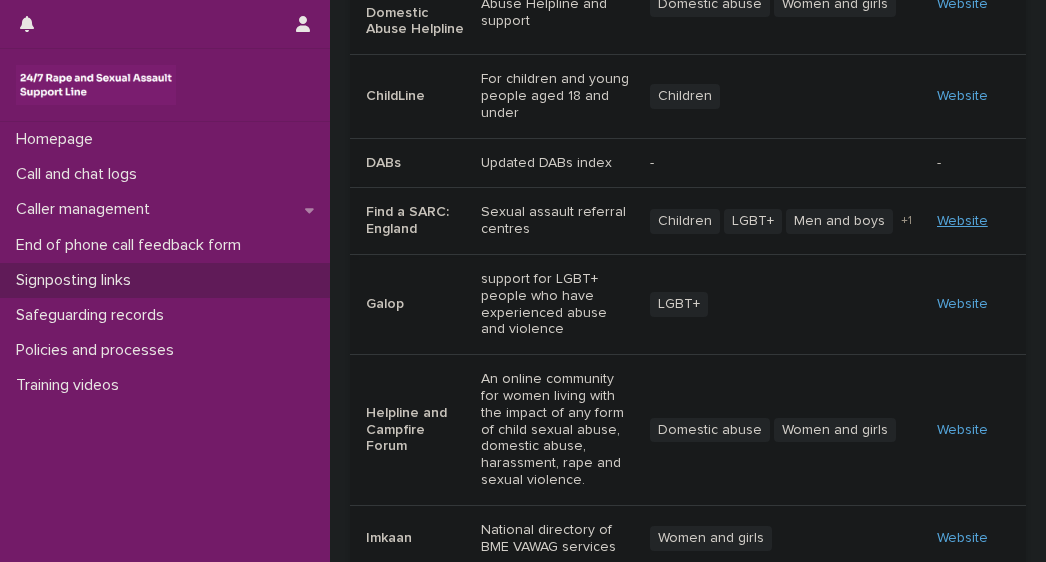 click on "Website" at bounding box center [962, 221] 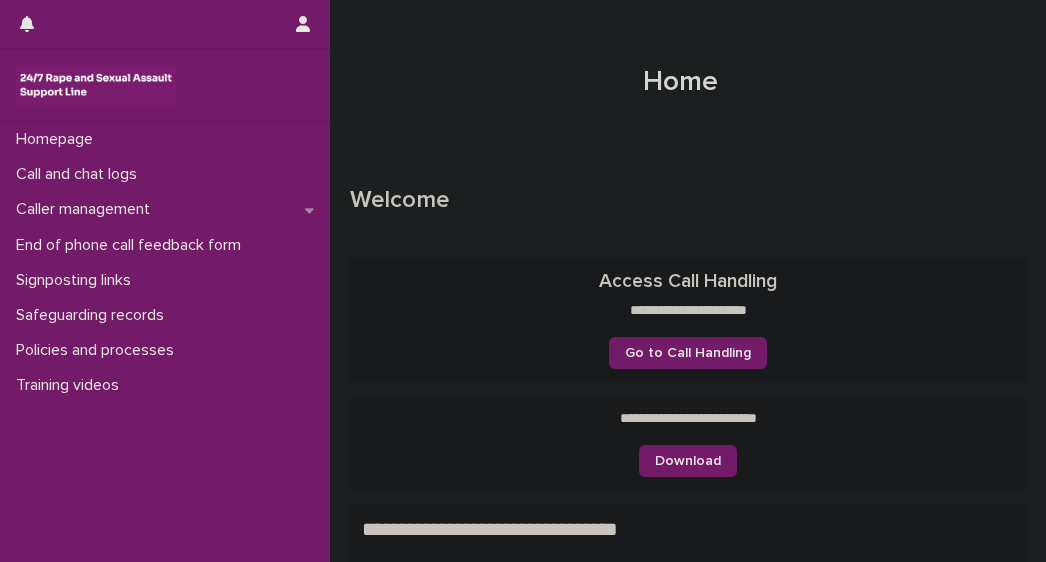scroll, scrollTop: 0, scrollLeft: 0, axis: both 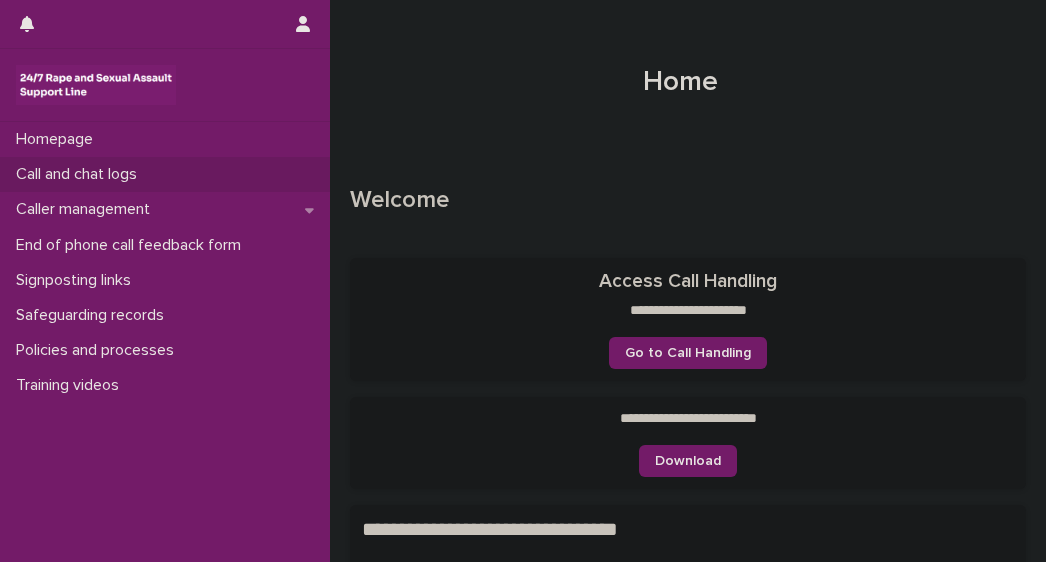 click on "Call and chat logs" at bounding box center (165, 174) 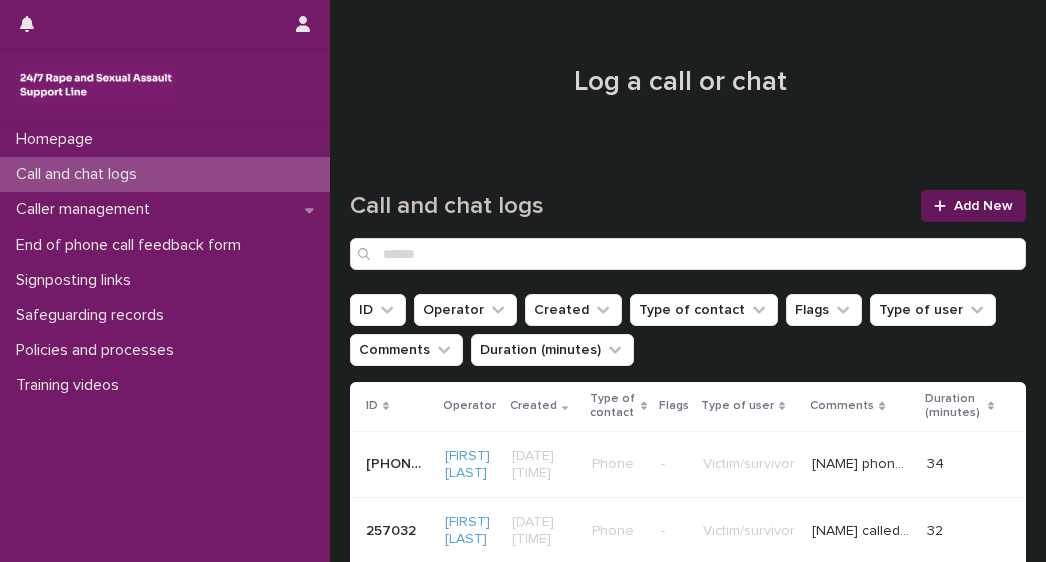 click on "Add New" at bounding box center (973, 206) 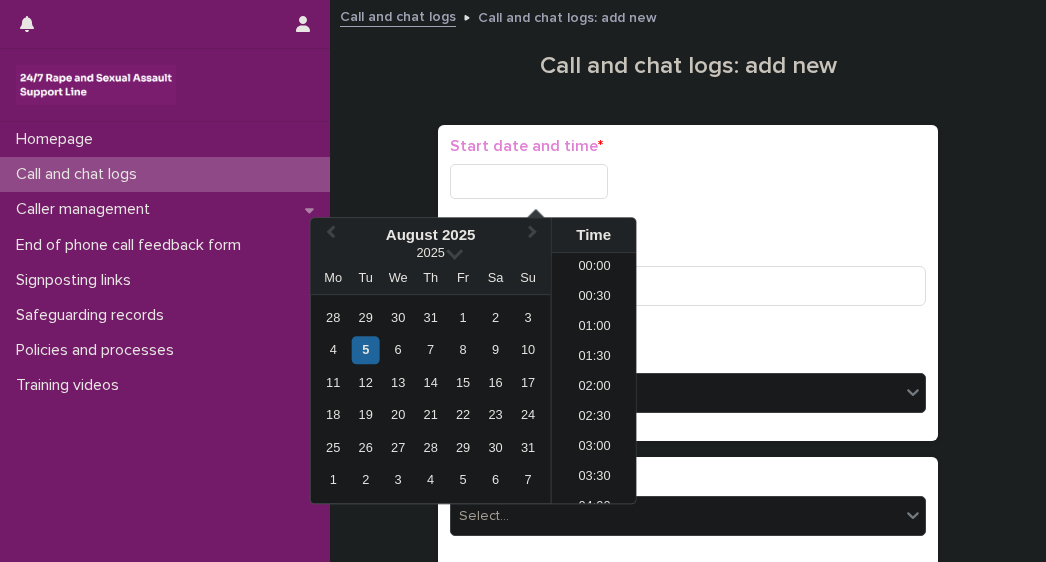 click at bounding box center (529, 181) 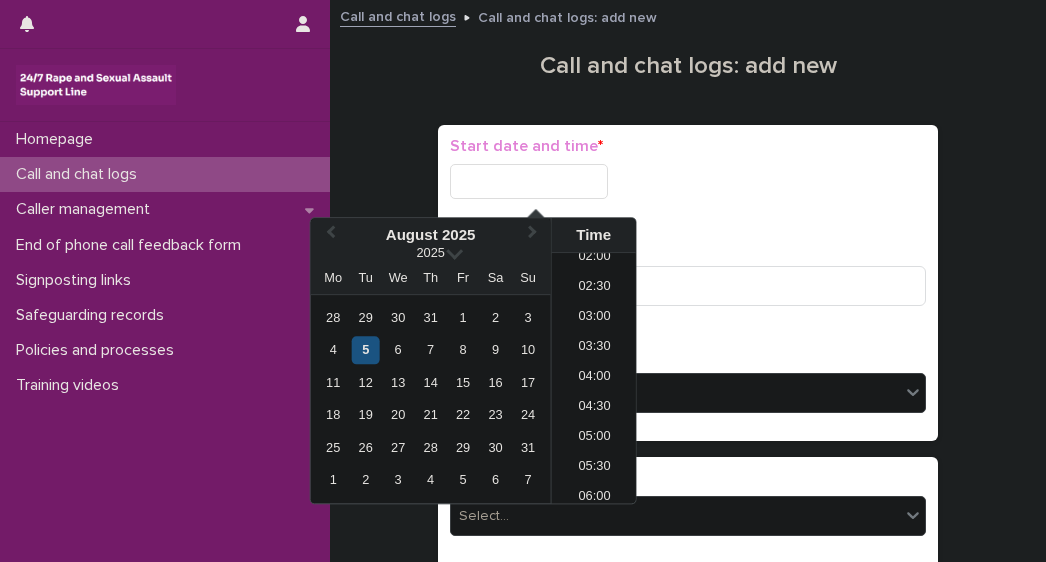 click on "5" at bounding box center [365, 350] 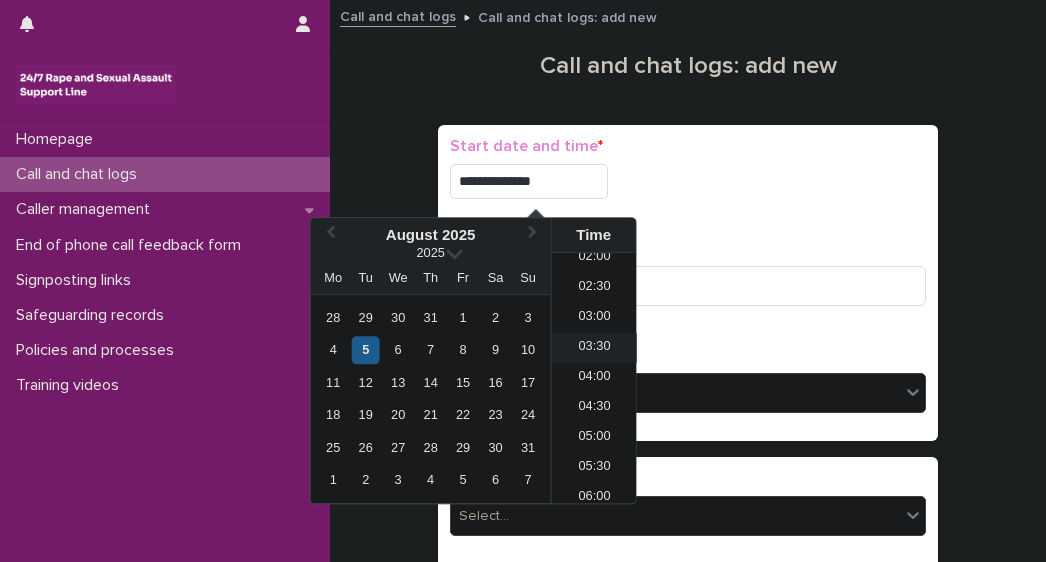 click on "03:30" at bounding box center [594, 348] 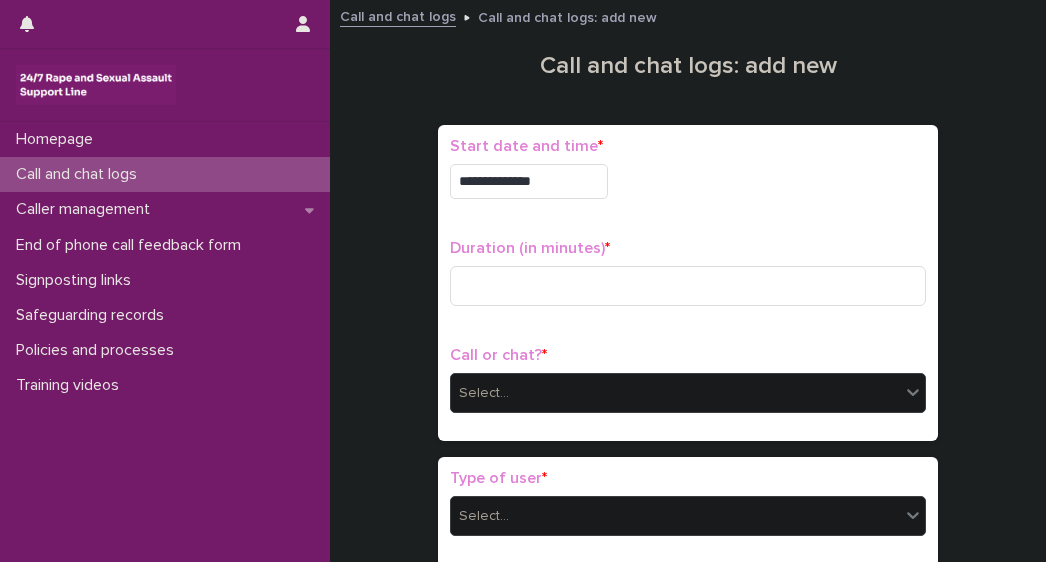 type on "**********" 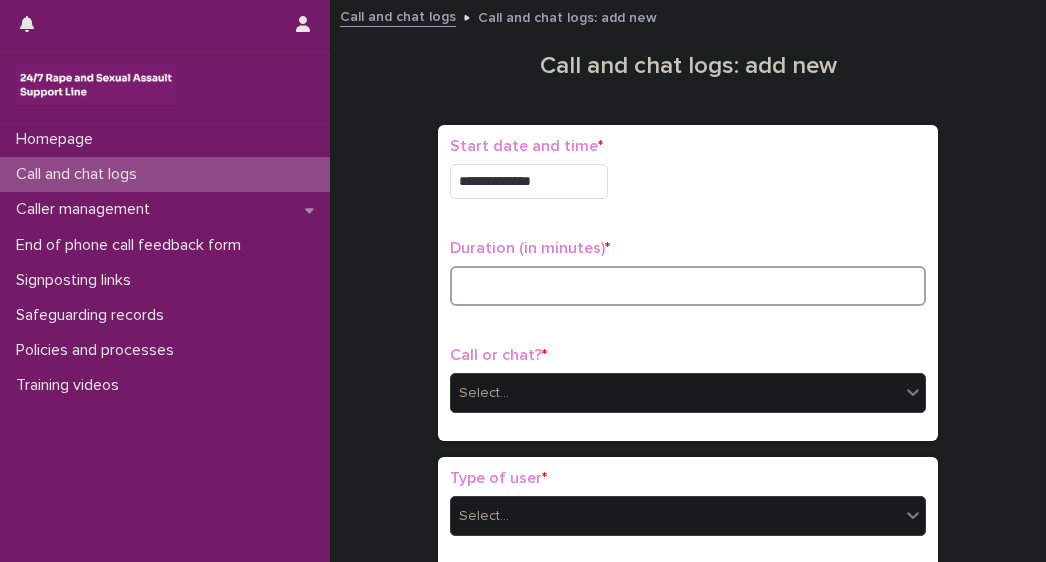 click at bounding box center (688, 286) 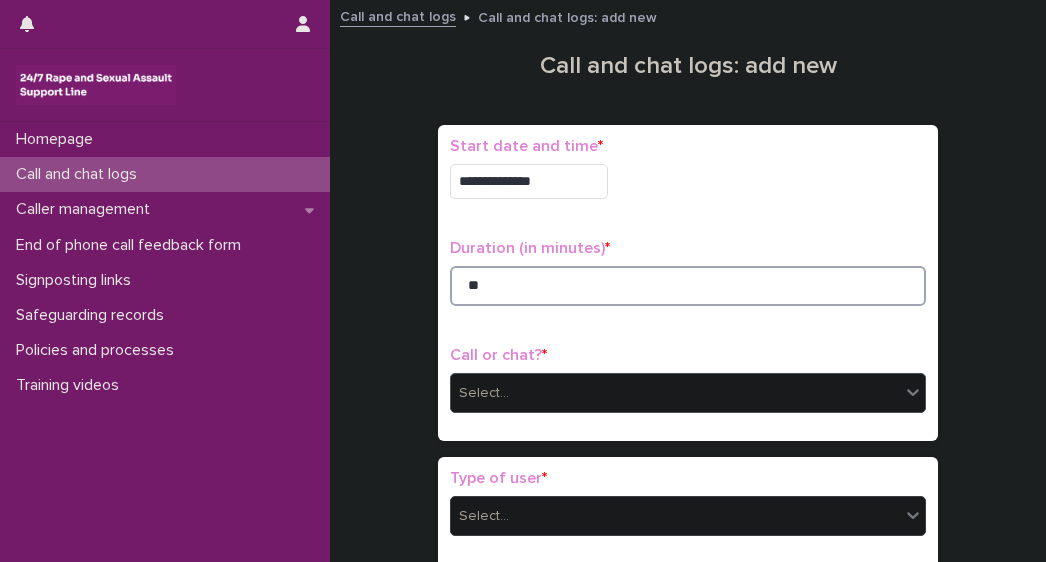 type on "**" 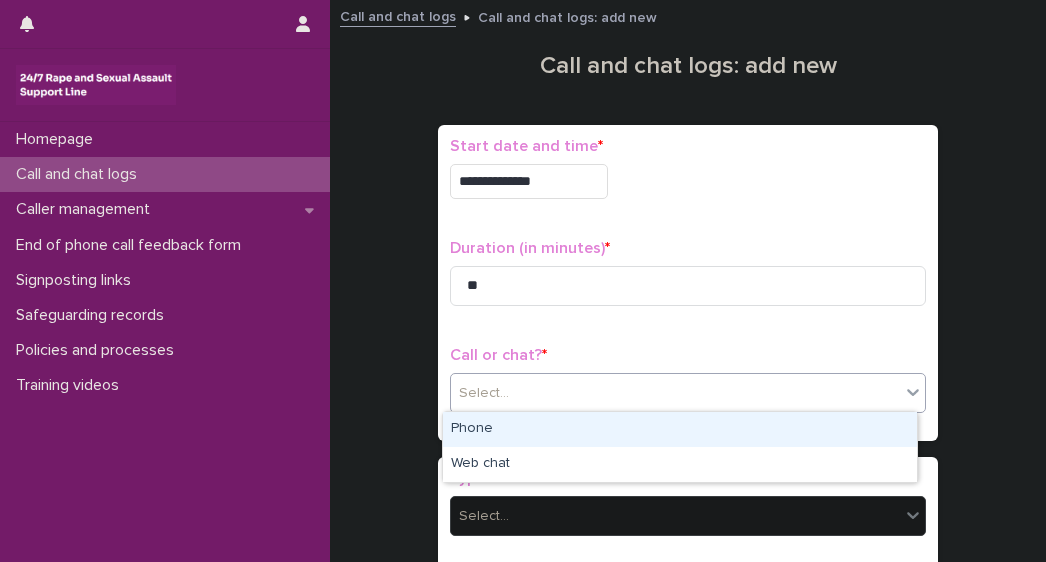 click on "Select..." at bounding box center (675, 393) 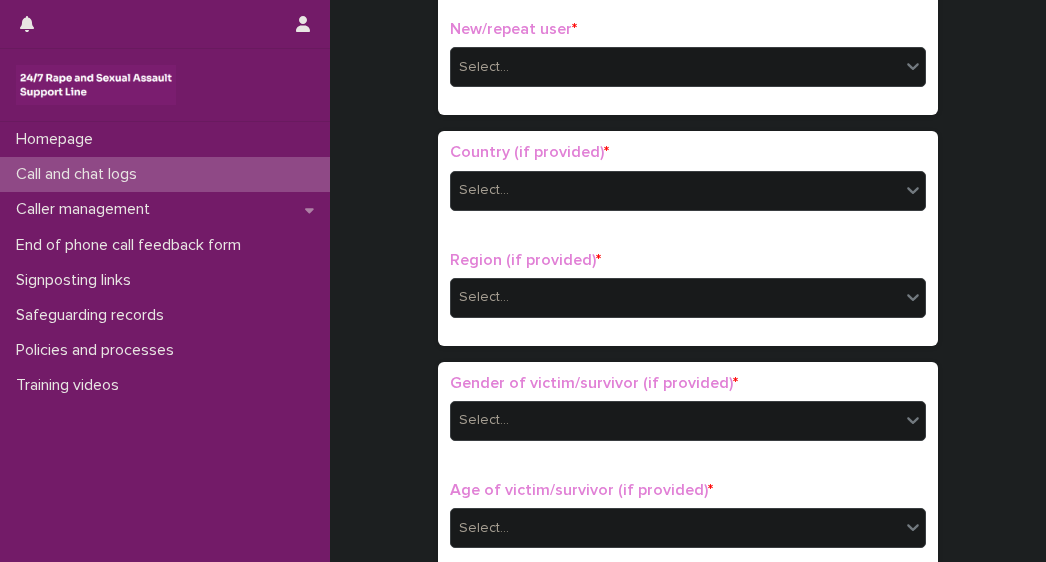 scroll, scrollTop: 531, scrollLeft: 0, axis: vertical 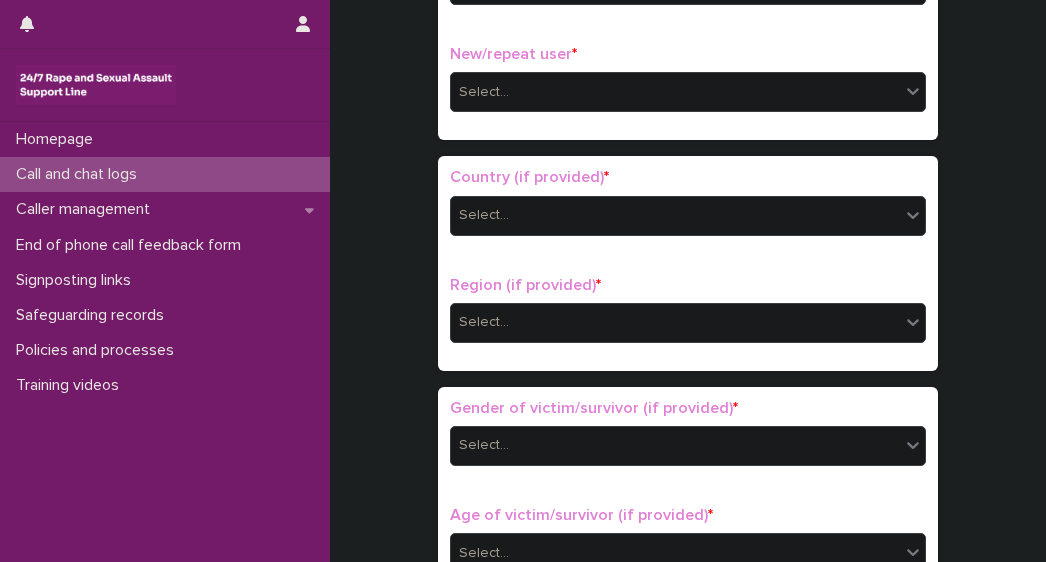 click on "New/repeat user * Select..." at bounding box center [688, 86] 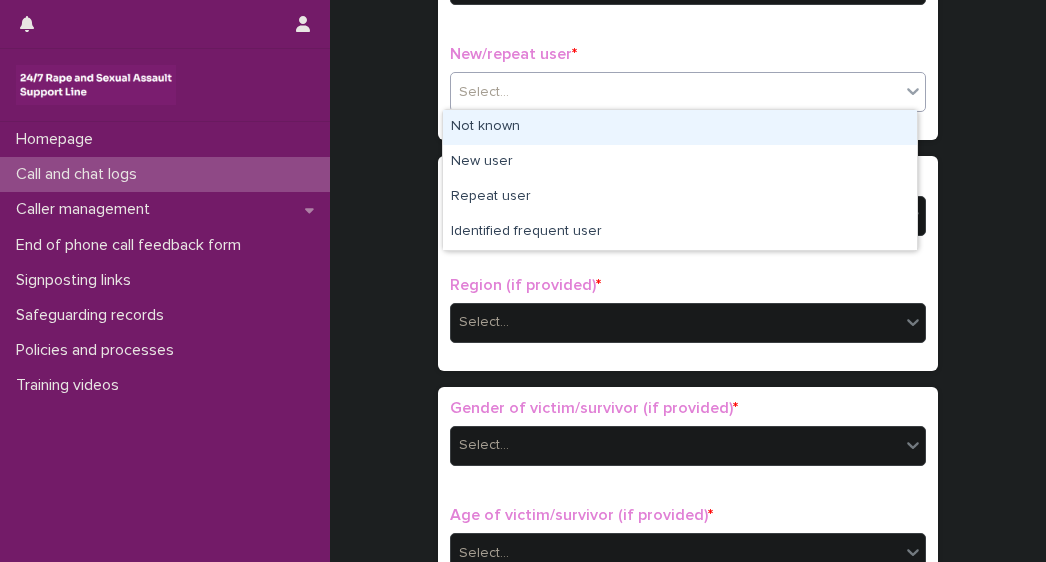 click on "Select..." at bounding box center [675, 92] 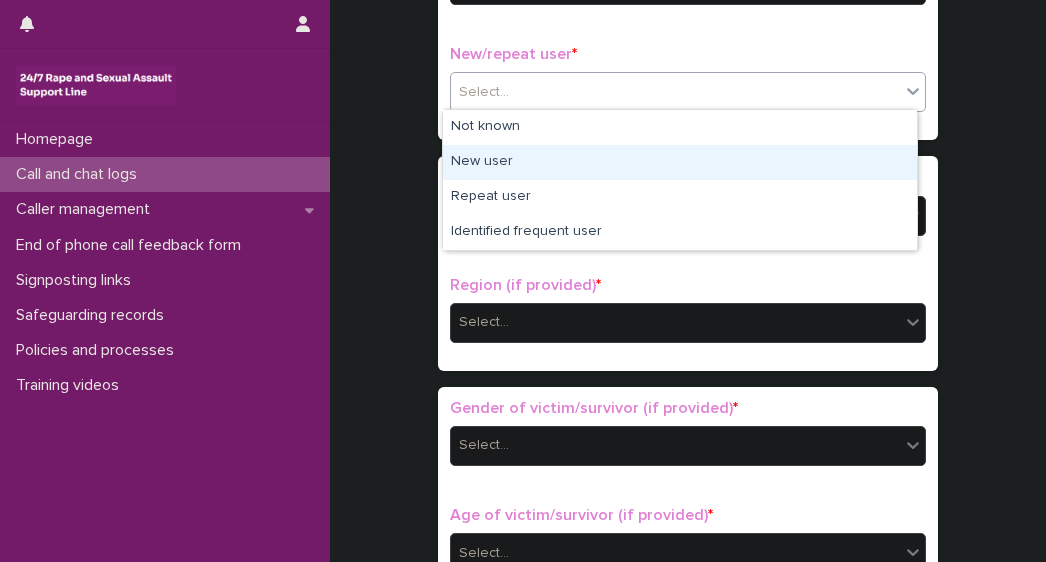 click on "New user" at bounding box center (680, 162) 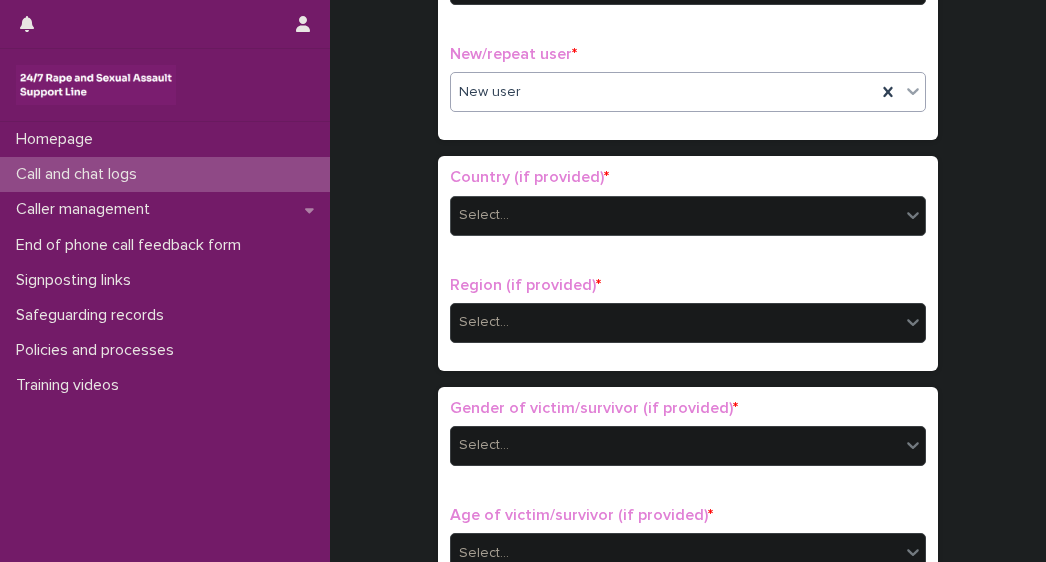 click on "Select..." at bounding box center [675, 215] 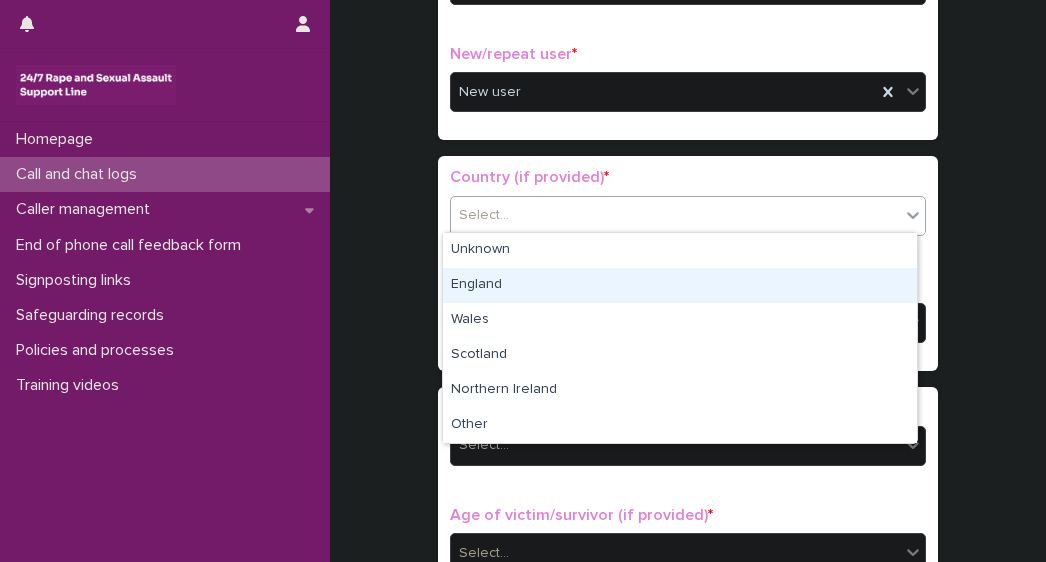 drag, startPoint x: 479, startPoint y: 303, endPoint x: 478, endPoint y: 287, distance: 16.03122 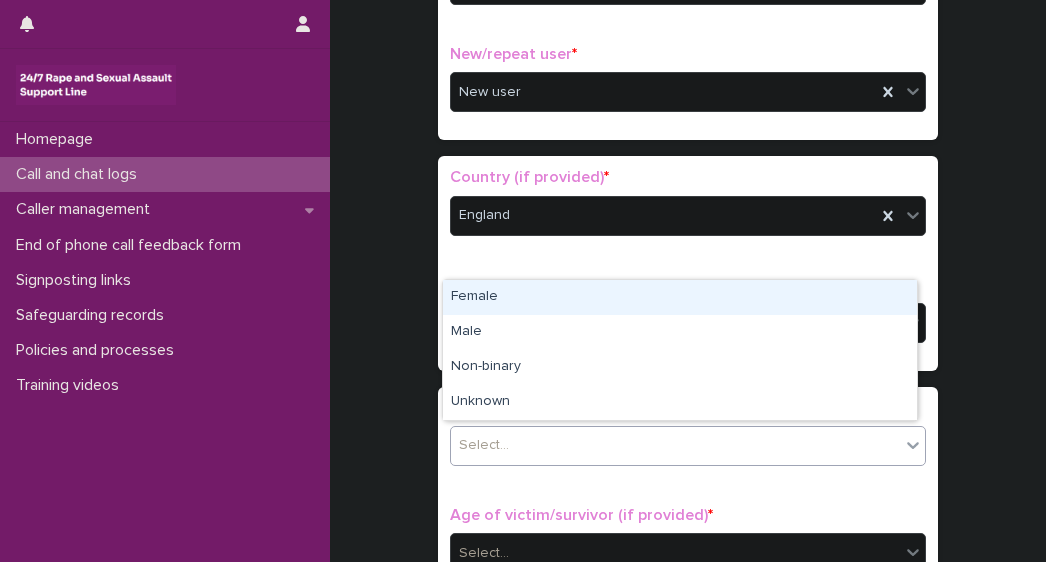 click on "Select..." at bounding box center (484, 445) 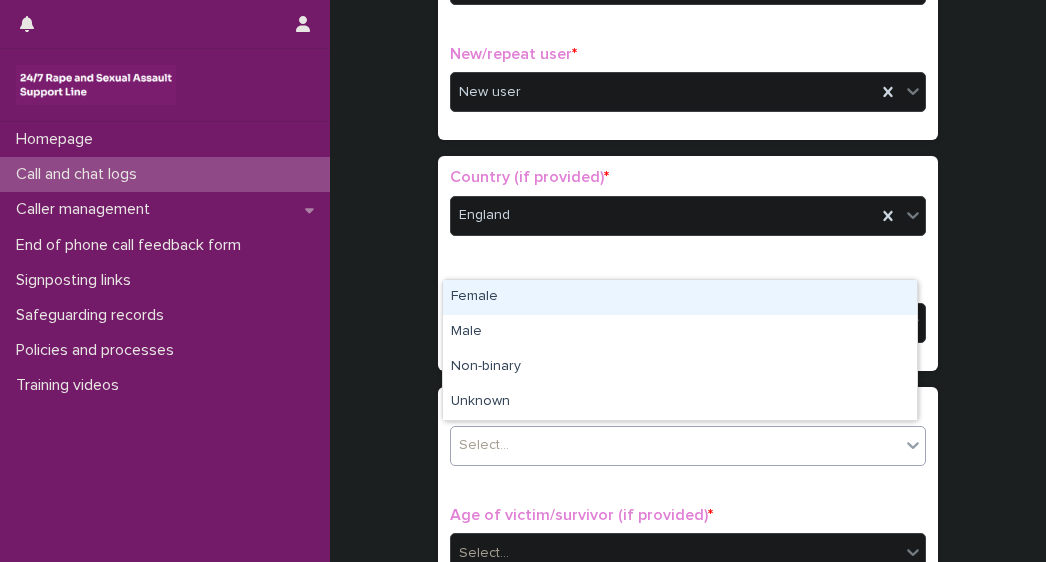 click on "Female" at bounding box center (680, 297) 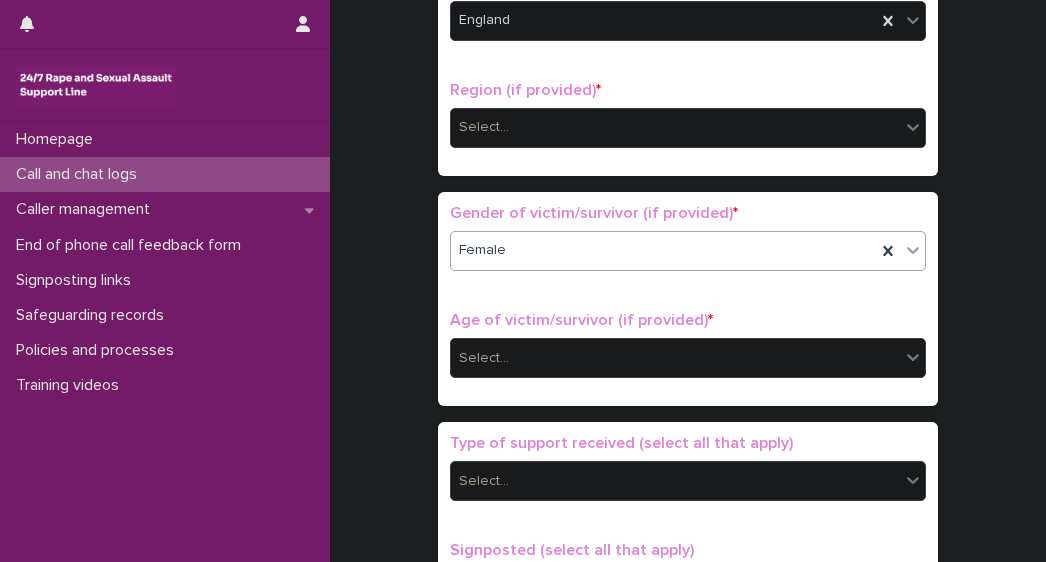scroll, scrollTop: 732, scrollLeft: 0, axis: vertical 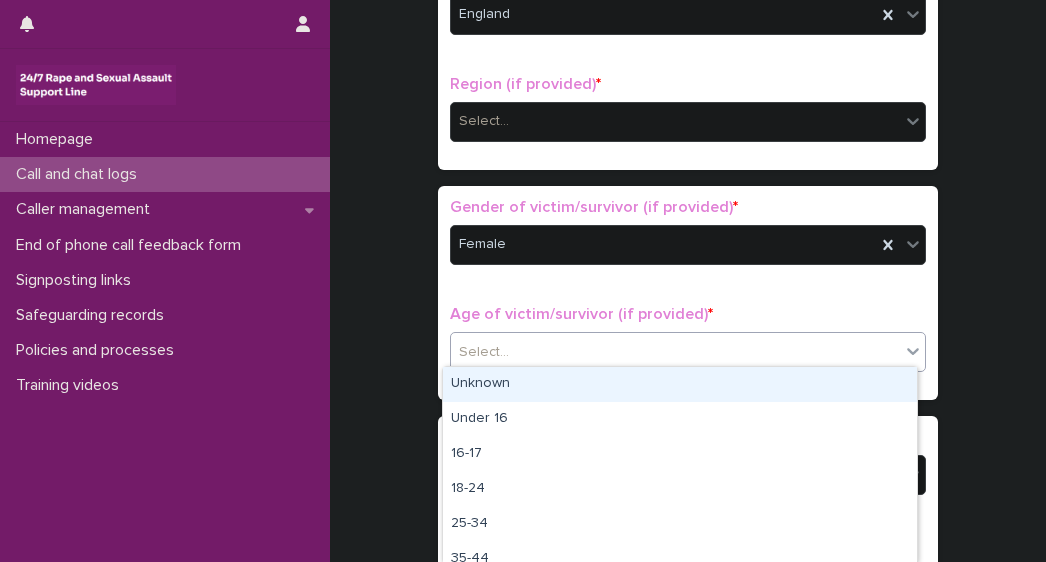 click on "Select..." at bounding box center (675, 352) 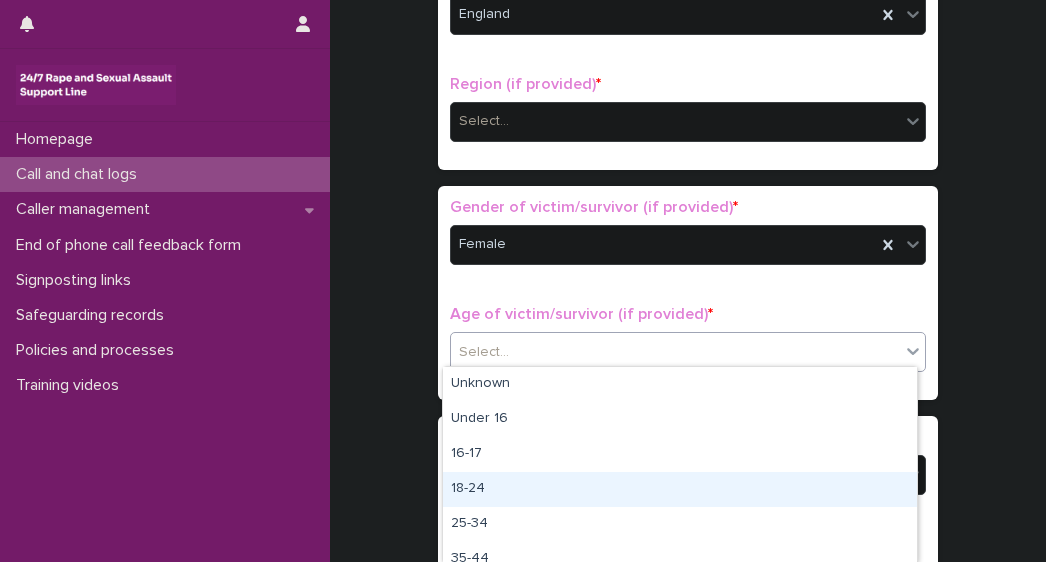 click on "18-24" at bounding box center [680, 489] 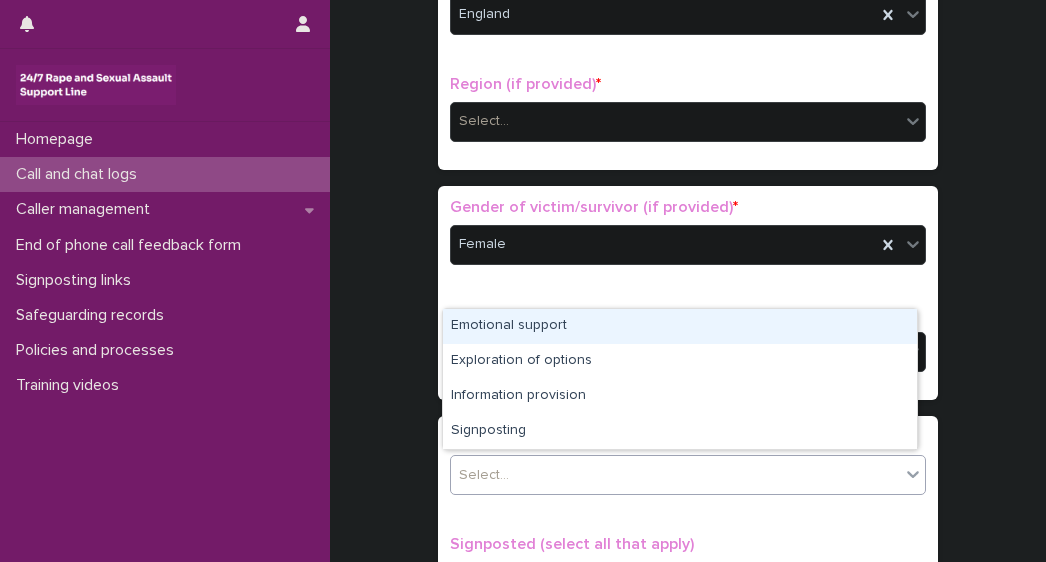 click on "Select..." at bounding box center [675, 475] 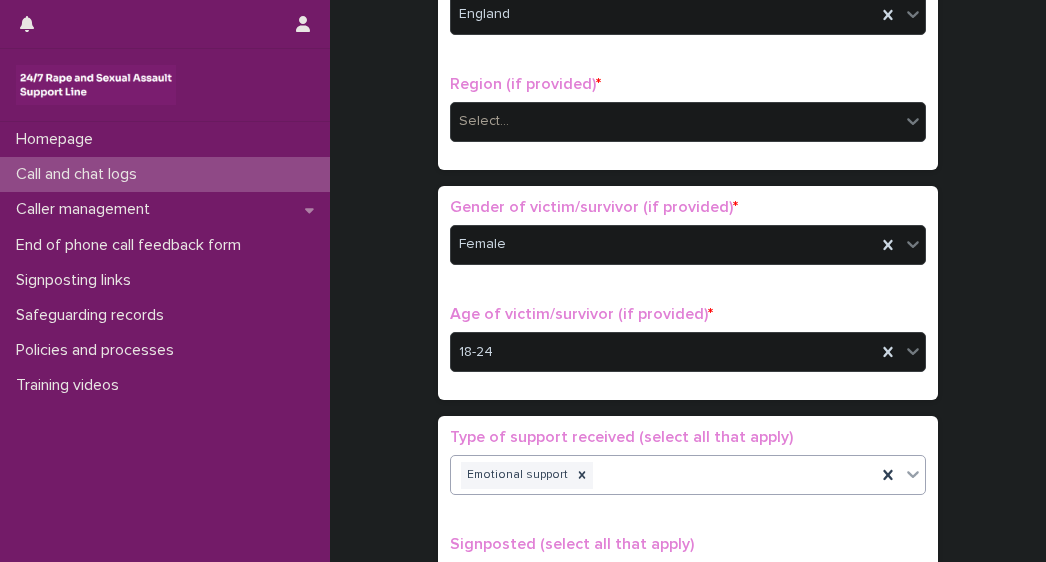 click on "Emotional support" at bounding box center (663, 475) 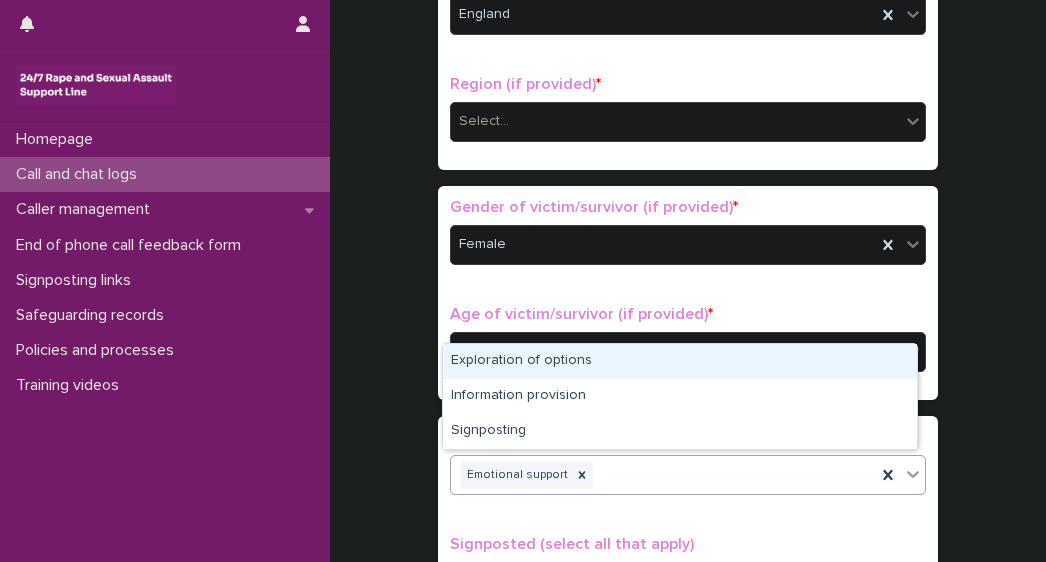click on "Exploration of options" at bounding box center [680, 361] 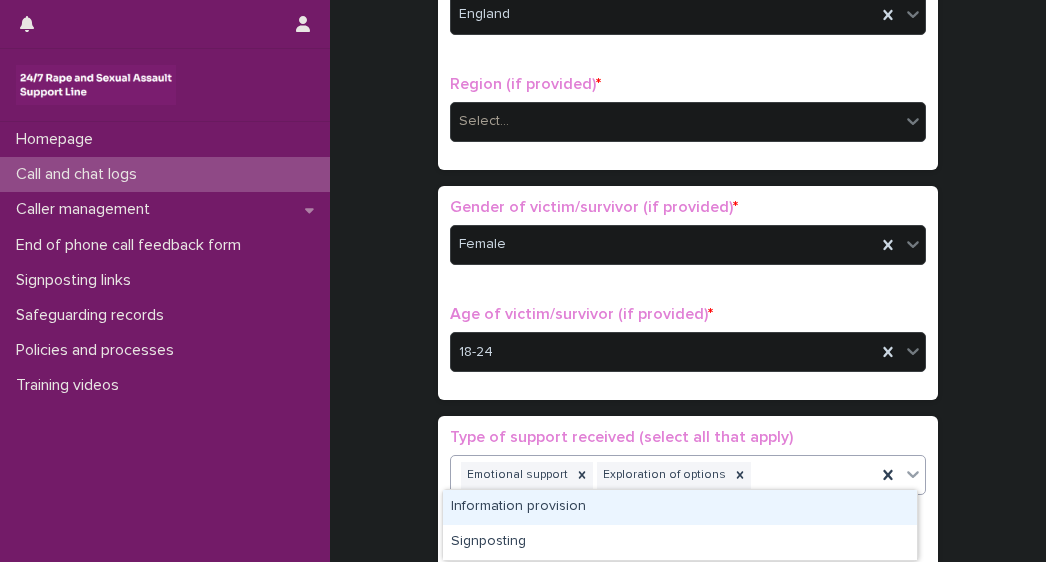 click on "Emotional support Exploration of options" at bounding box center [663, 475] 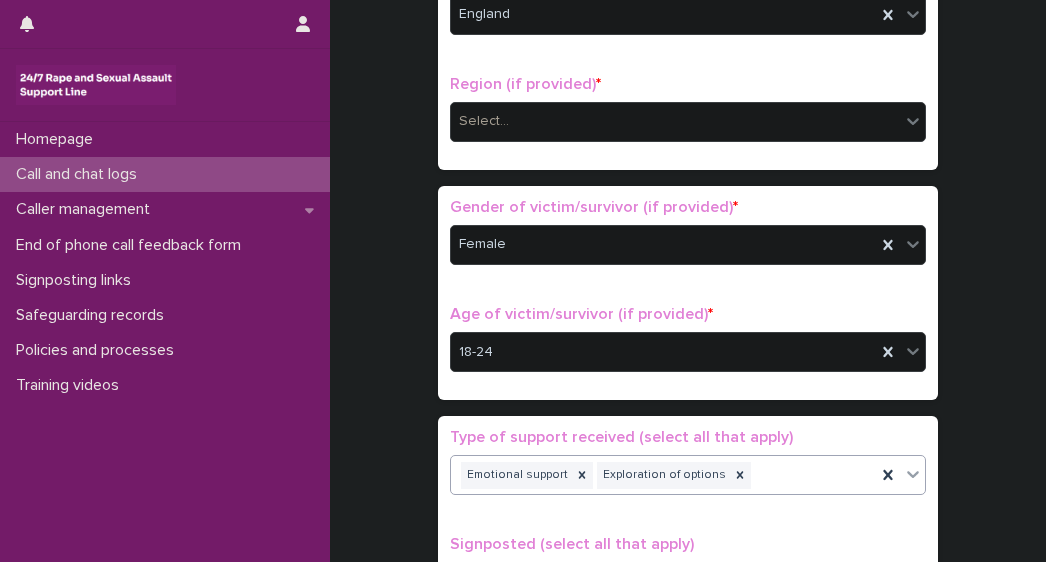 scroll, scrollTop: 746, scrollLeft: 0, axis: vertical 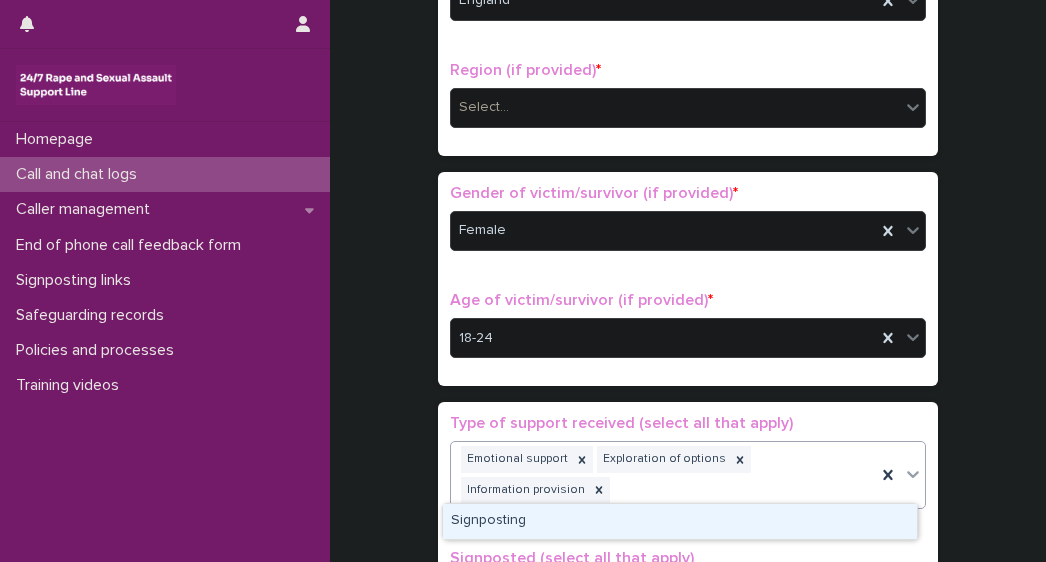 click on "Emotional support Exploration of options Information provision" at bounding box center [663, 475] 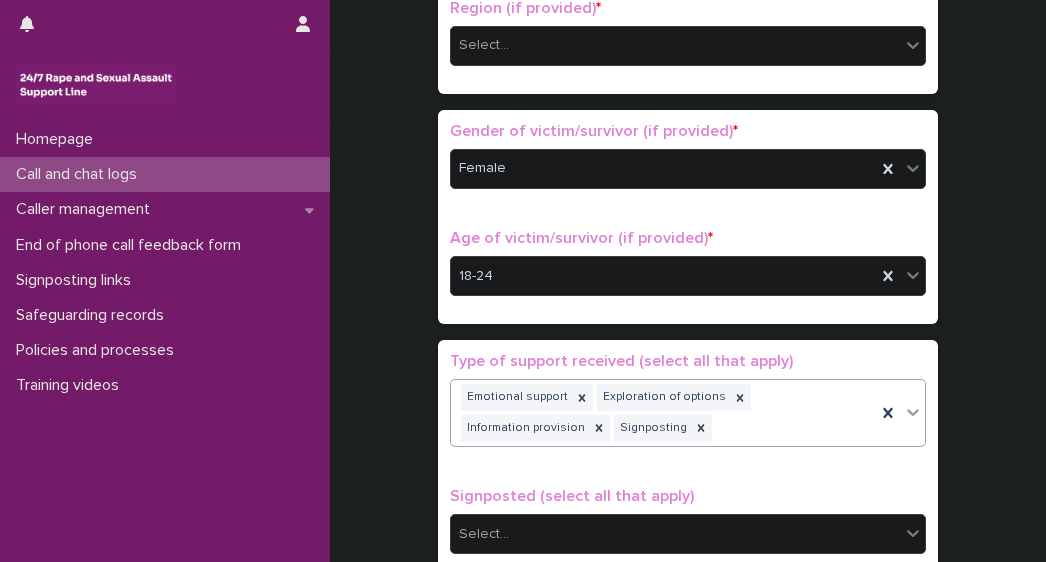 scroll, scrollTop: 929, scrollLeft: 0, axis: vertical 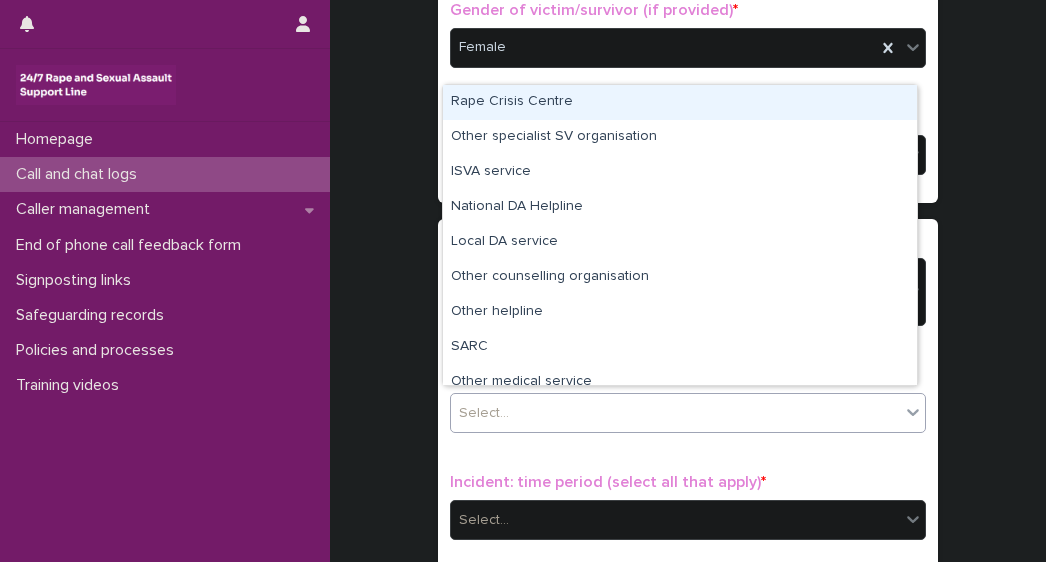 click on "Select..." at bounding box center (675, 413) 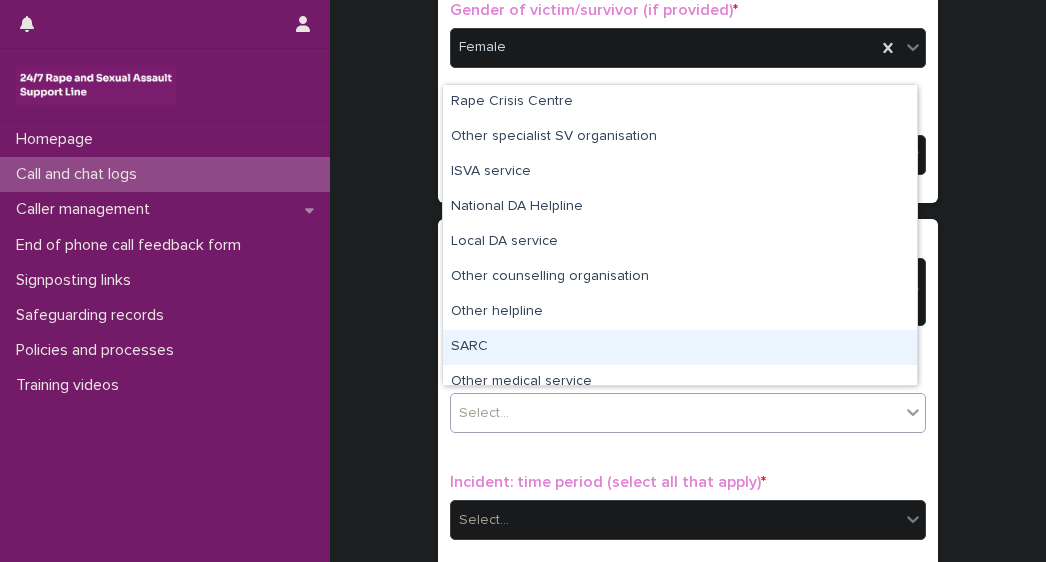 click on "SARC" at bounding box center (680, 347) 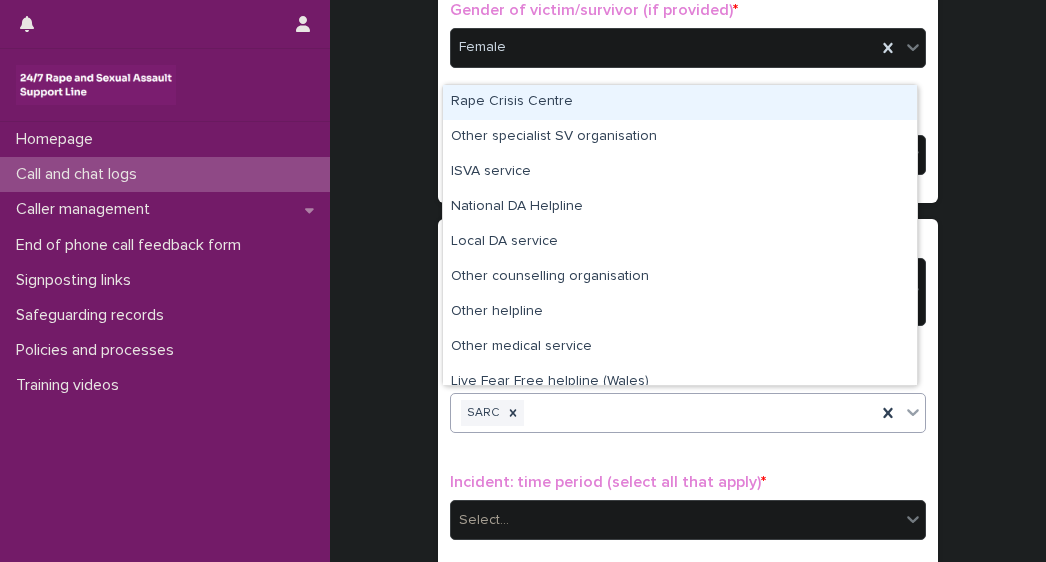 click on "SARC" at bounding box center (663, 413) 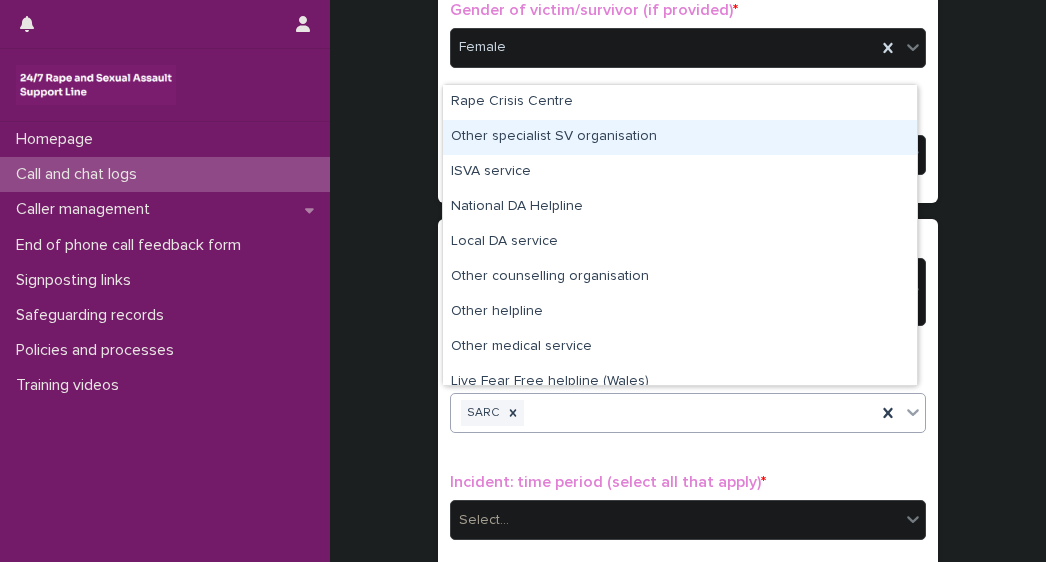 click on "Other specialist SV organisation" at bounding box center (680, 137) 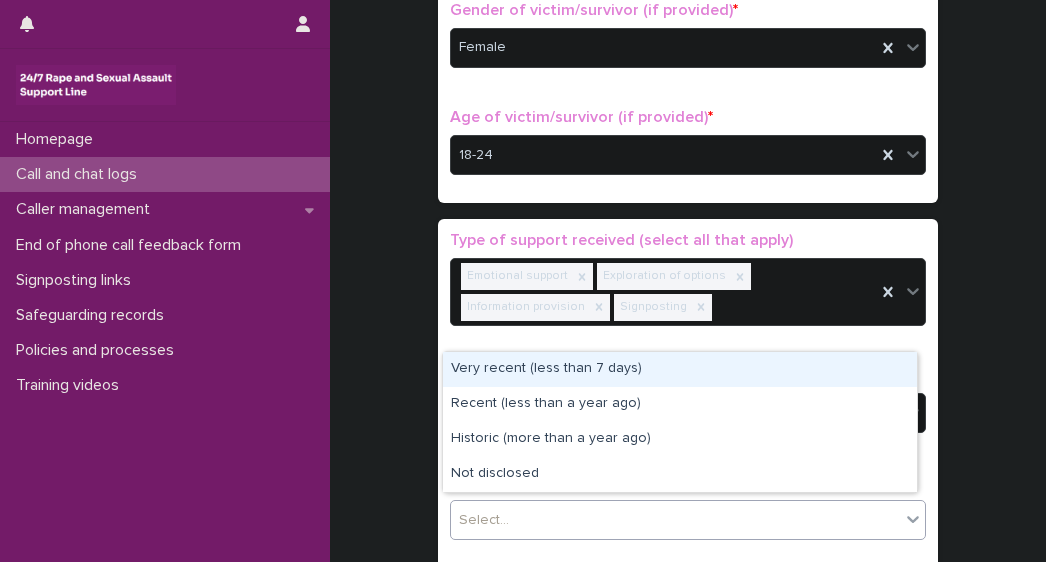 click on "Select..." at bounding box center [675, 520] 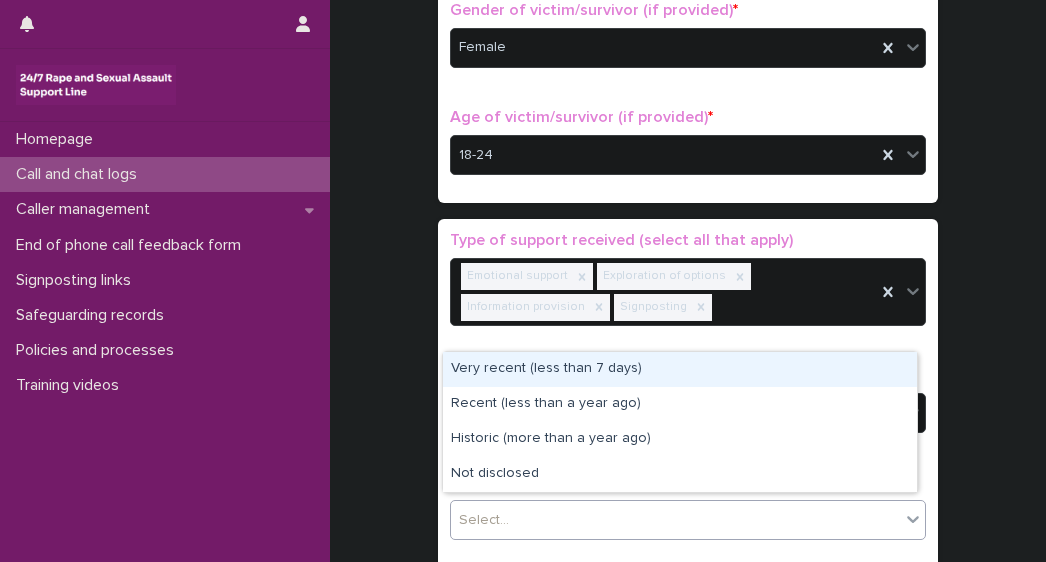 click on "**********" at bounding box center [688, 119] 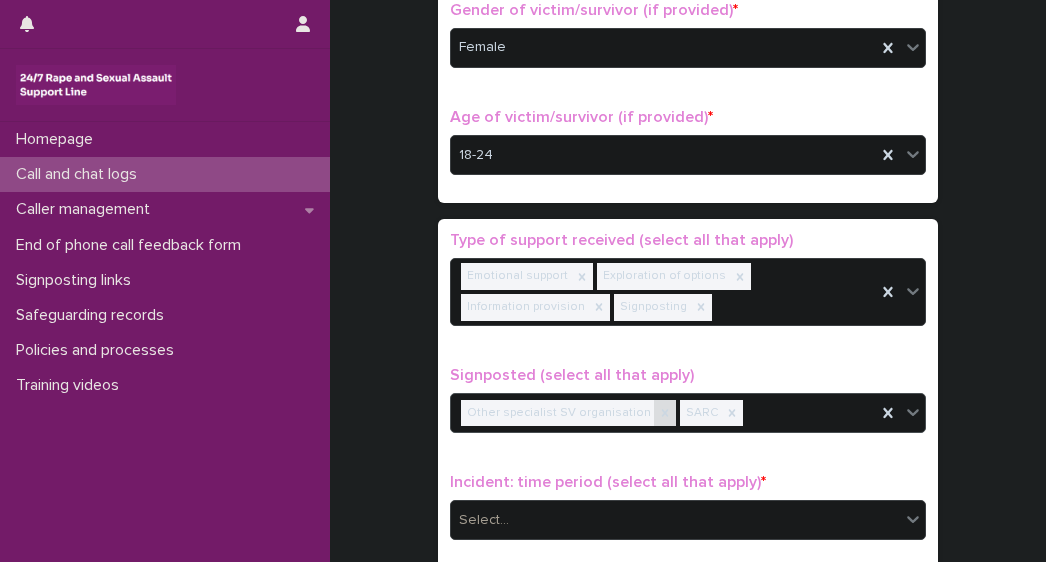 click 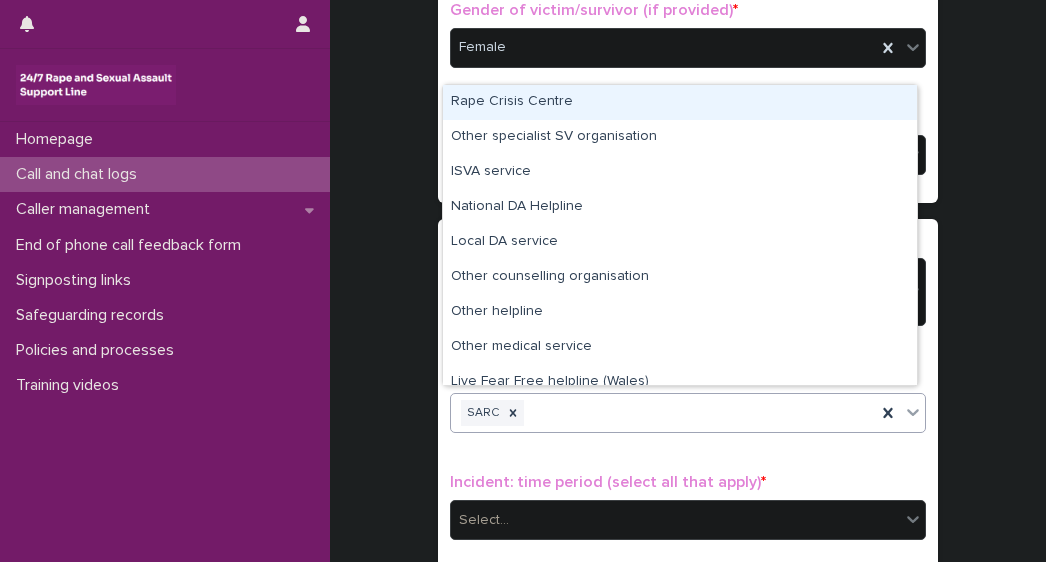 click on "SARC" at bounding box center (663, 413) 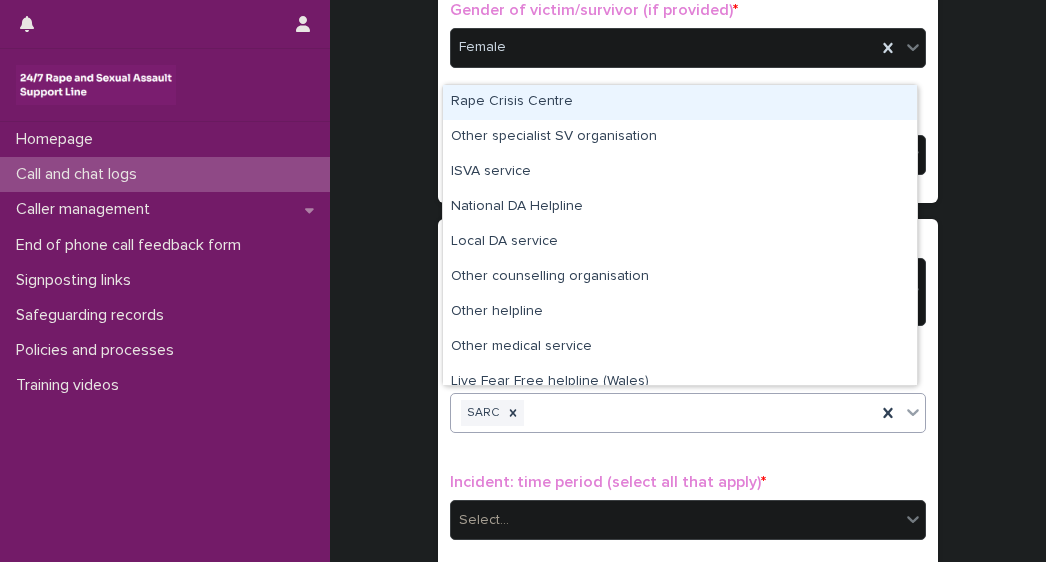 click on "Rape Crisis Centre" at bounding box center (680, 102) 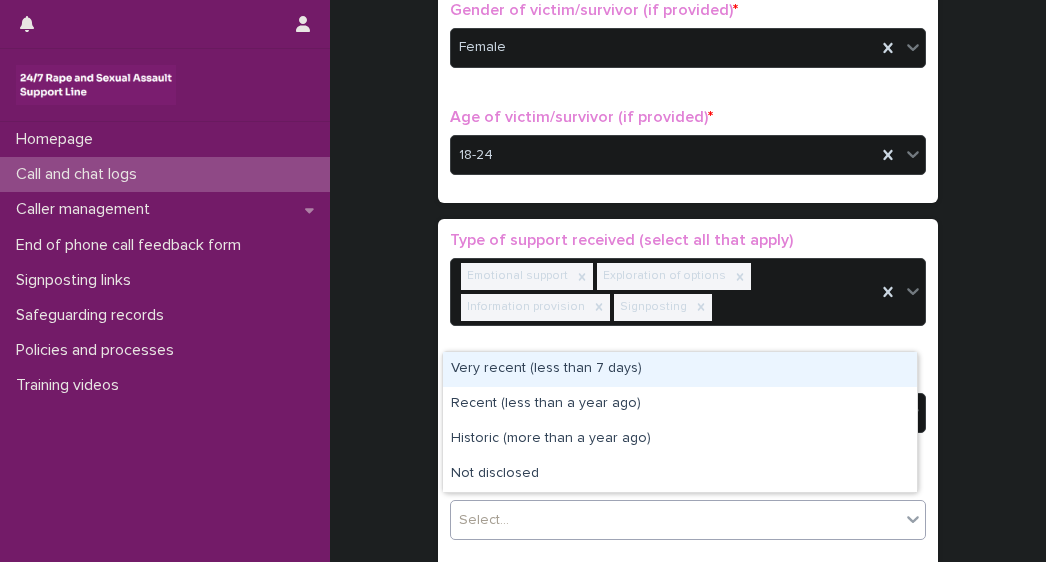click on "Select..." at bounding box center (675, 520) 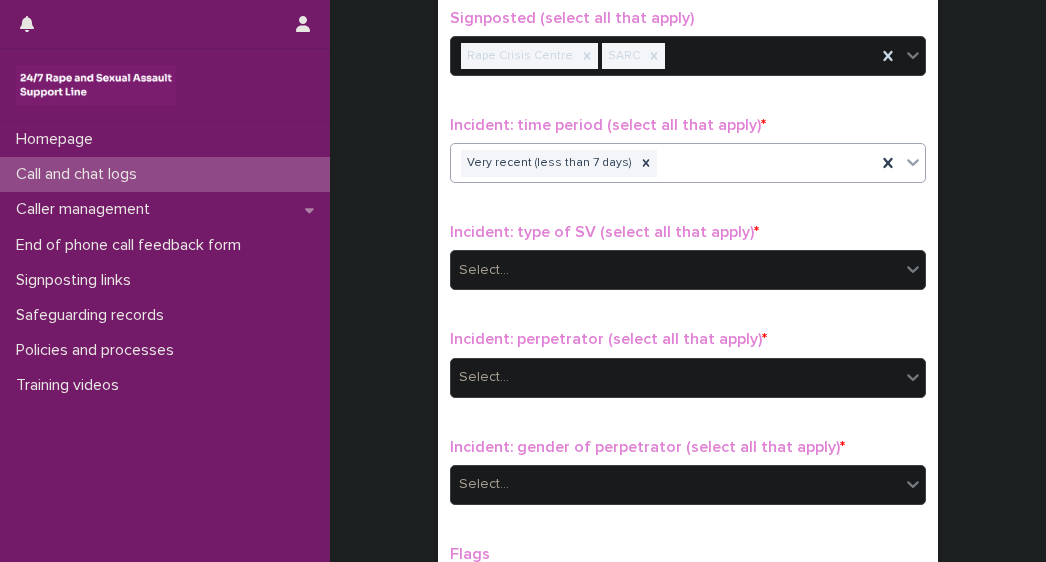 scroll, scrollTop: 1288, scrollLeft: 0, axis: vertical 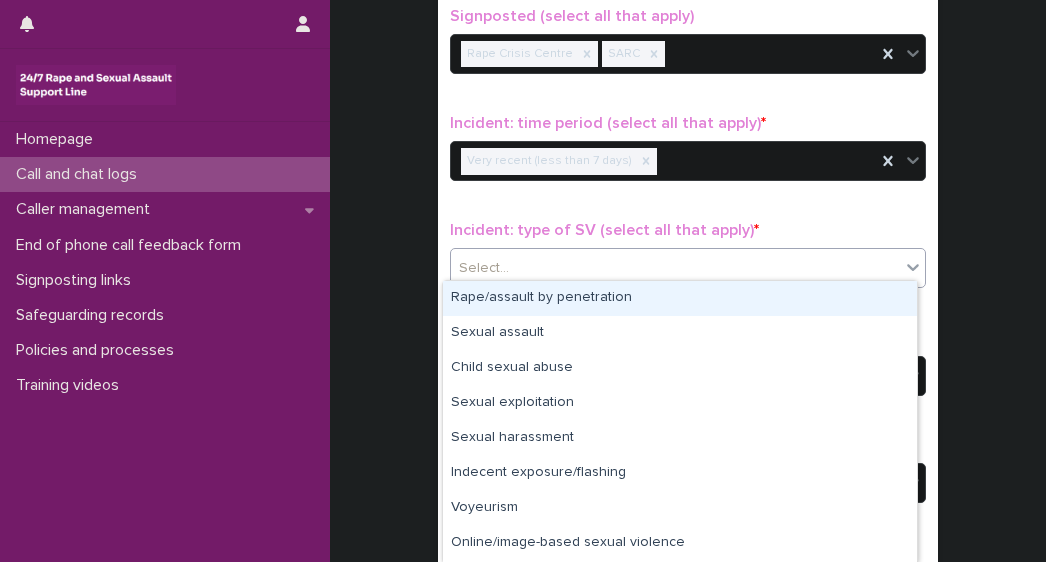 click on "Select..." at bounding box center (484, 268) 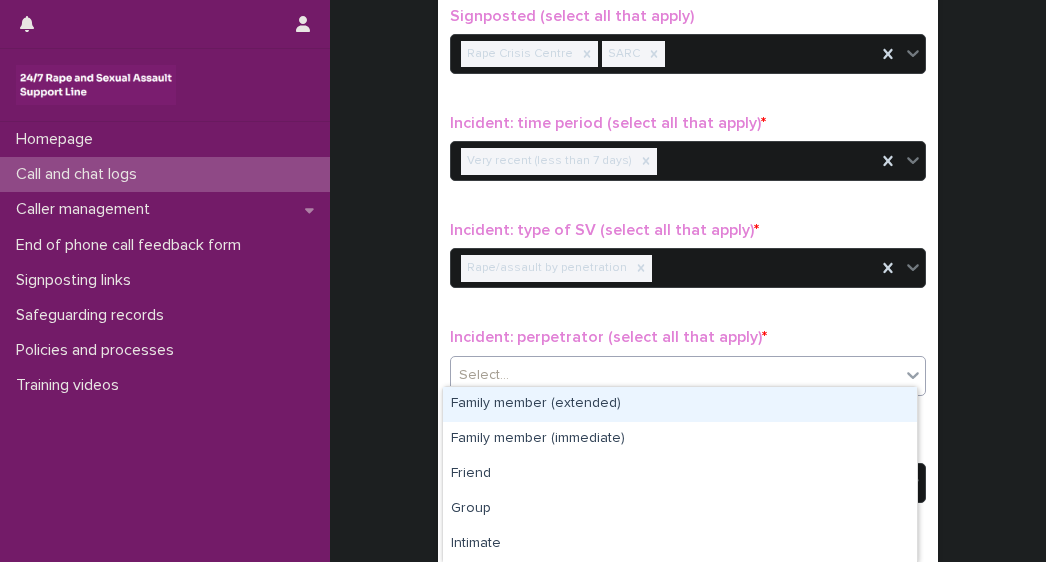 click on "Select..." at bounding box center (484, 375) 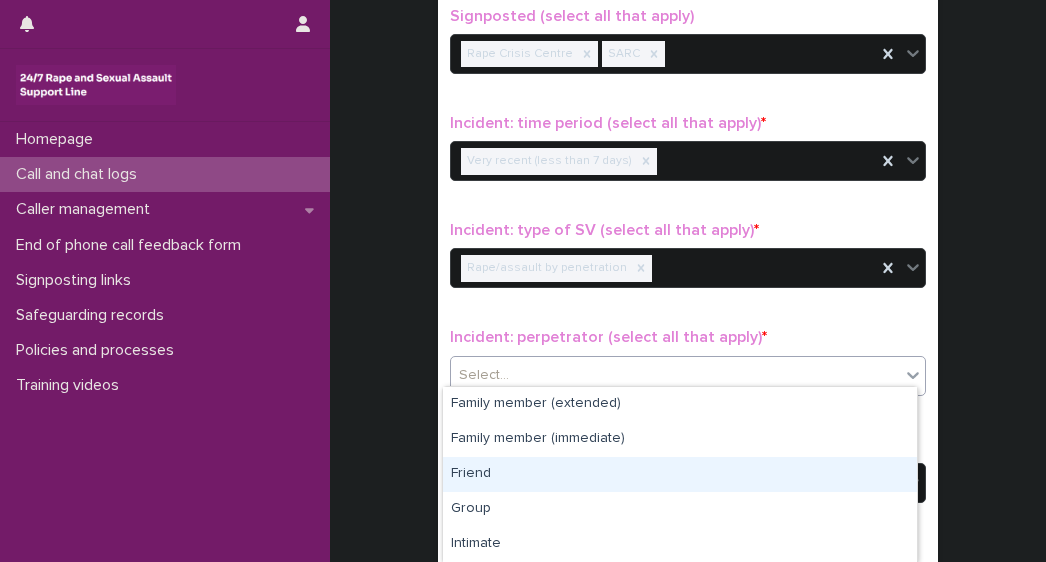 click on "Friend" at bounding box center [680, 474] 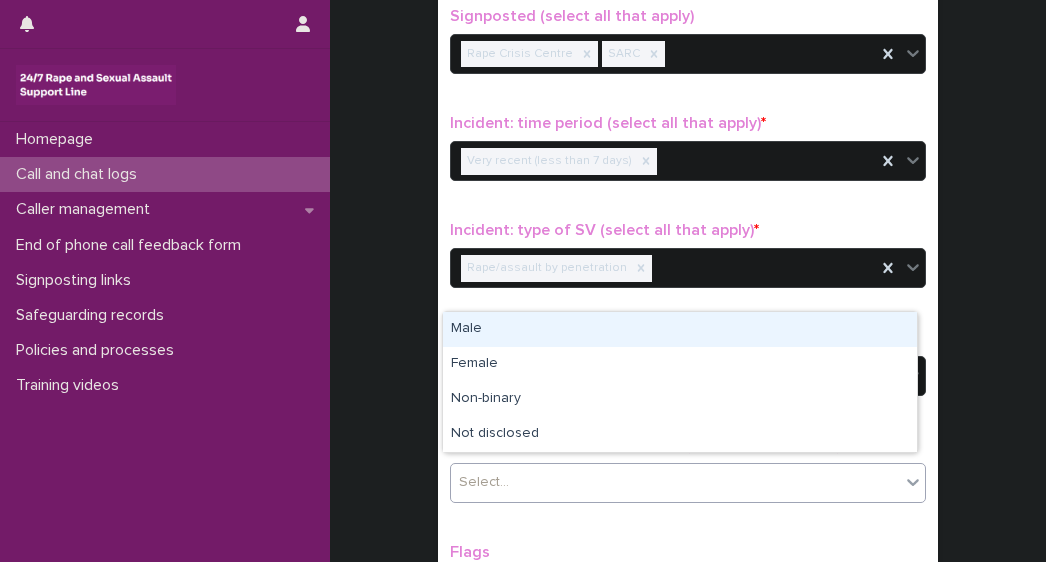 click on "Select..." at bounding box center (675, 482) 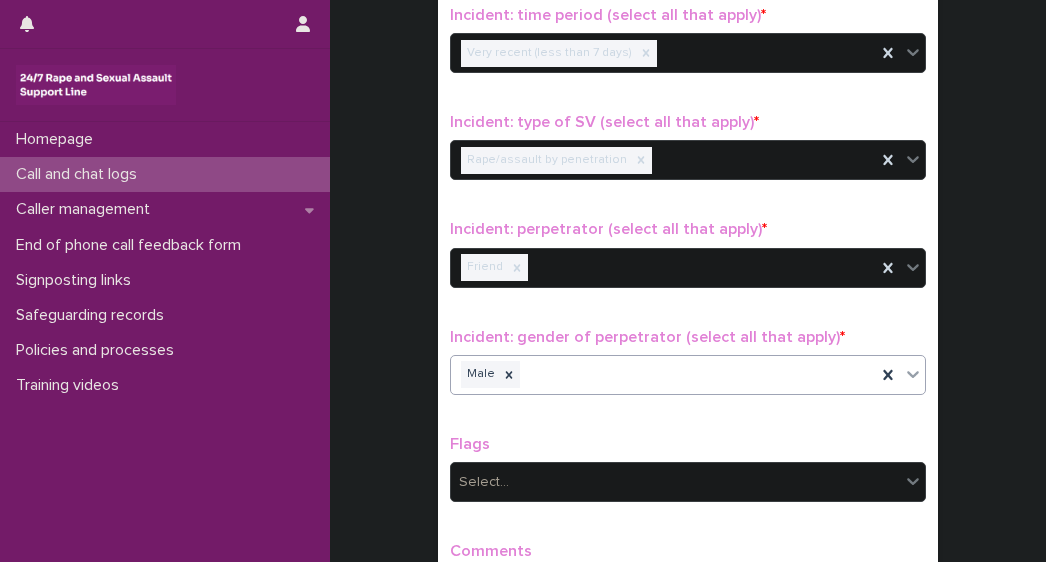 scroll, scrollTop: 1668, scrollLeft: 0, axis: vertical 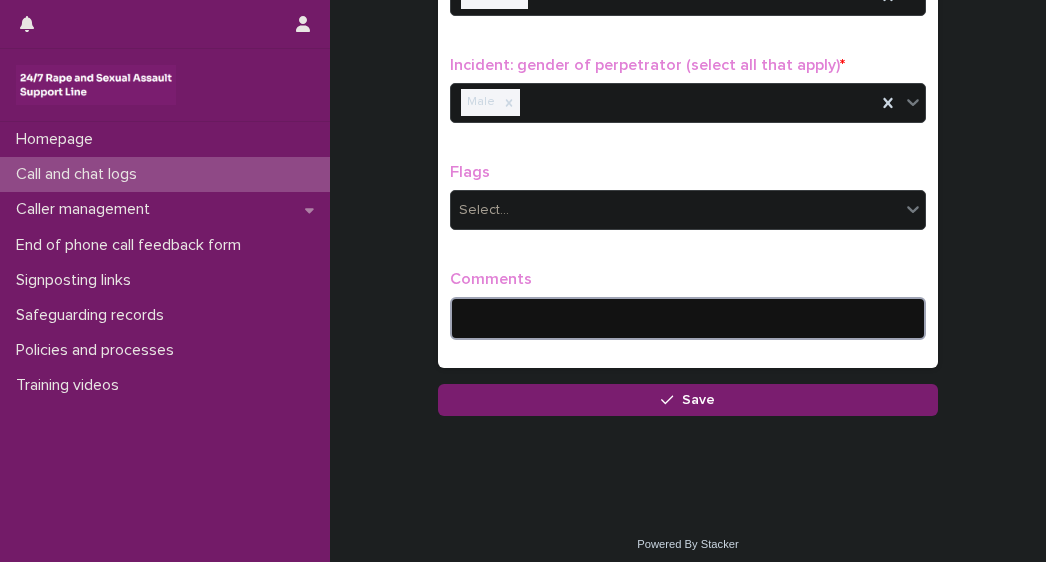 click at bounding box center (688, 318) 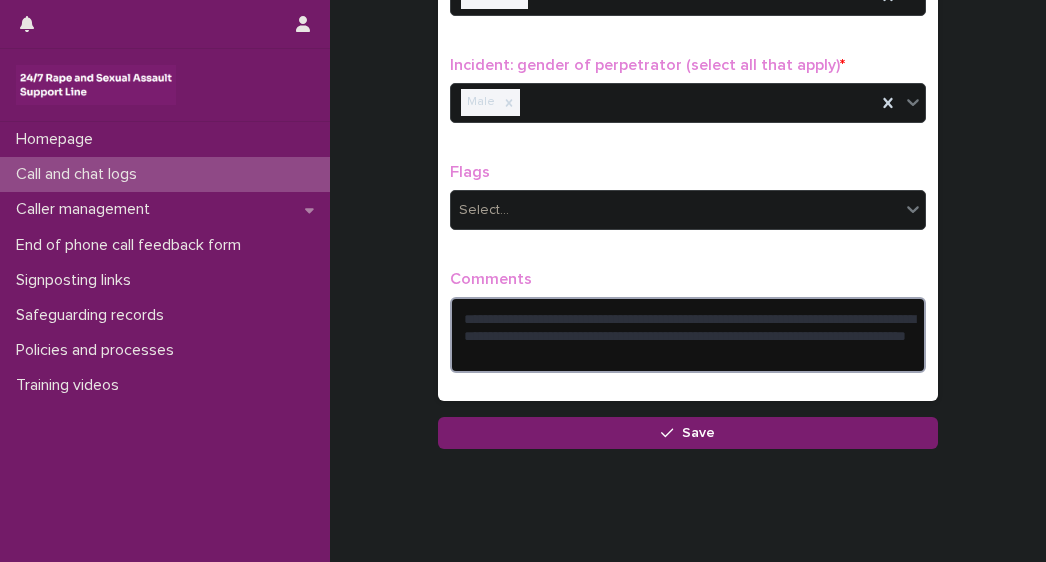 click on "**********" at bounding box center (688, 334) 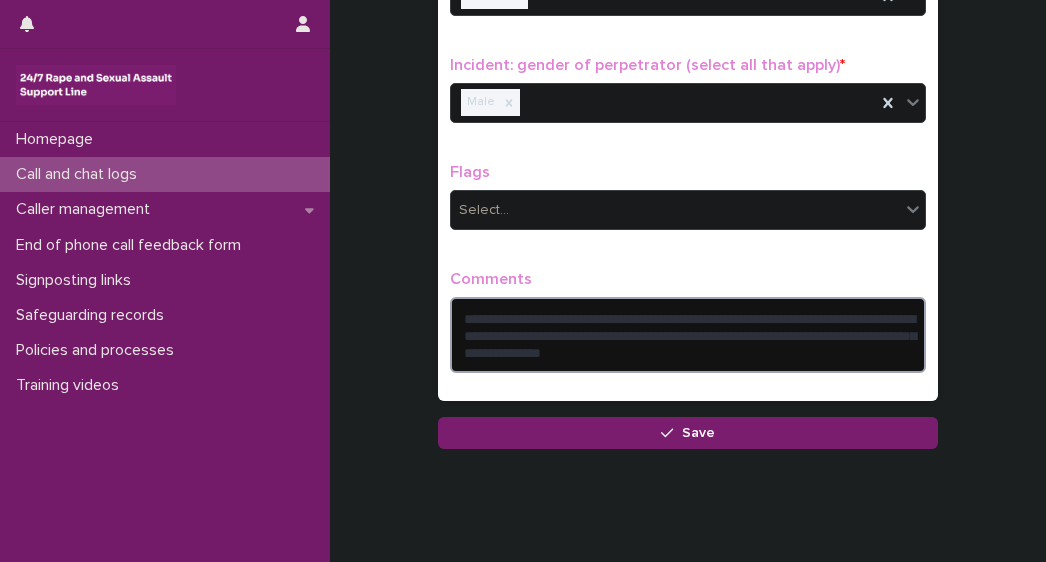 click on "**********" at bounding box center (688, 334) 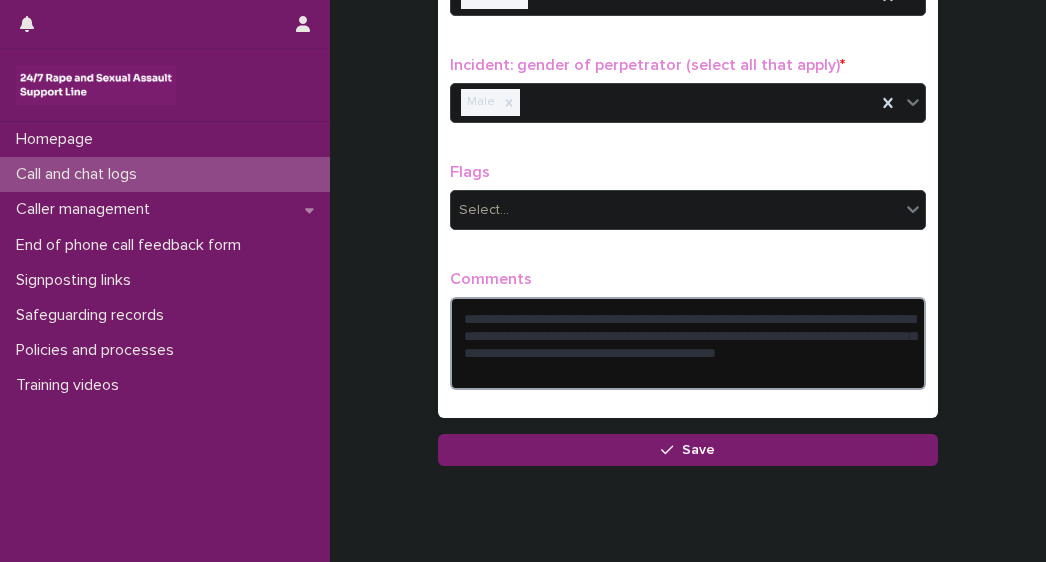 click on "**********" at bounding box center [688, 343] 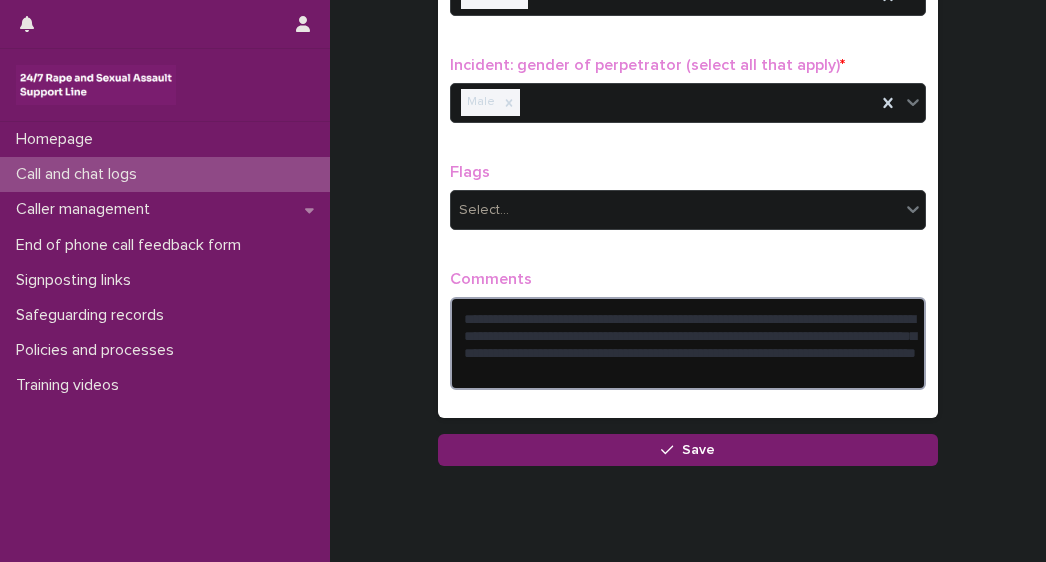 click on "**********" at bounding box center [688, 343] 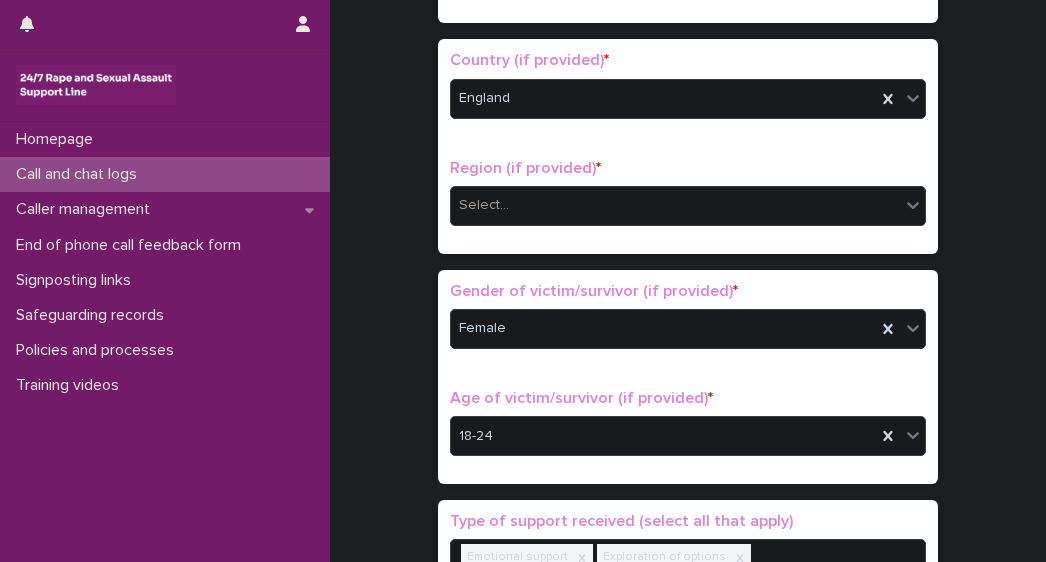 scroll, scrollTop: 600, scrollLeft: 0, axis: vertical 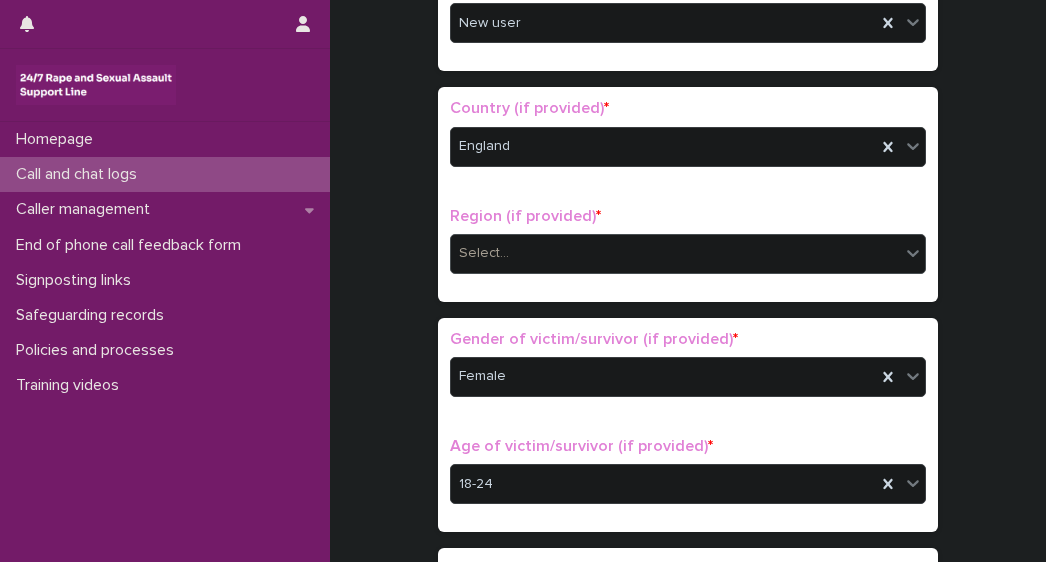 type on "**********" 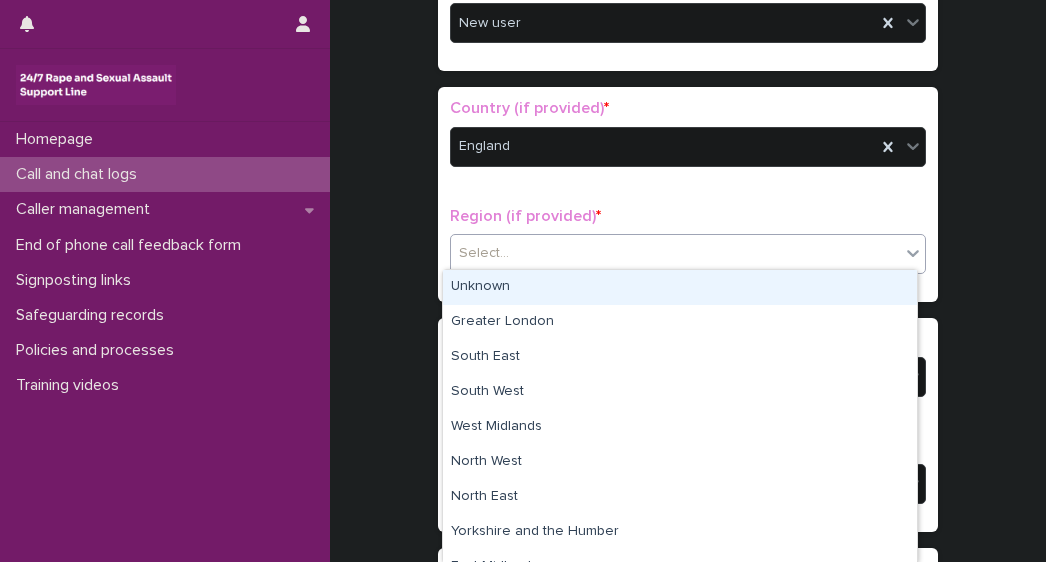 click on "Select..." at bounding box center (675, 253) 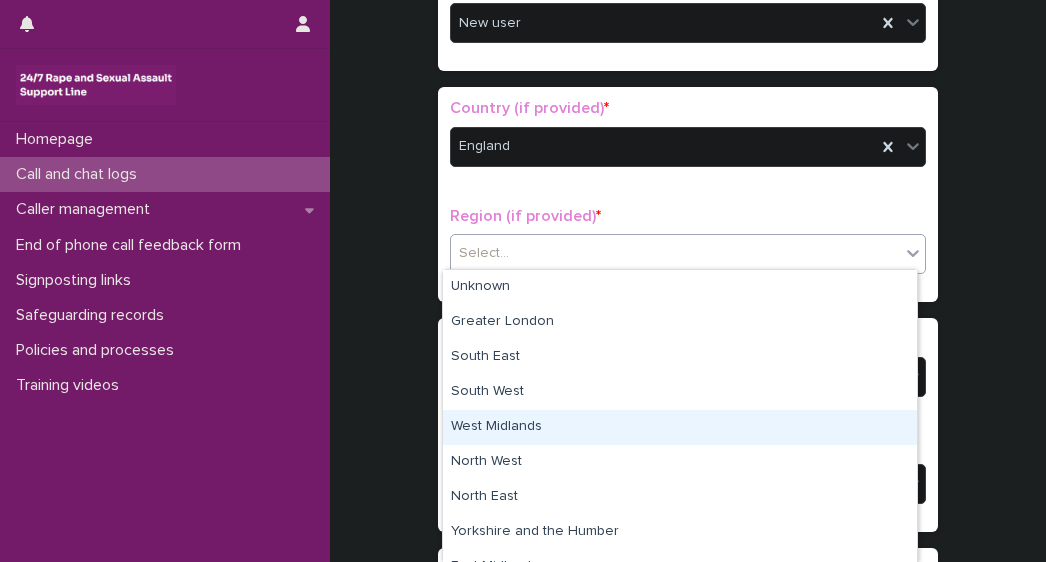 click on "West Midlands" at bounding box center [680, 427] 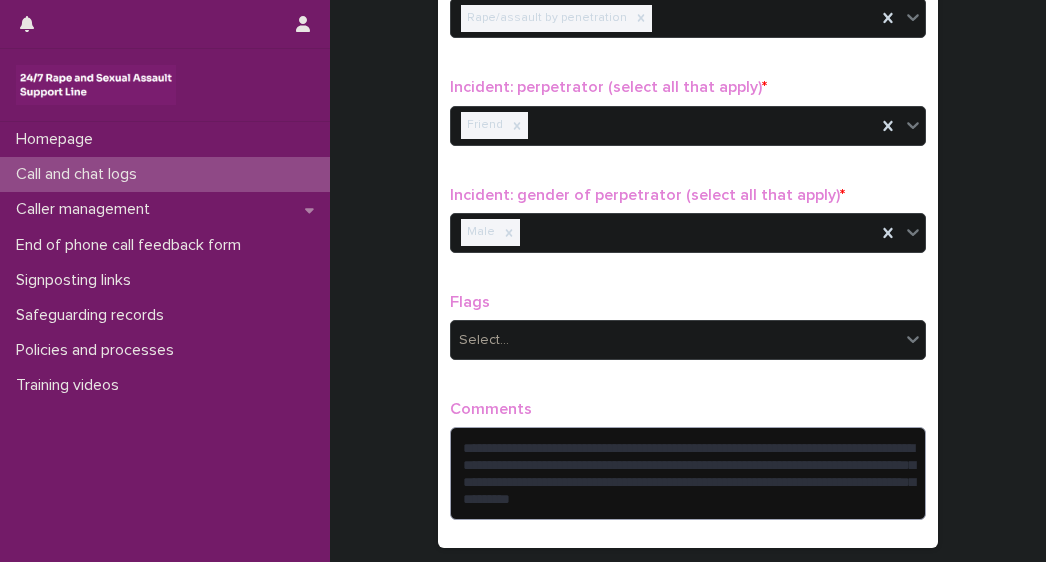 scroll, scrollTop: 1544, scrollLeft: 0, axis: vertical 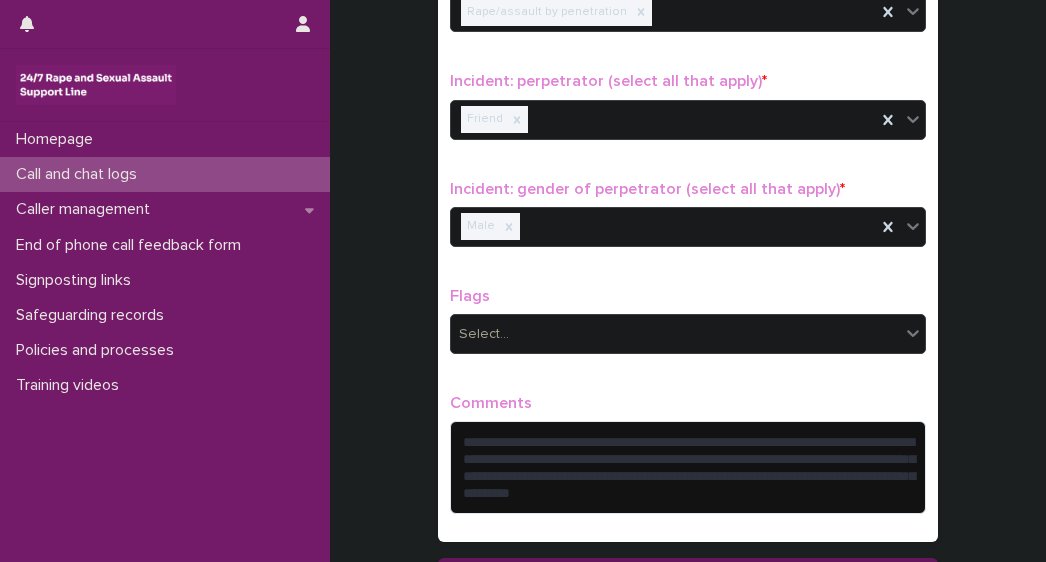 click on "Save" at bounding box center (688, 574) 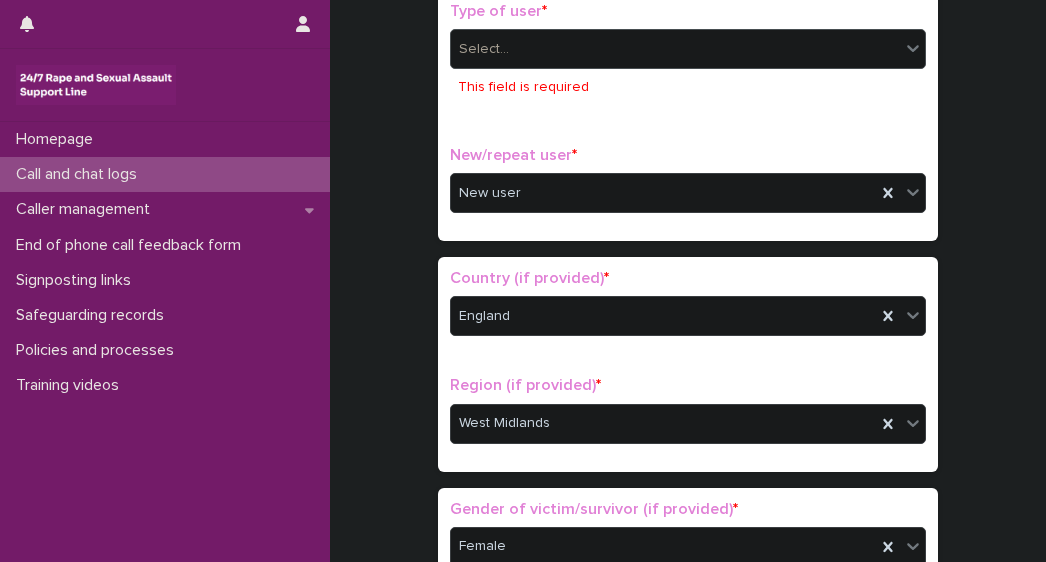 click on "Select..." at bounding box center (675, 49) 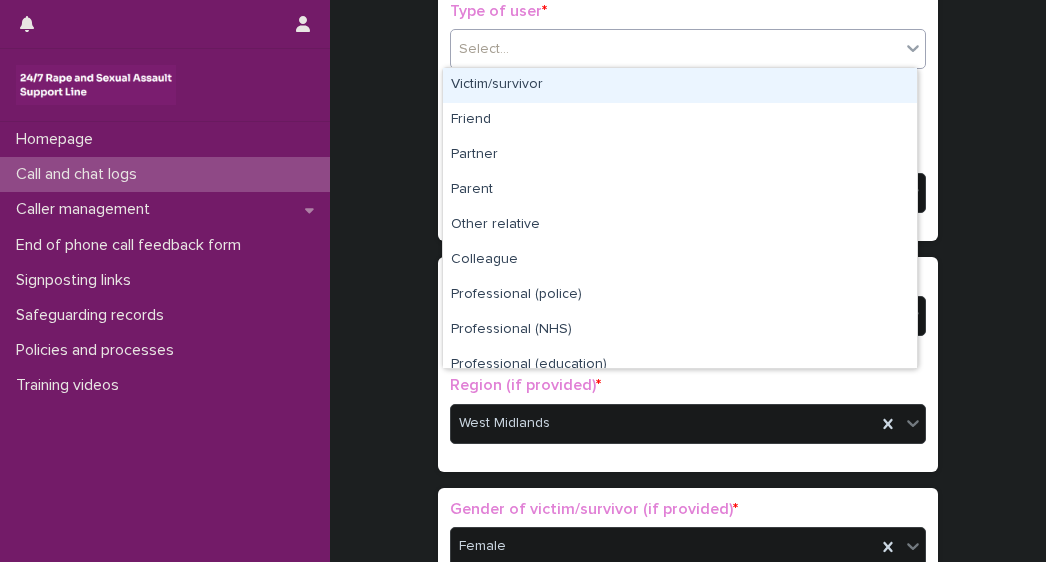 click on "Victim/survivor" at bounding box center [680, 85] 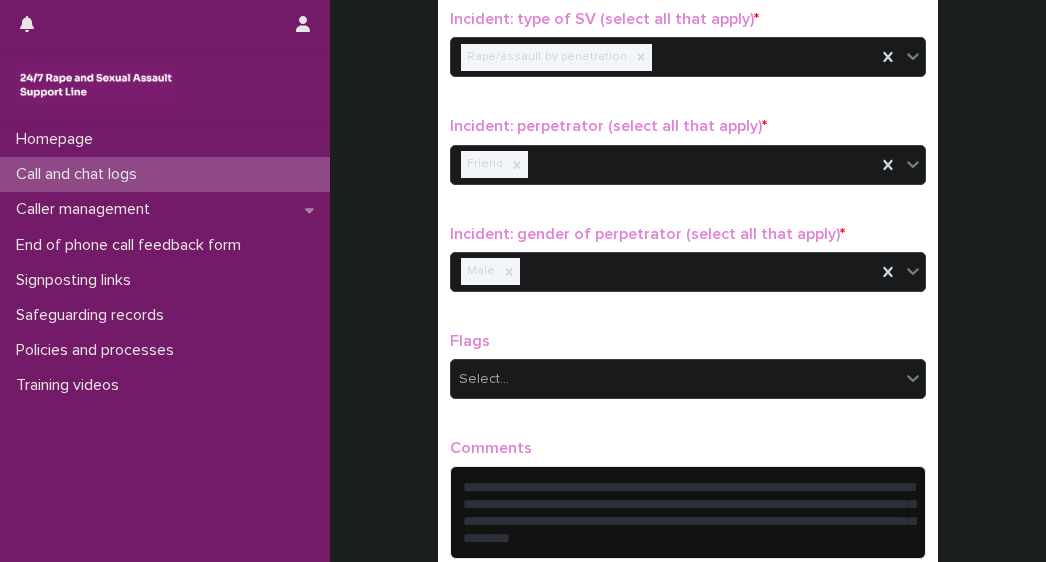scroll, scrollTop: 1555, scrollLeft: 0, axis: vertical 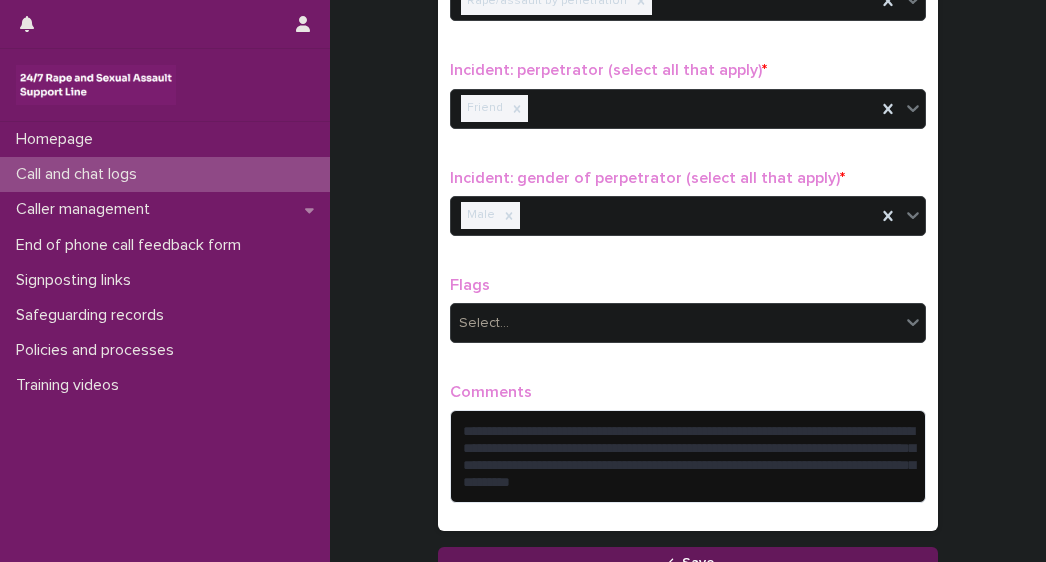 click on "Save" at bounding box center (698, 563) 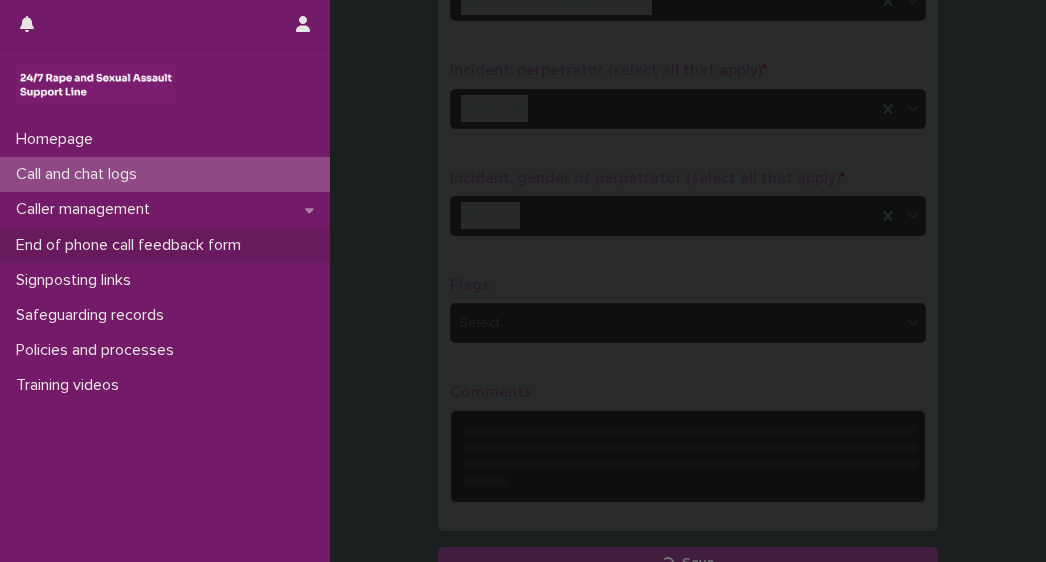 click on "End of phone call feedback form" at bounding box center [132, 245] 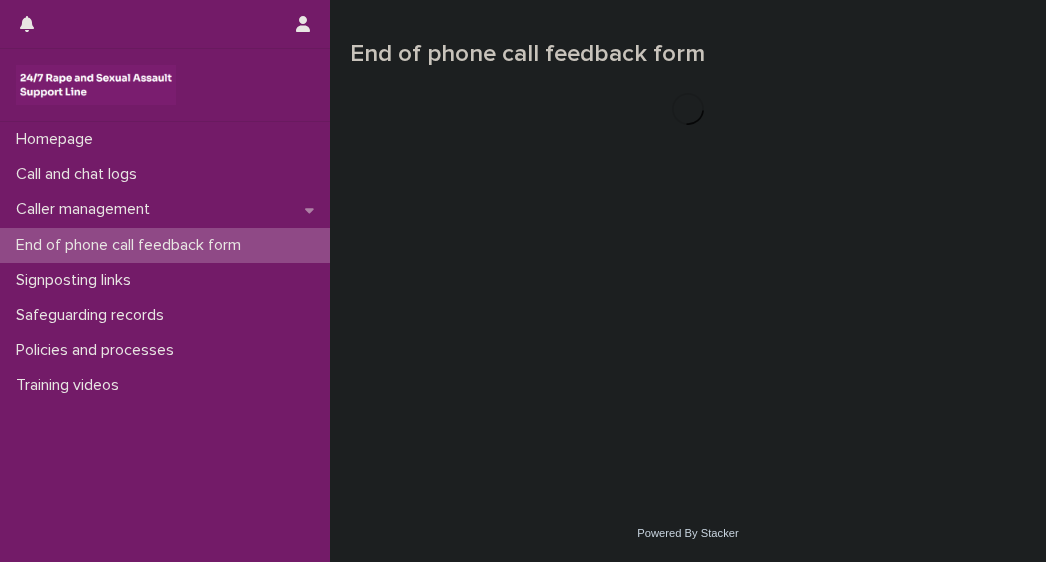 scroll, scrollTop: 0, scrollLeft: 0, axis: both 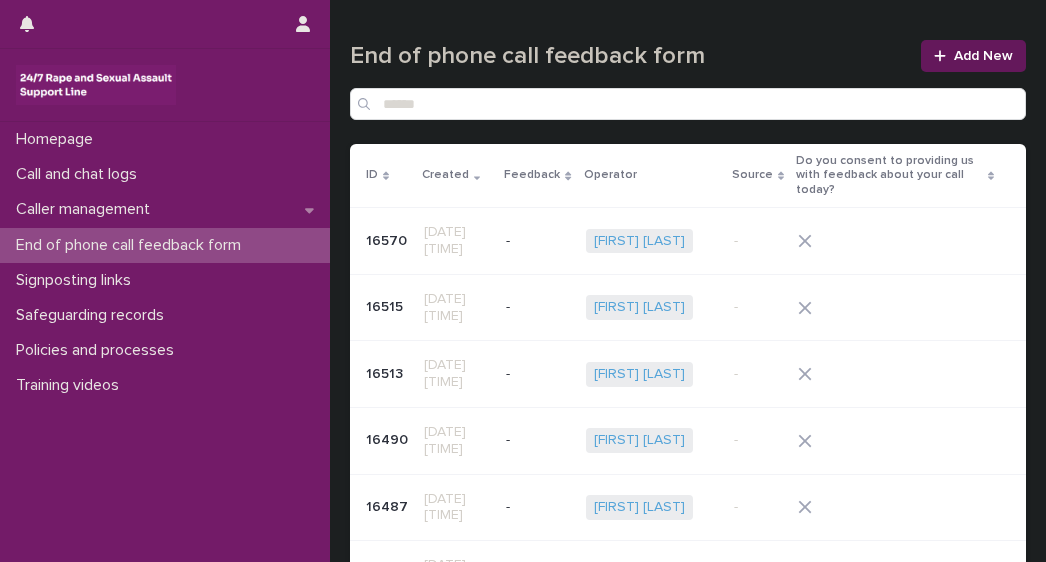 click on "Add New" at bounding box center [973, 56] 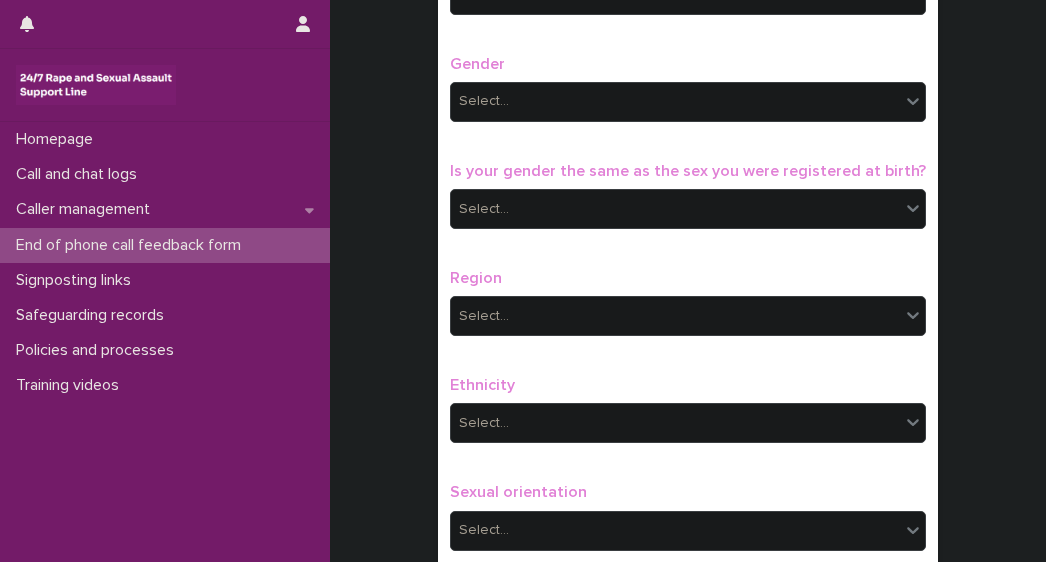 scroll, scrollTop: 334, scrollLeft: 0, axis: vertical 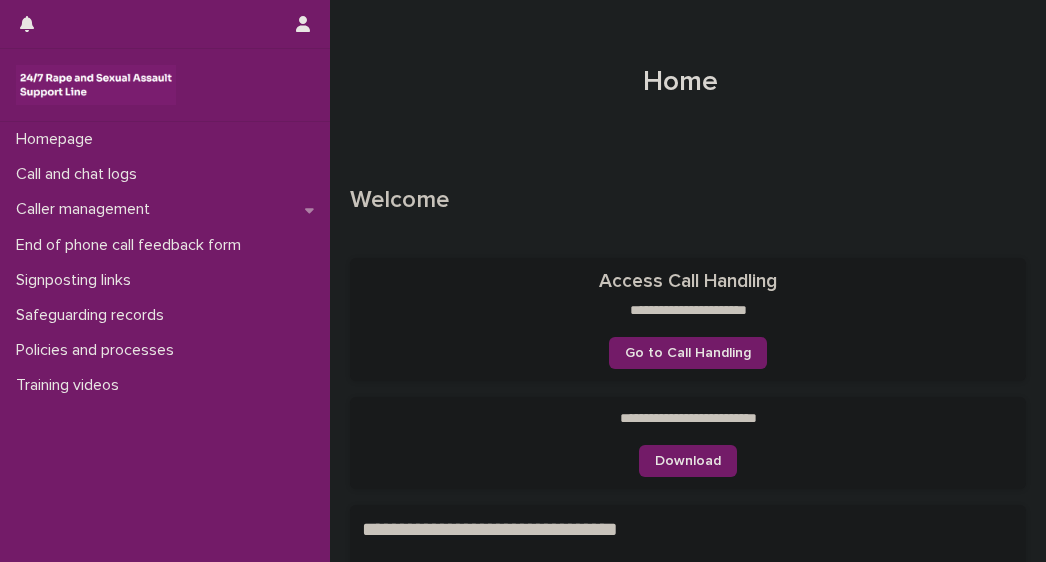 click at bounding box center [680, 74] 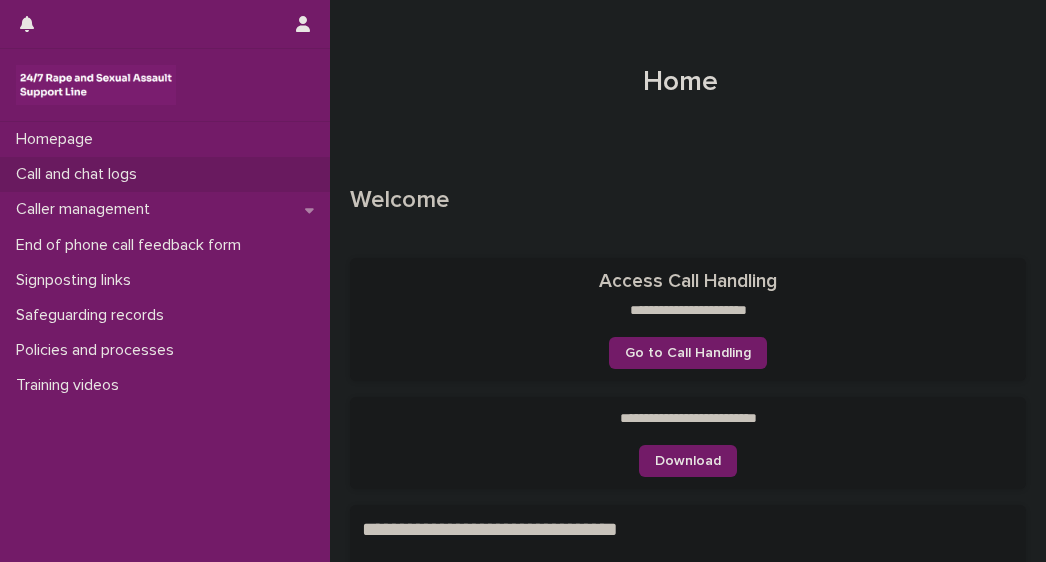 click on "Call and chat logs" at bounding box center [80, 174] 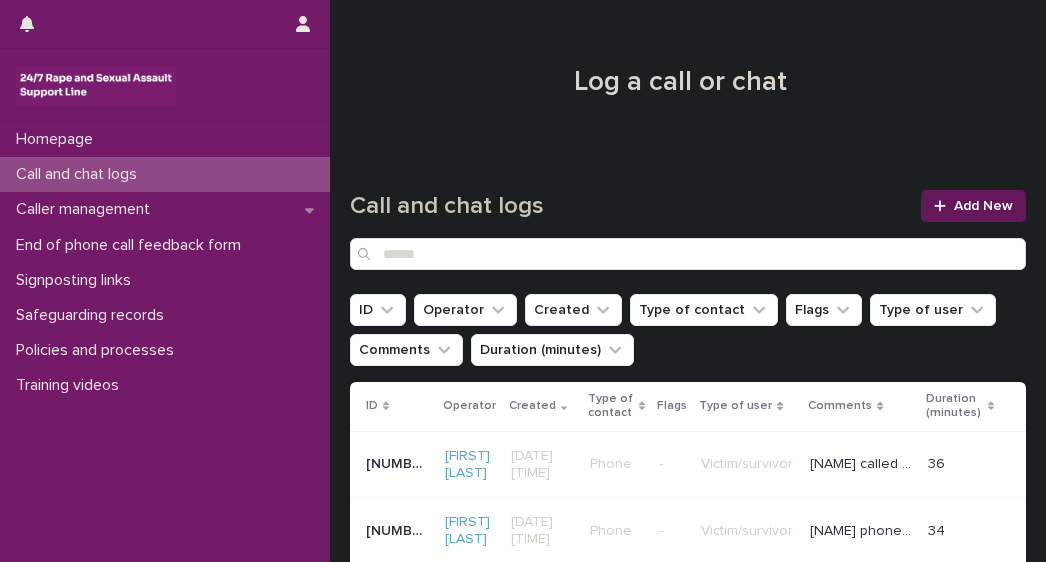 click on "Add New" at bounding box center [973, 206] 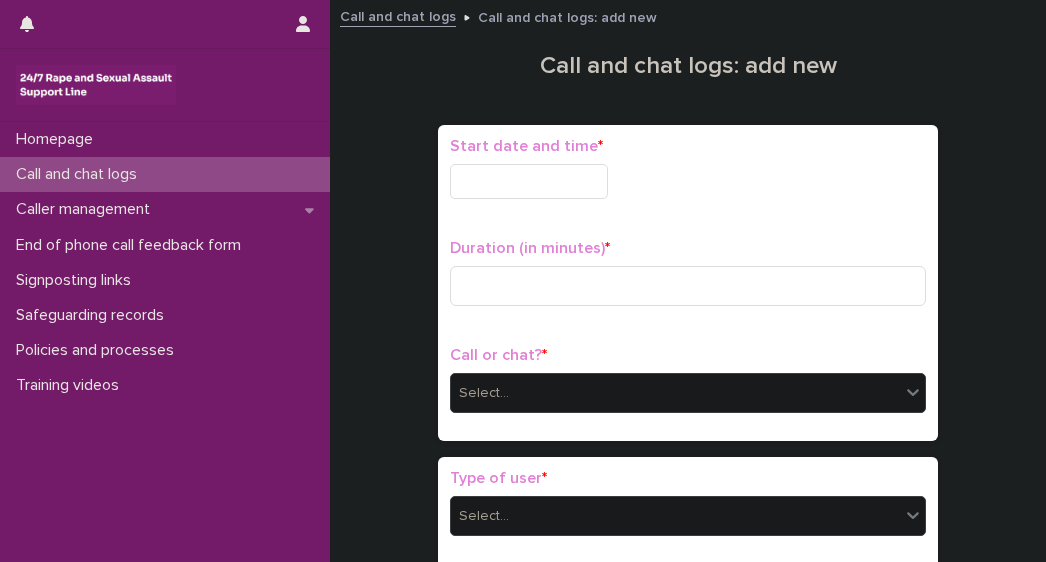 click at bounding box center [529, 181] 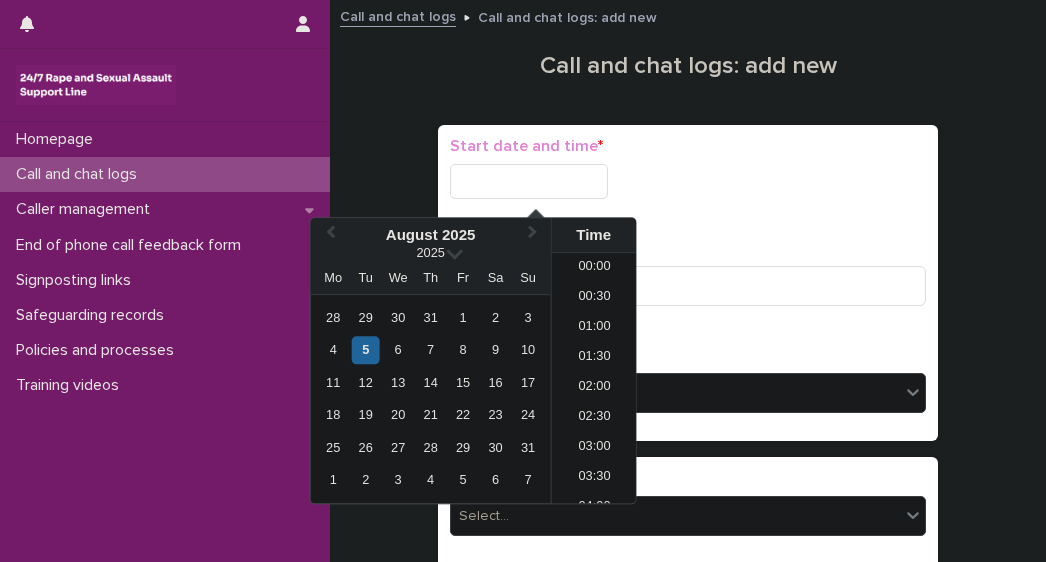 scroll, scrollTop: 190, scrollLeft: 0, axis: vertical 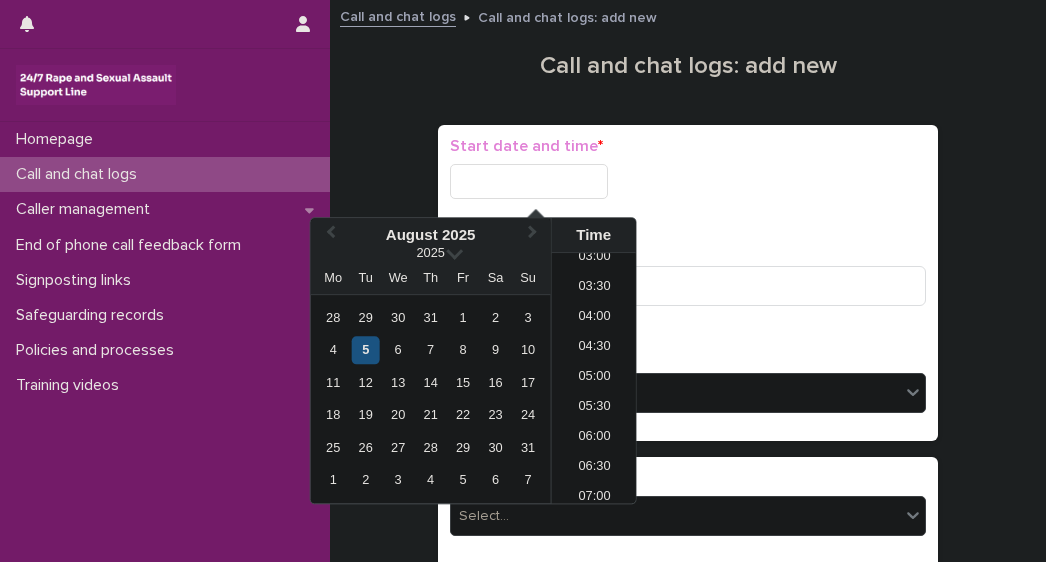 click on "5" at bounding box center [365, 350] 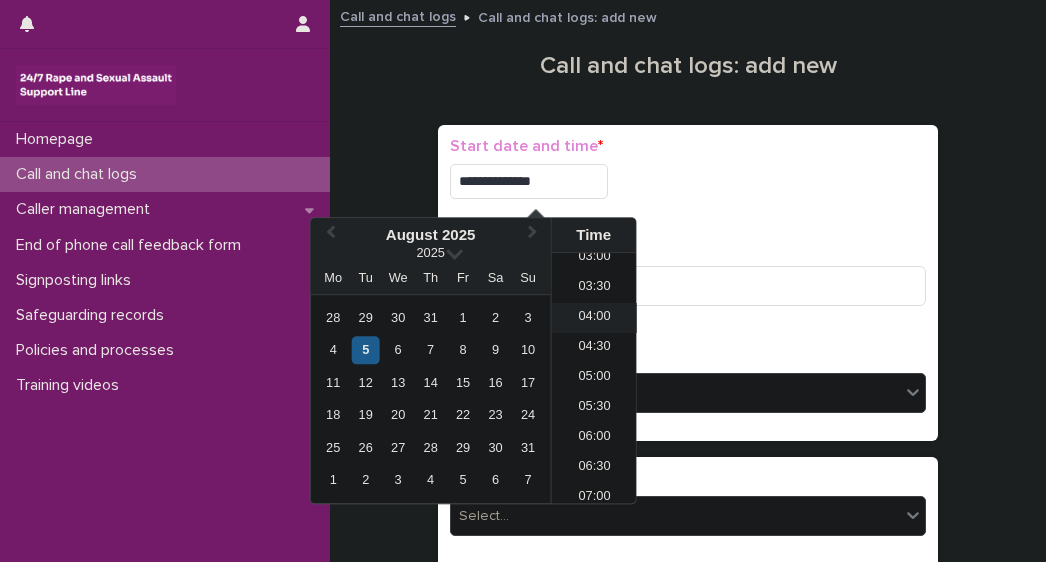 click on "04:00" at bounding box center (594, 318) 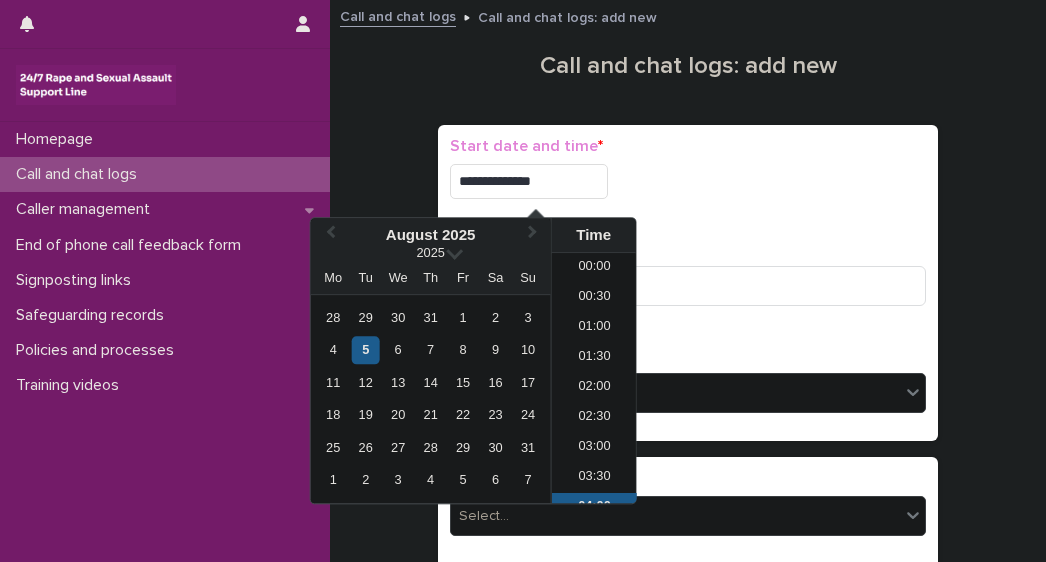 click on "**********" at bounding box center [529, 181] 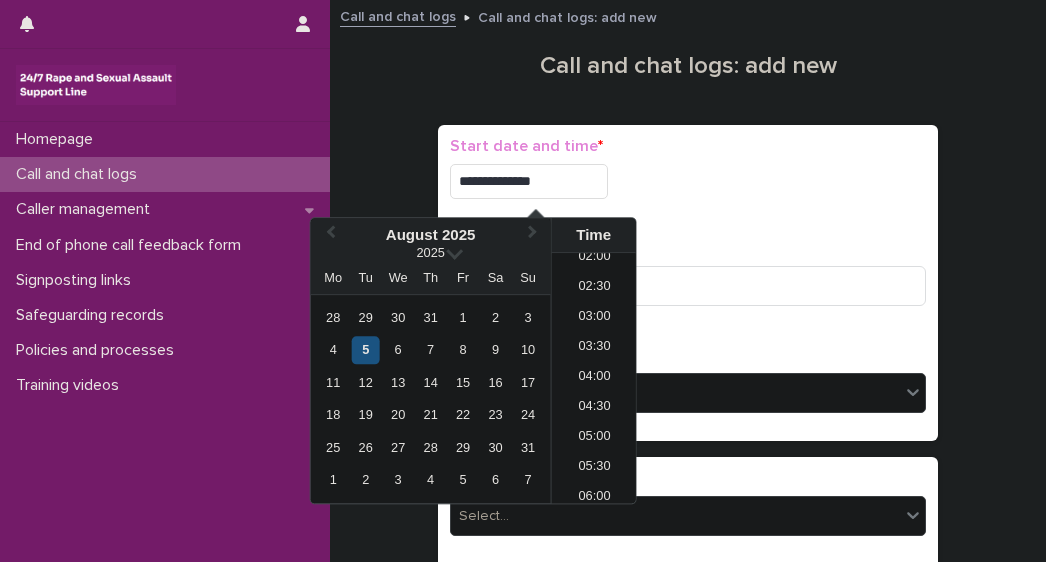 type on "**********" 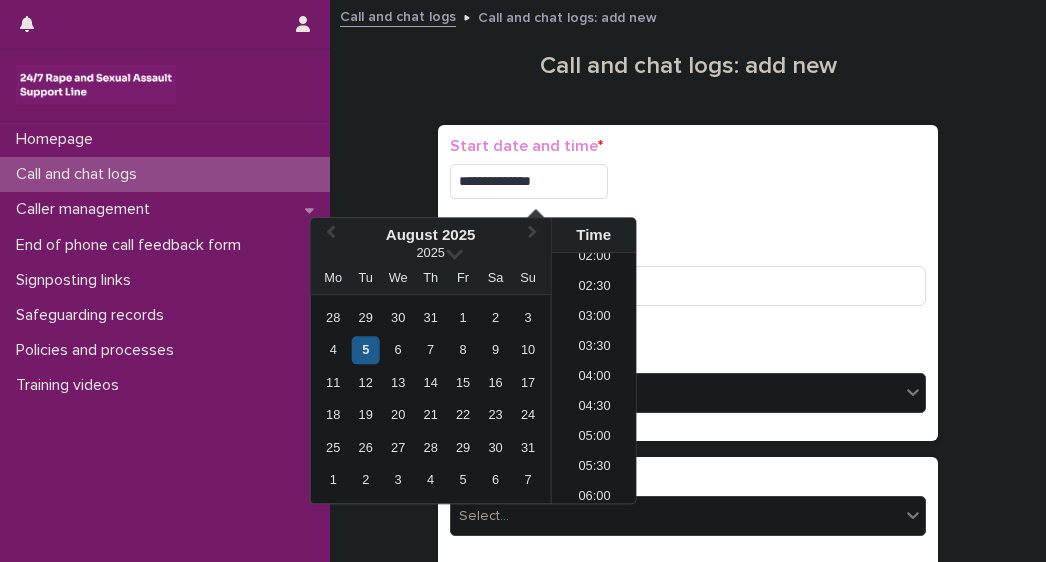 click on "Duration (in minutes) *" at bounding box center [688, 248] 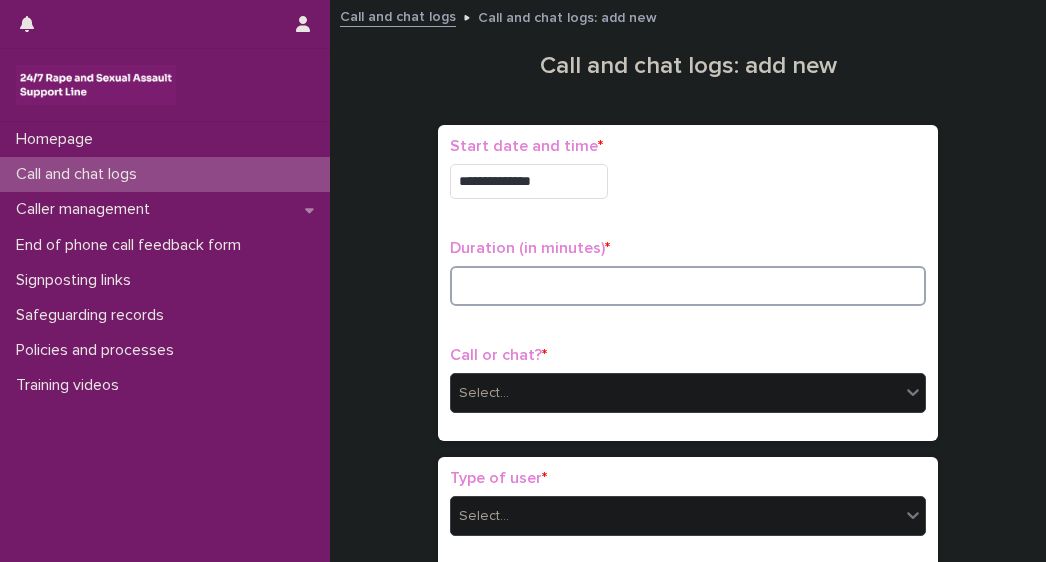 click at bounding box center (688, 286) 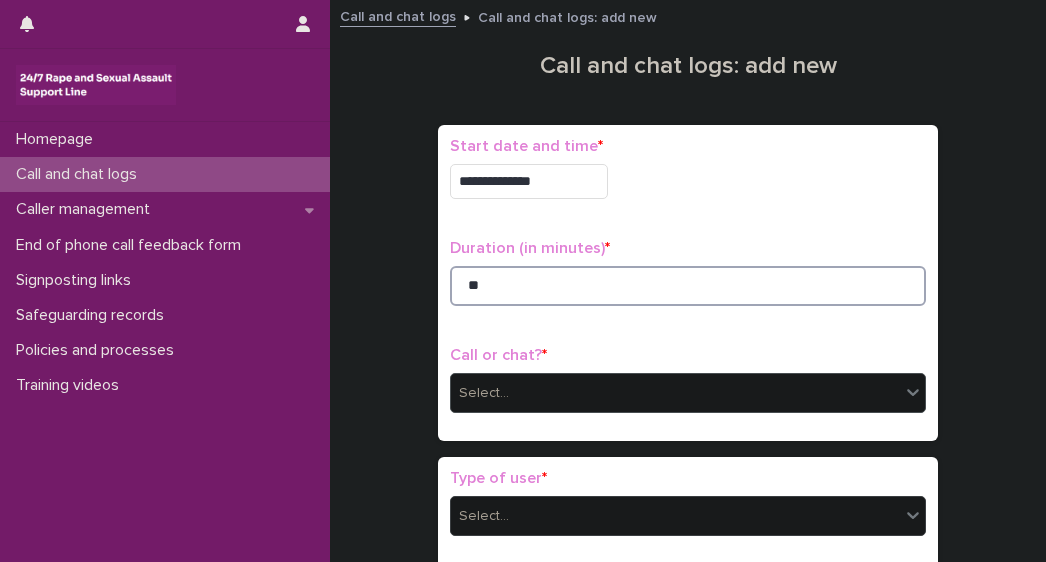 type on "**" 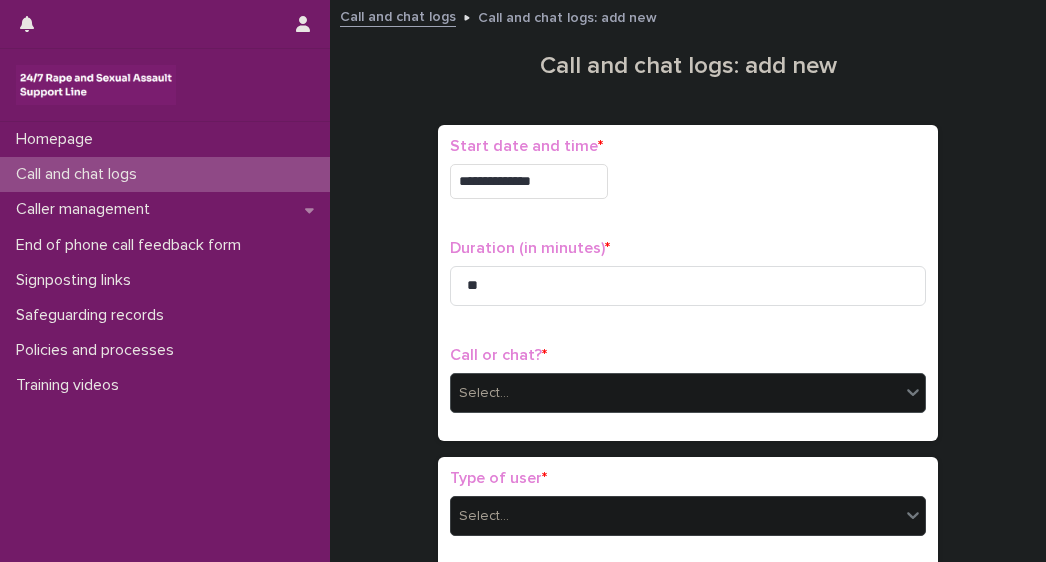 click on "Select..." at bounding box center [675, 393] 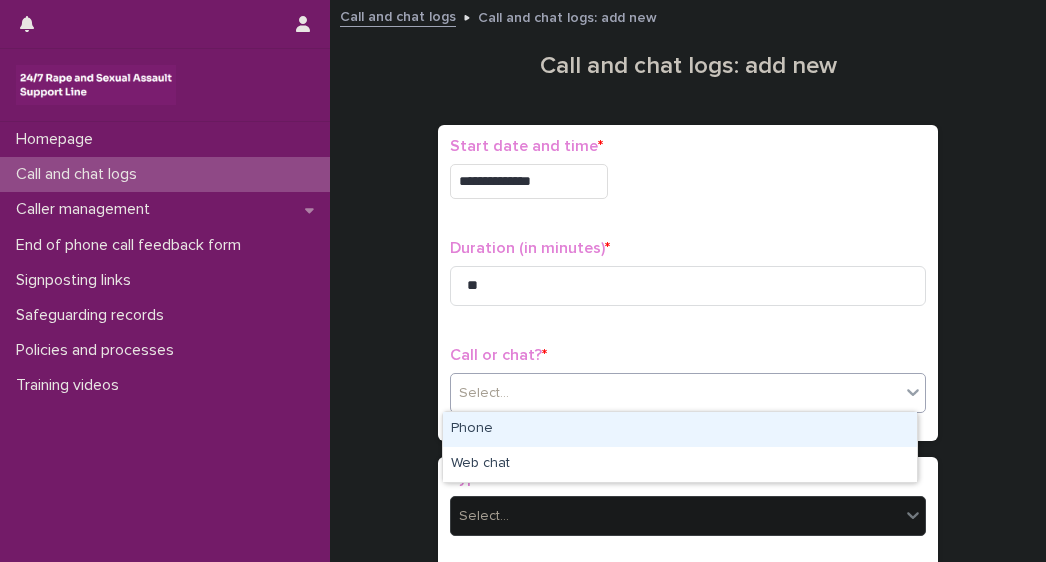 click on "Phone" at bounding box center (680, 429) 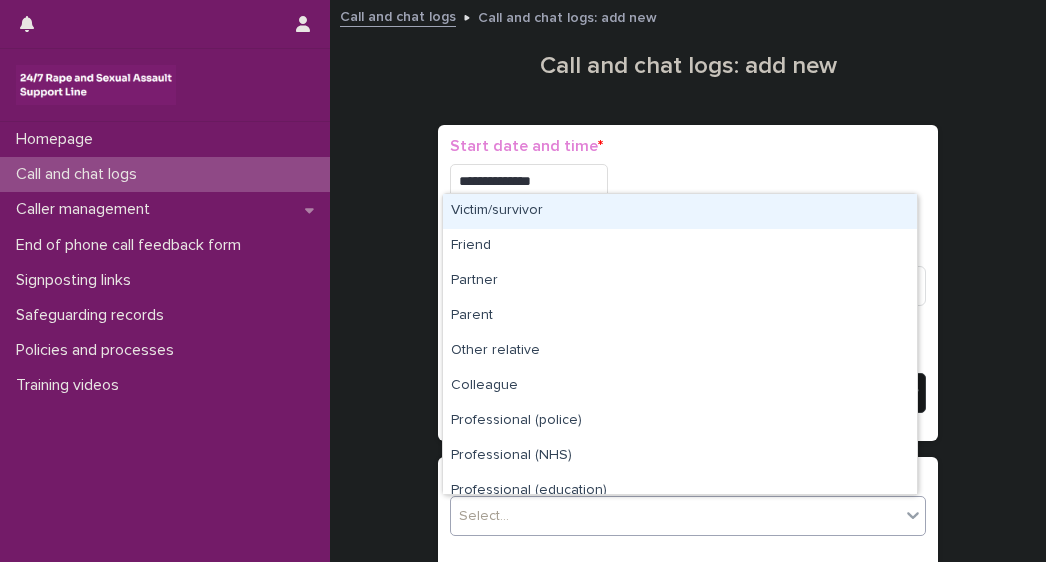 click on "Select..." at bounding box center (675, 516) 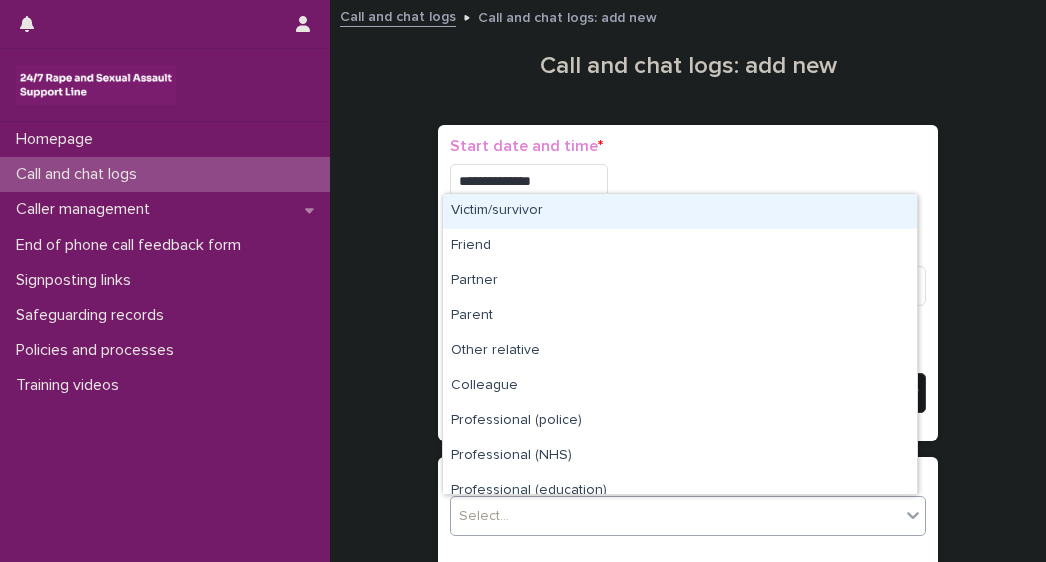 click on "Victim/survivor" at bounding box center [680, 211] 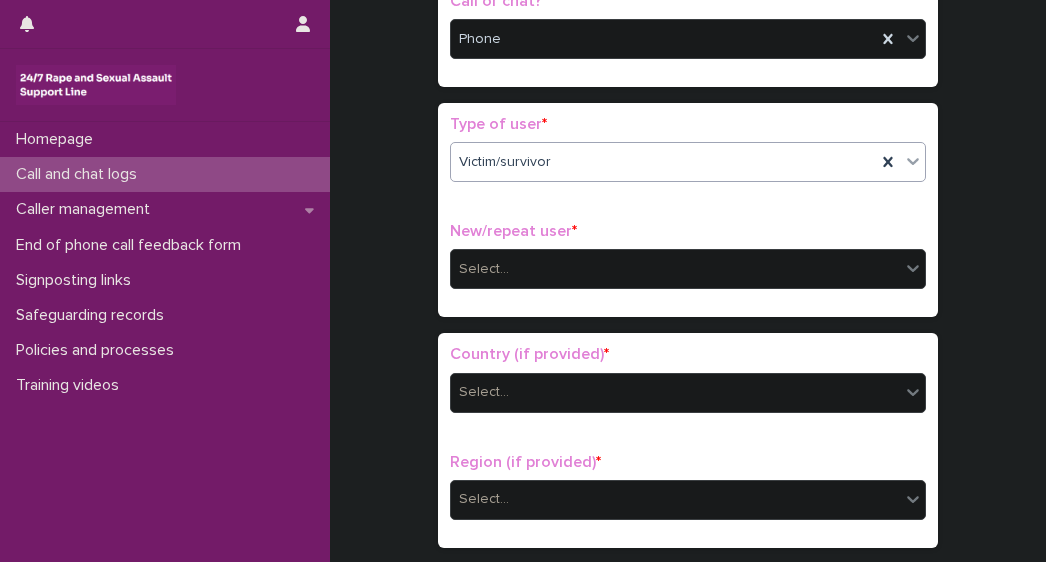 scroll, scrollTop: 366, scrollLeft: 0, axis: vertical 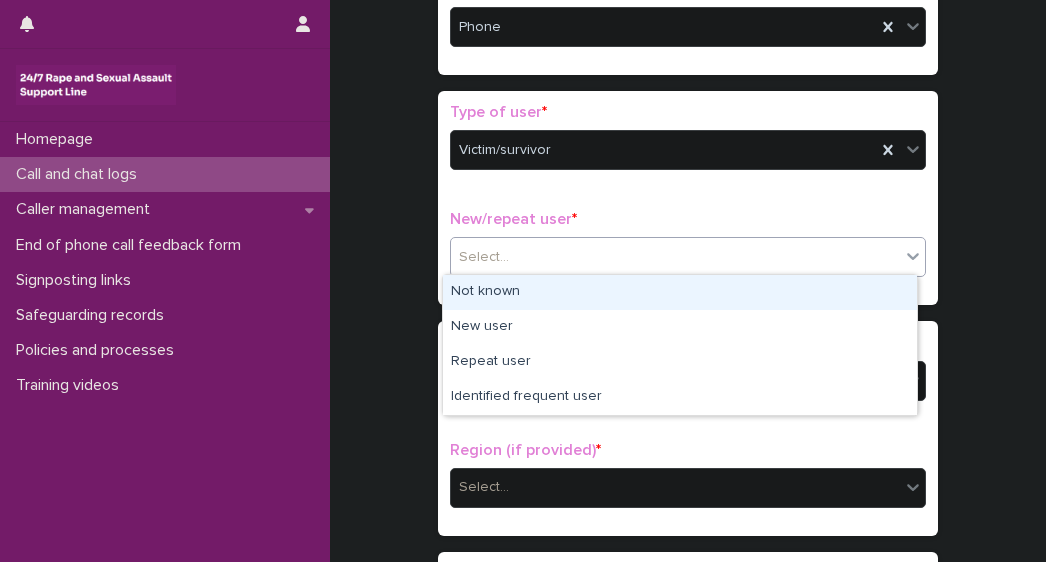 click on "Select..." at bounding box center (675, 257) 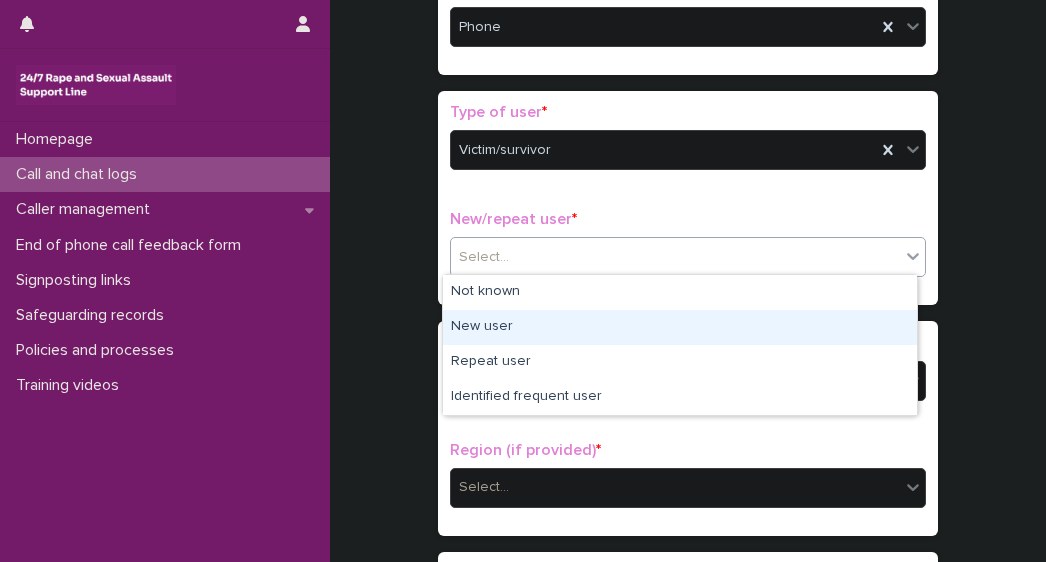click on "New user" at bounding box center [680, 327] 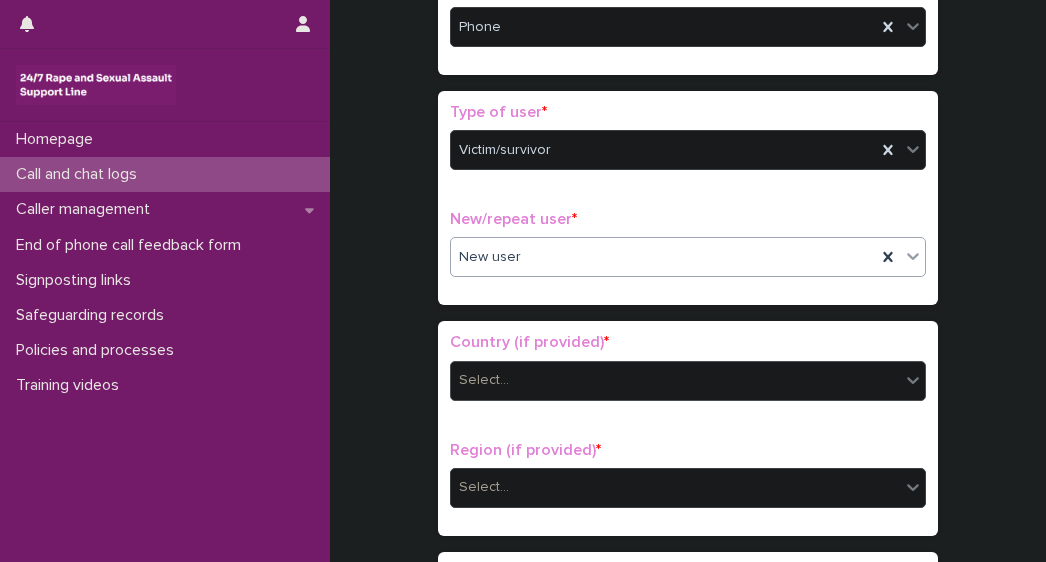 click on "Select..." at bounding box center (484, 380) 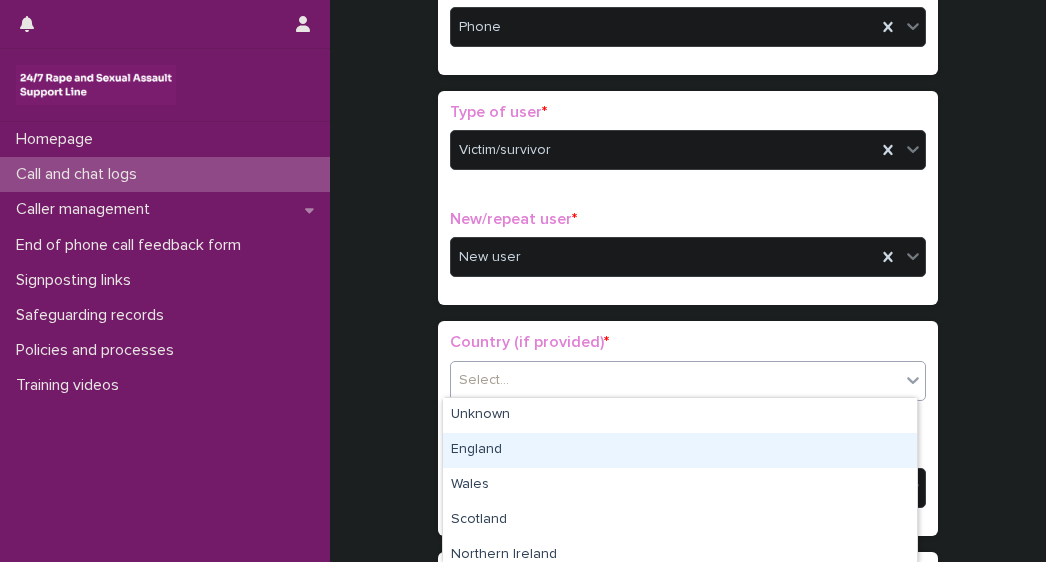 click on "England" at bounding box center (680, 450) 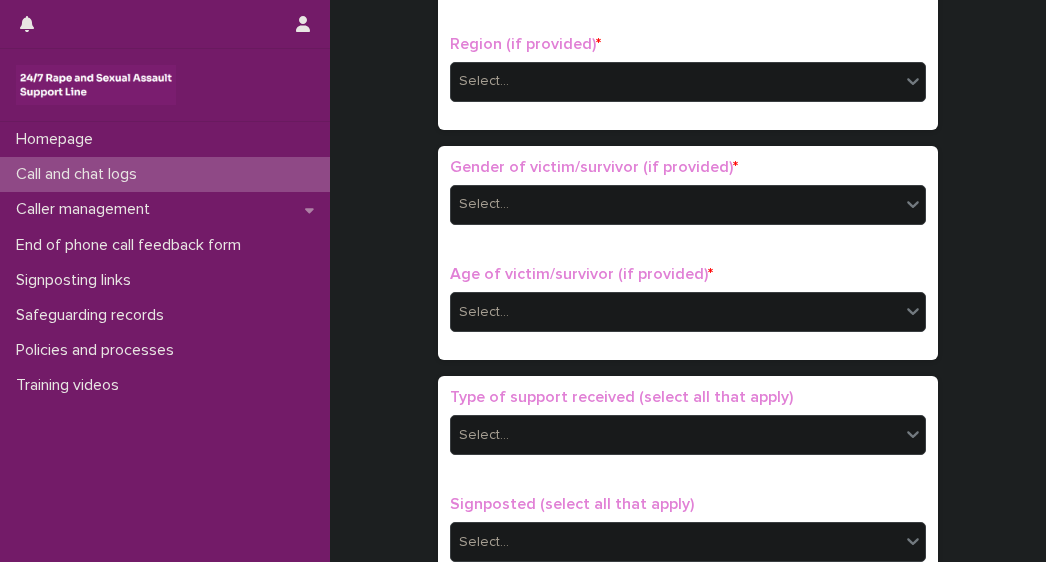 scroll, scrollTop: 812, scrollLeft: 0, axis: vertical 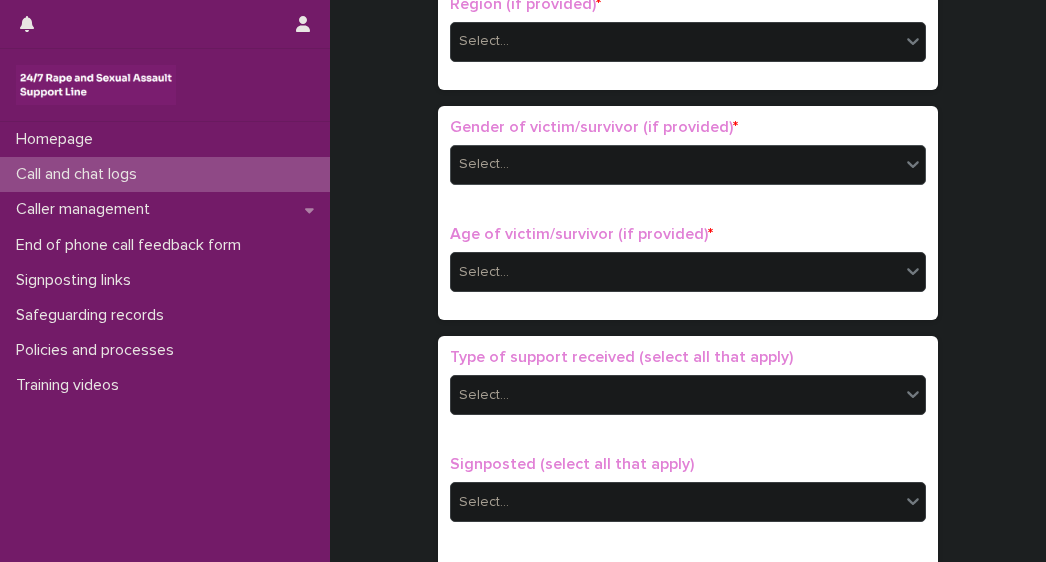 click on "Select..." at bounding box center (675, 164) 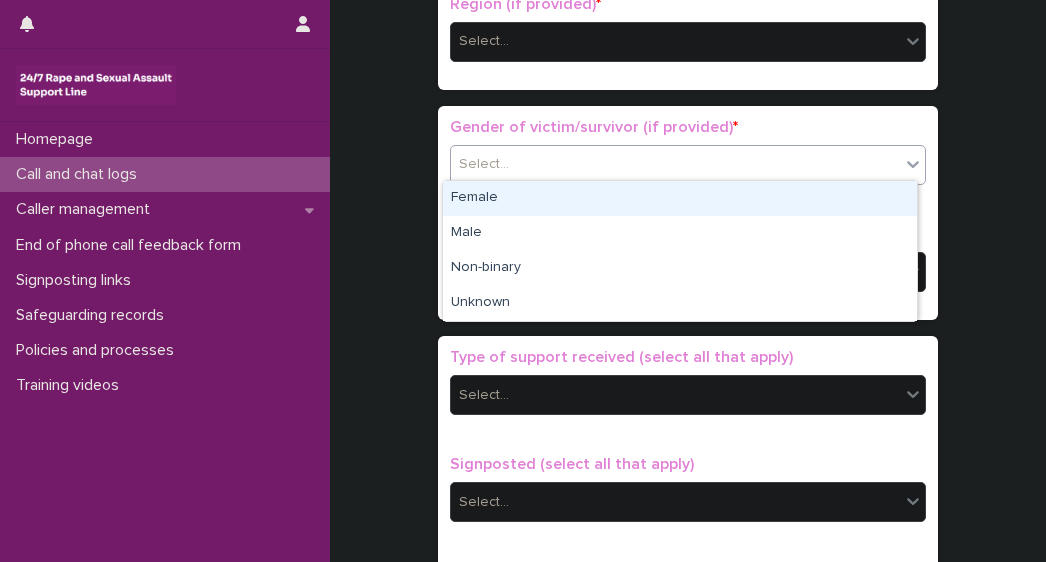 click on "Female" at bounding box center (680, 198) 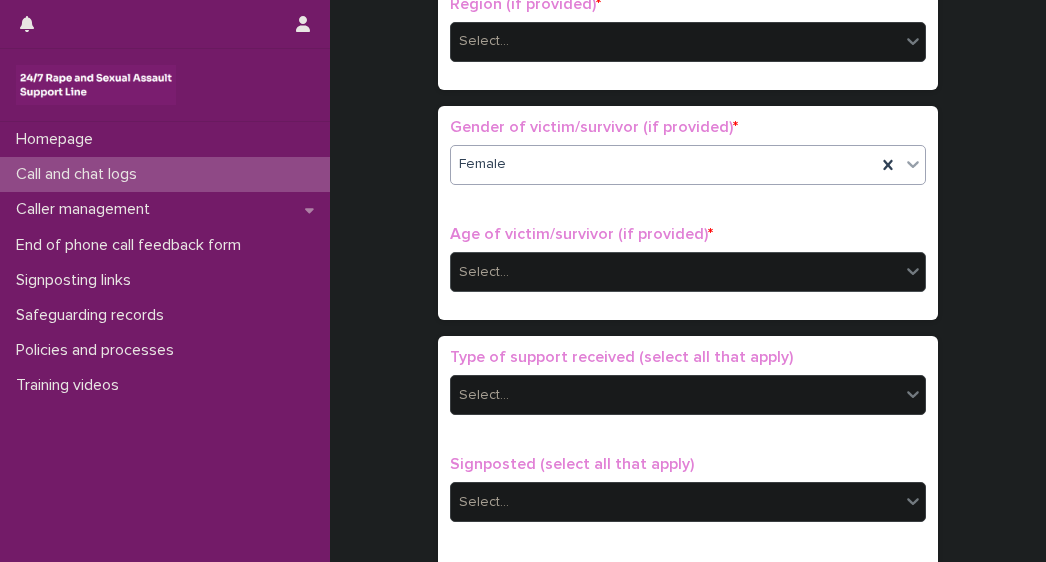 click on "Select..." at bounding box center [484, 272] 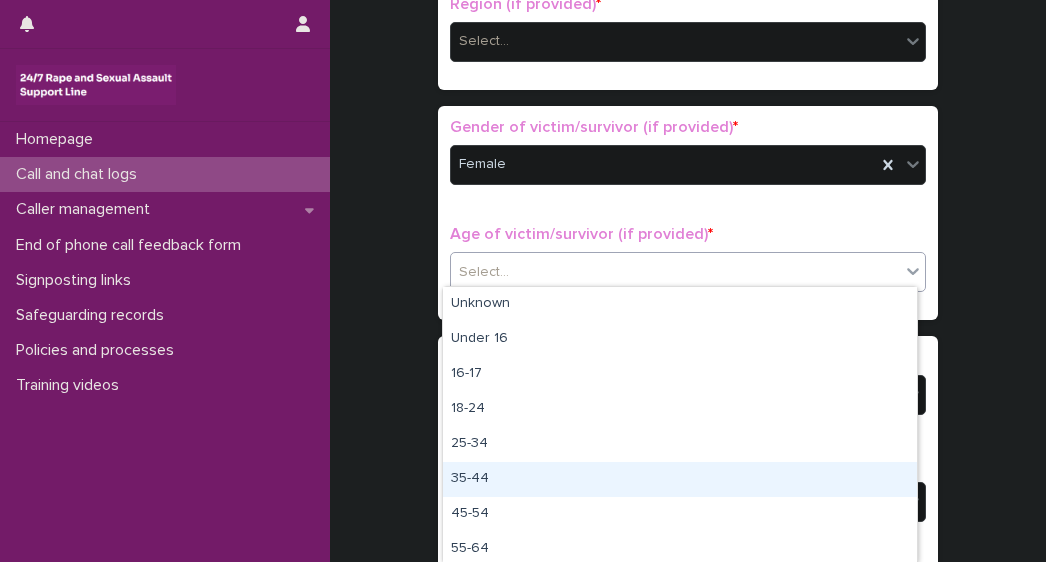click on "35-44" at bounding box center [680, 479] 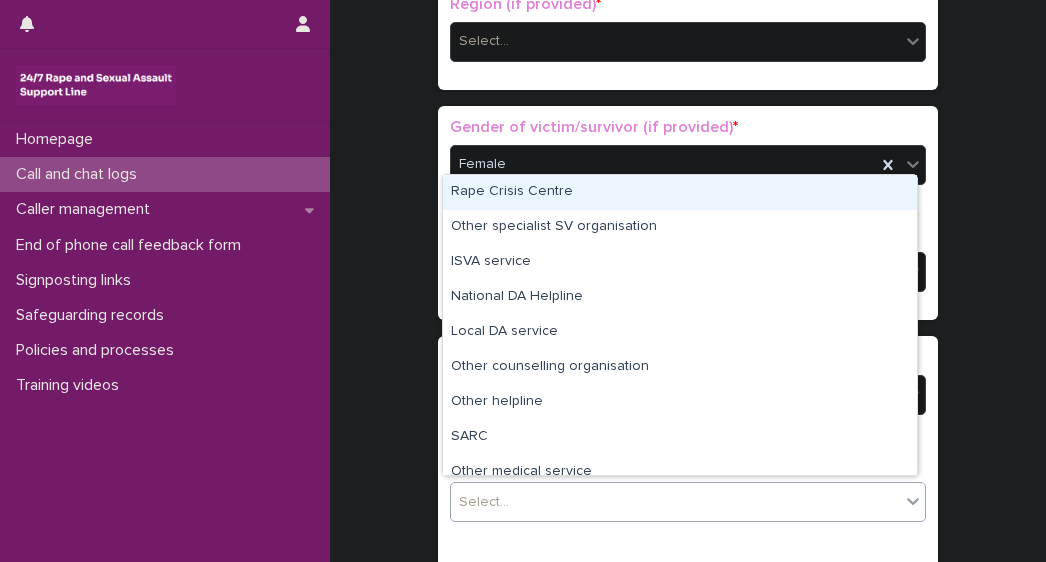 click on "Select..." at bounding box center (675, 502) 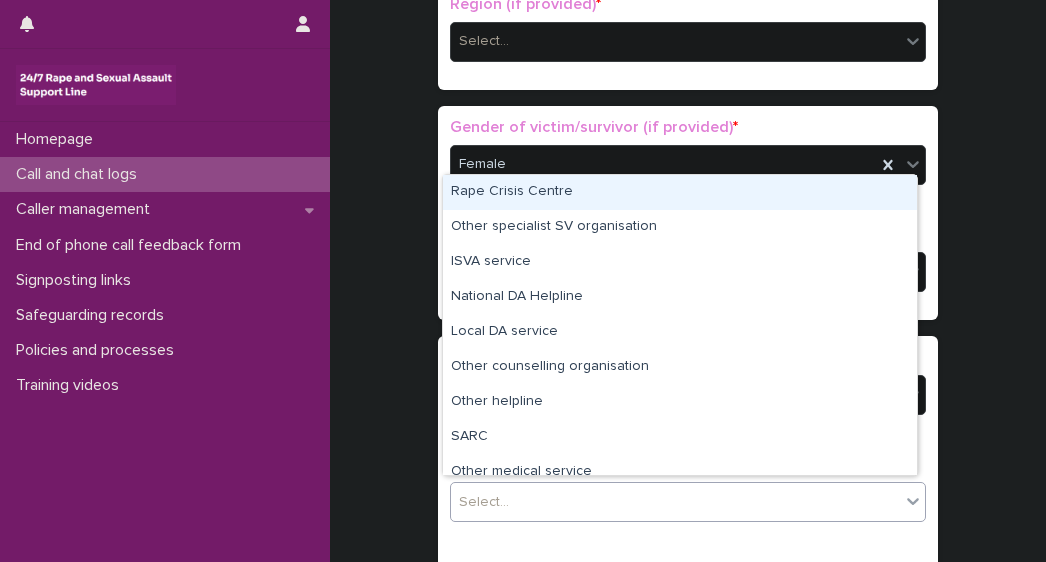 click on "Rape Crisis Centre" at bounding box center [680, 192] 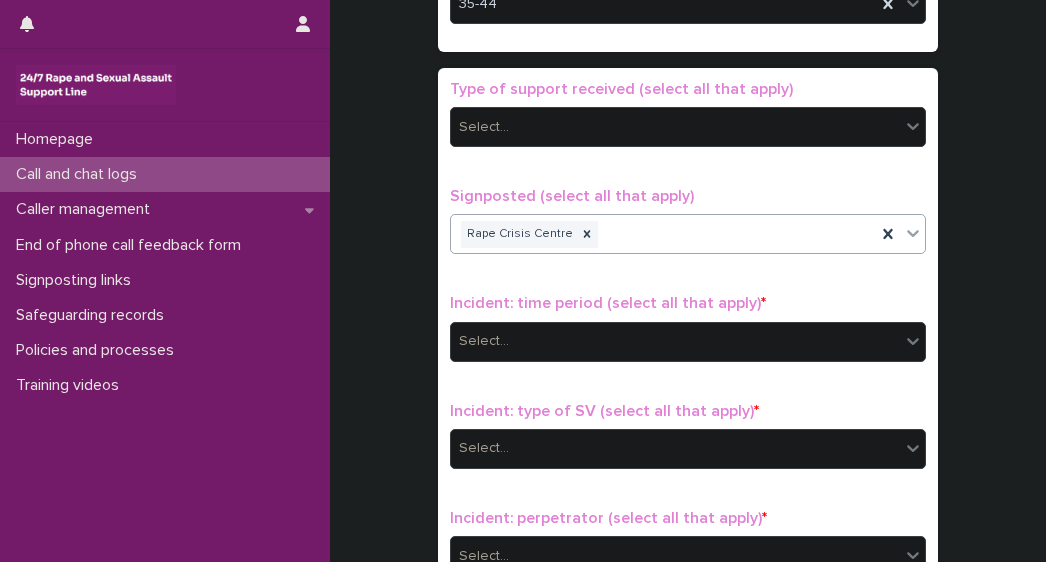 scroll, scrollTop: 1084, scrollLeft: 0, axis: vertical 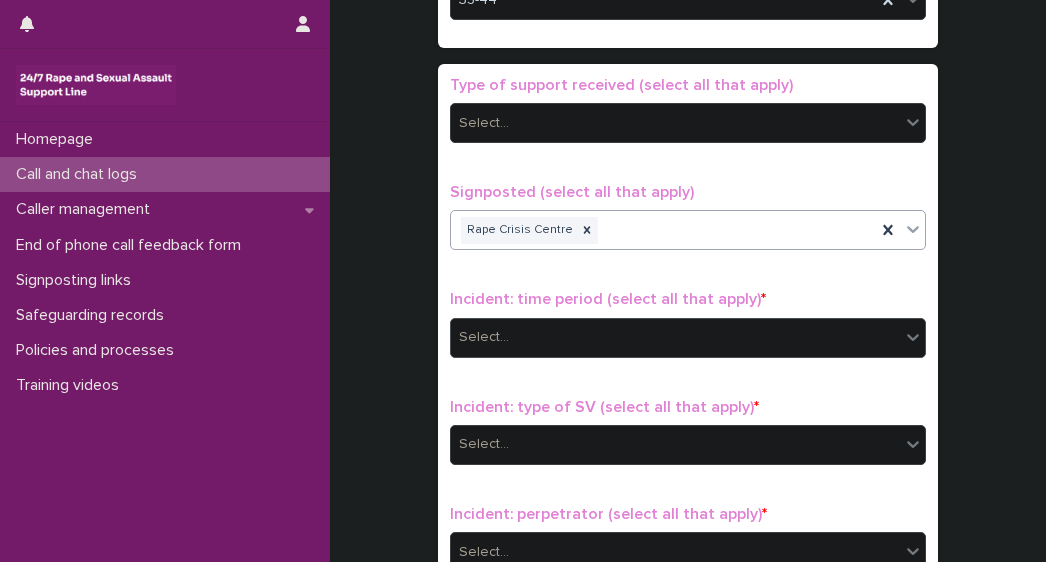 click on "Select..." at bounding box center [688, 338] 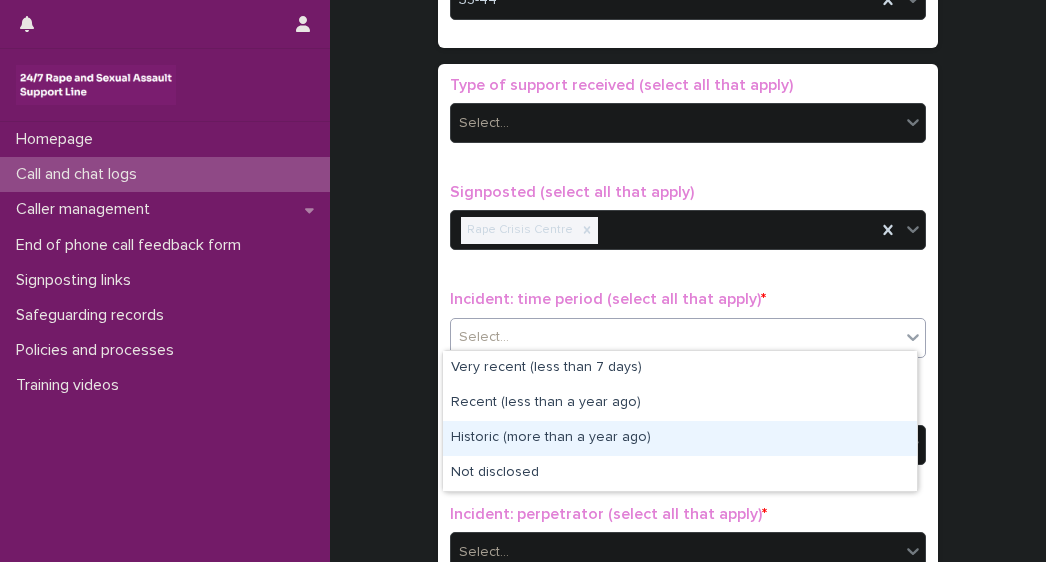 click on "Historic (more than a year ago)" at bounding box center (680, 438) 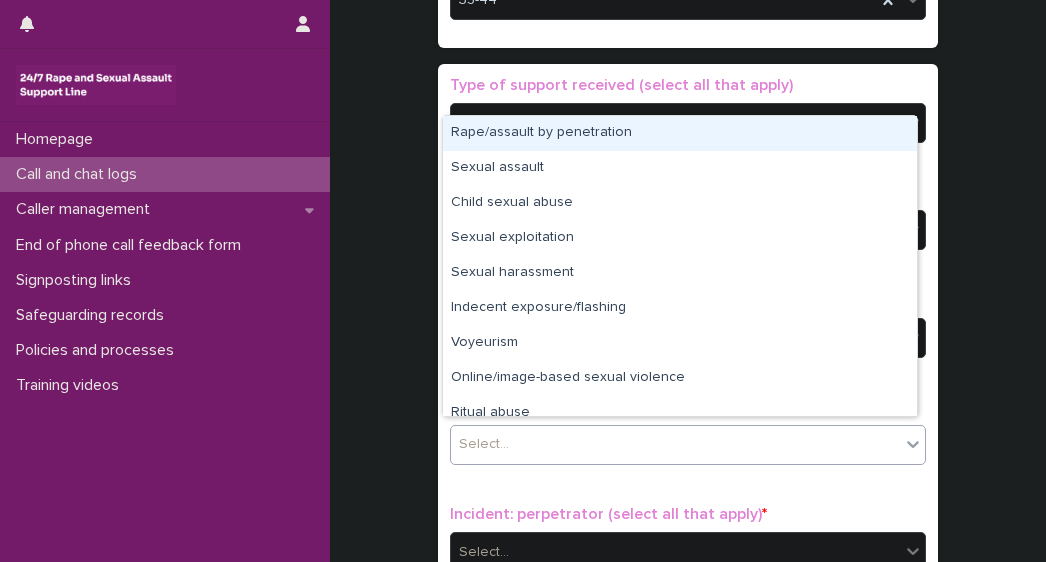 click on "Select..." at bounding box center (484, 444) 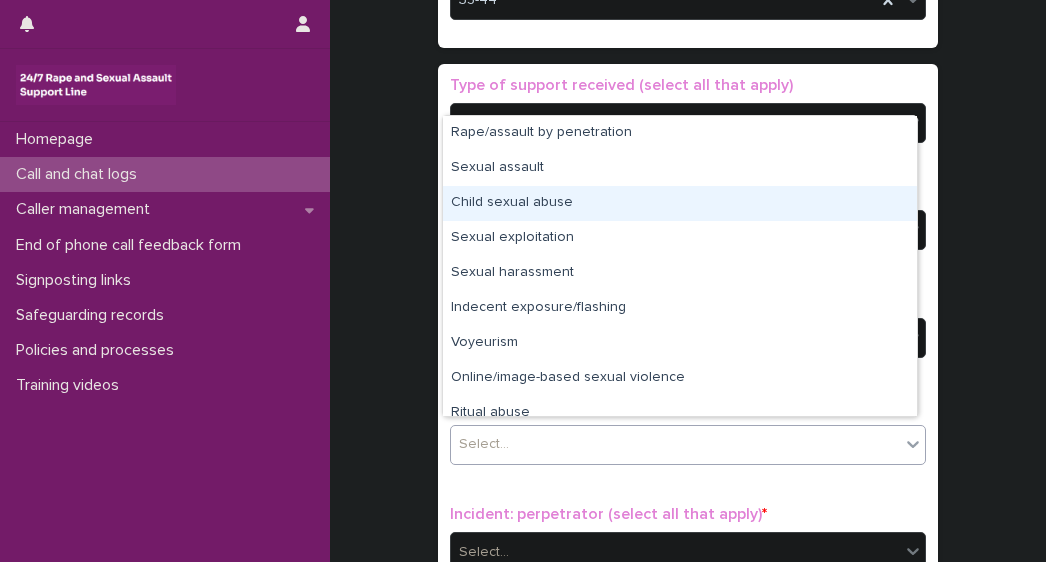 click on "Child sexual abuse" at bounding box center (680, 203) 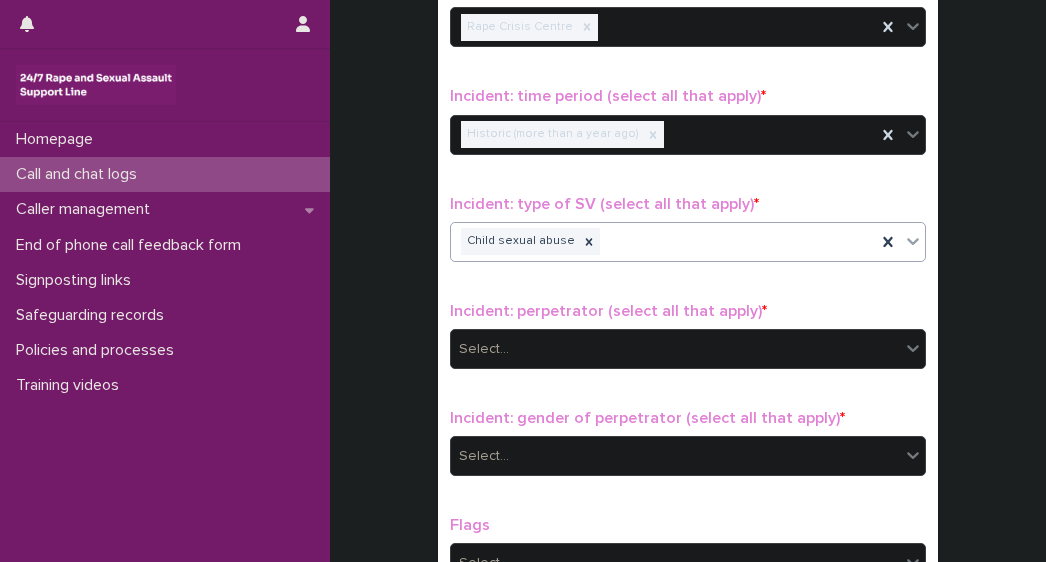 scroll, scrollTop: 1338, scrollLeft: 0, axis: vertical 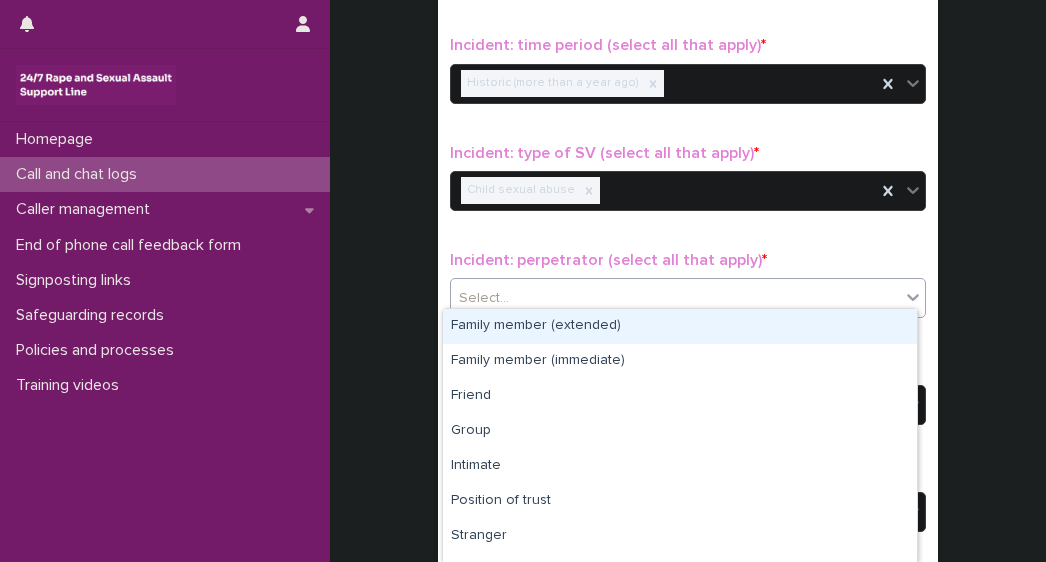 click on "Select..." at bounding box center (675, 298) 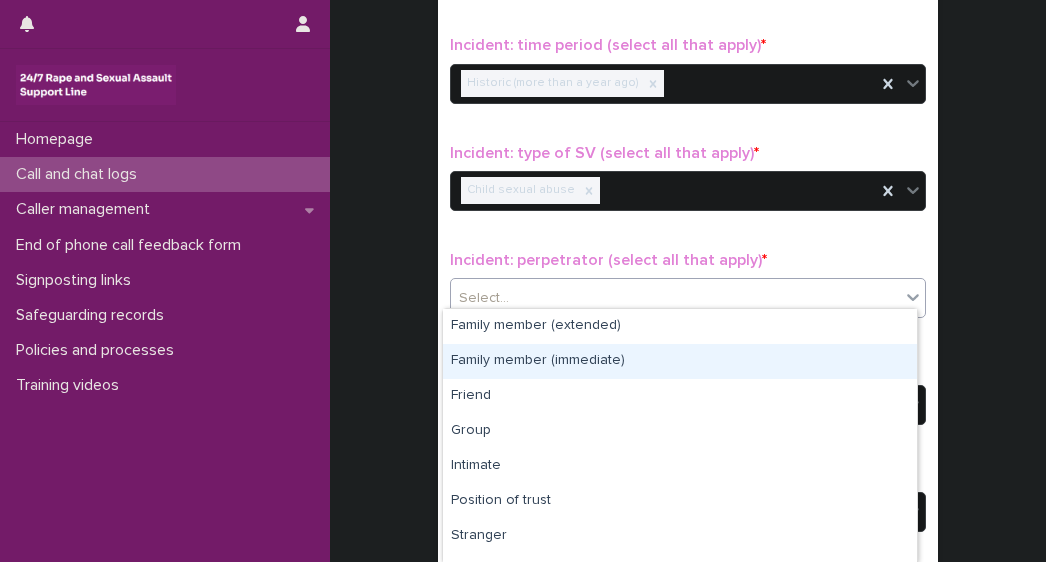 click on "Family member (immediate)" at bounding box center [680, 361] 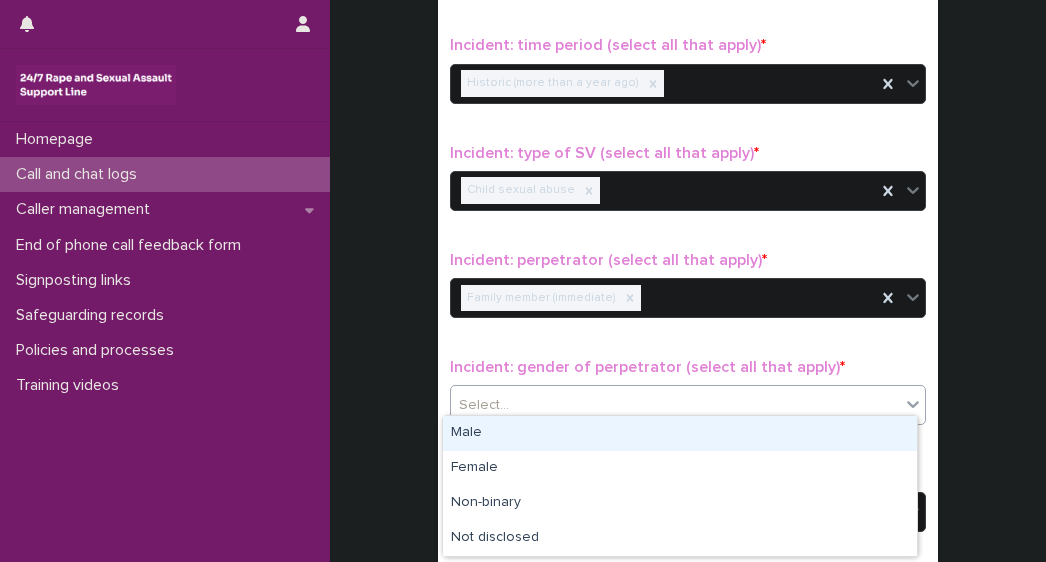 click on "Select..." at bounding box center [484, 405] 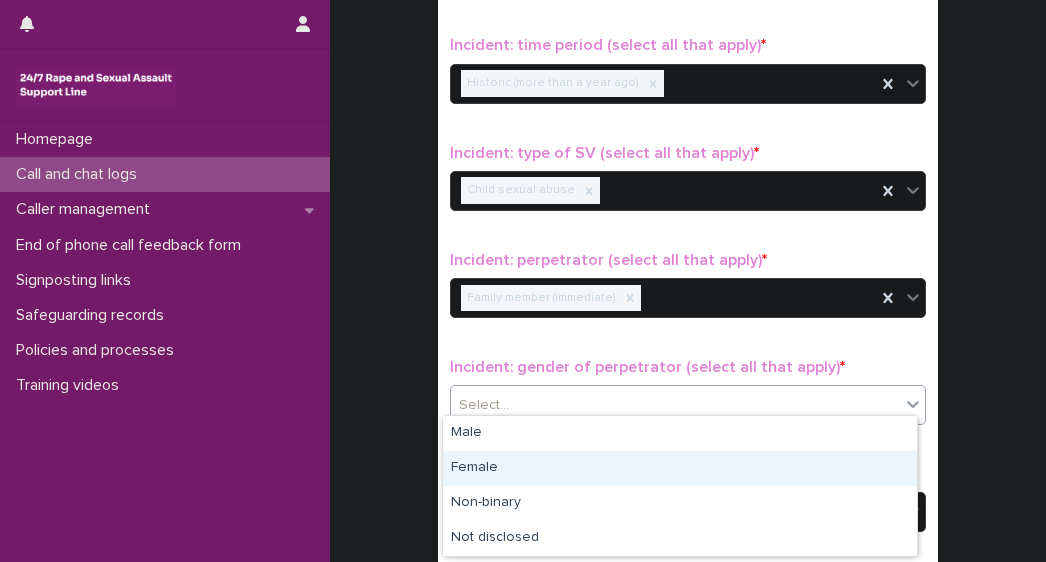 click on "Female" at bounding box center (680, 468) 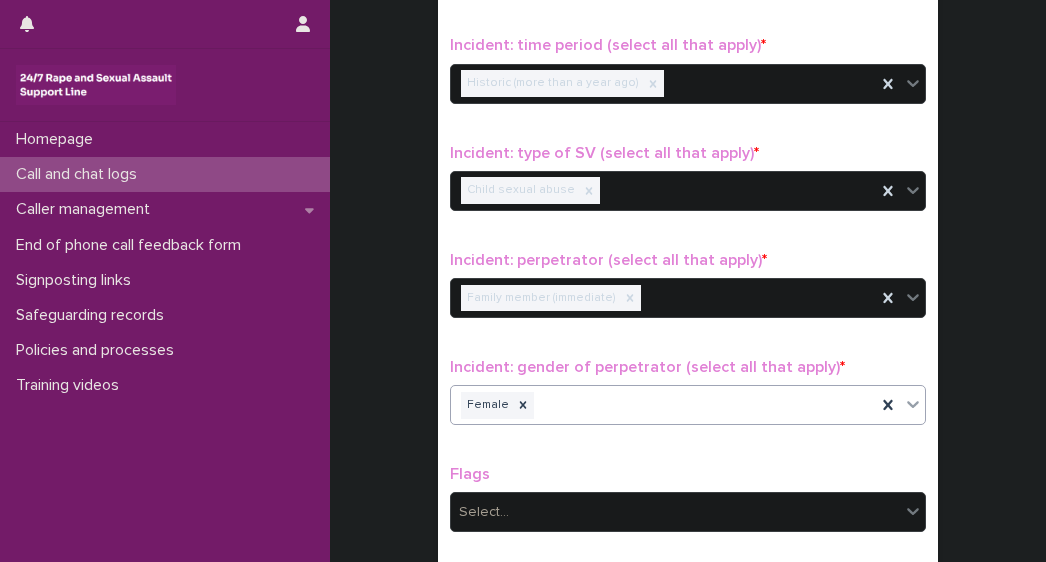 scroll, scrollTop: 1640, scrollLeft: 0, axis: vertical 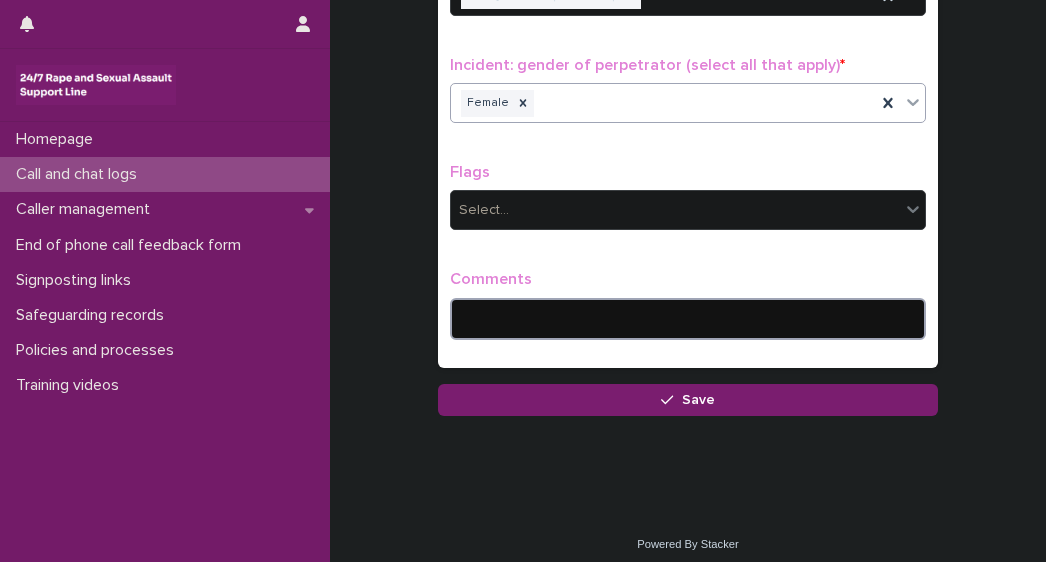 click at bounding box center (688, 319) 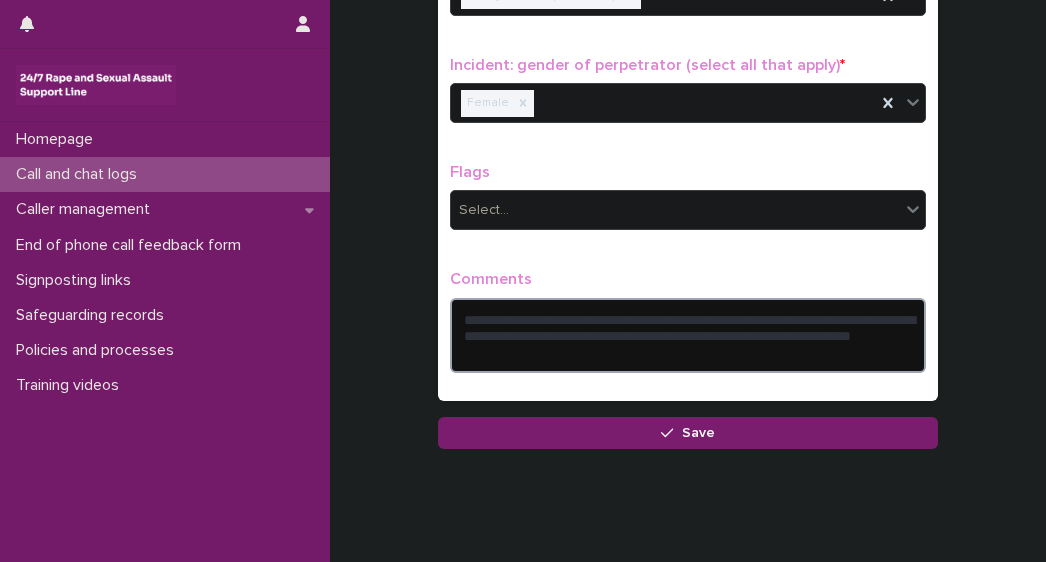 click on "**********" at bounding box center (688, 335) 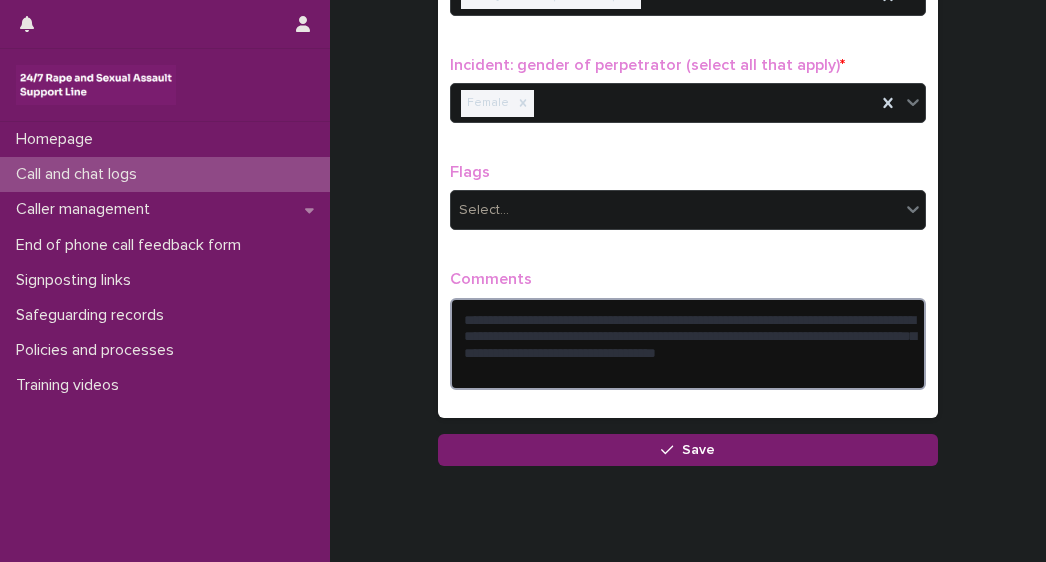 click on "**********" at bounding box center (688, 344) 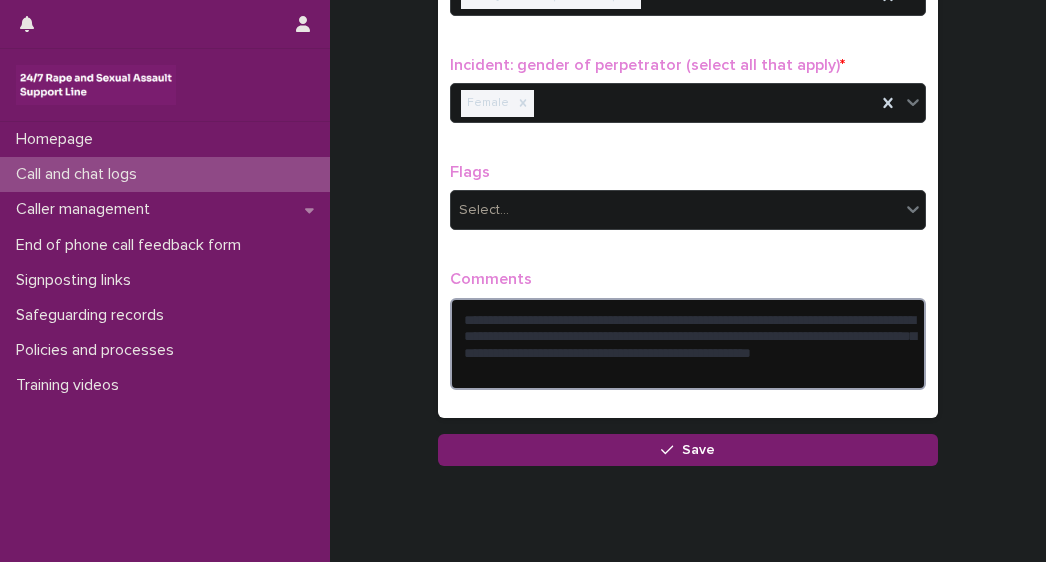 click on "**********" at bounding box center (688, 344) 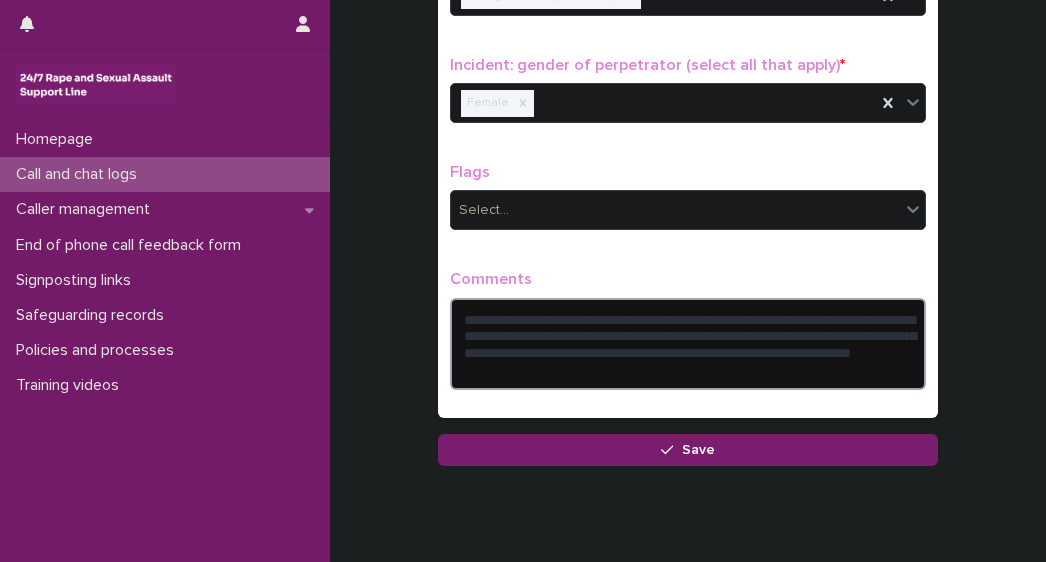 click on "**********" at bounding box center (688, 344) 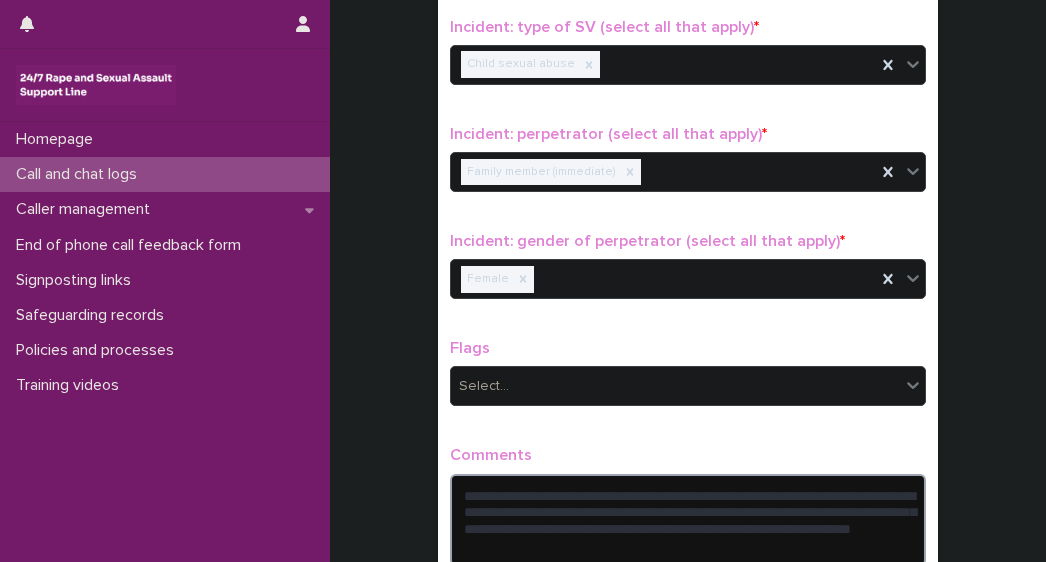 scroll, scrollTop: 1516, scrollLeft: 0, axis: vertical 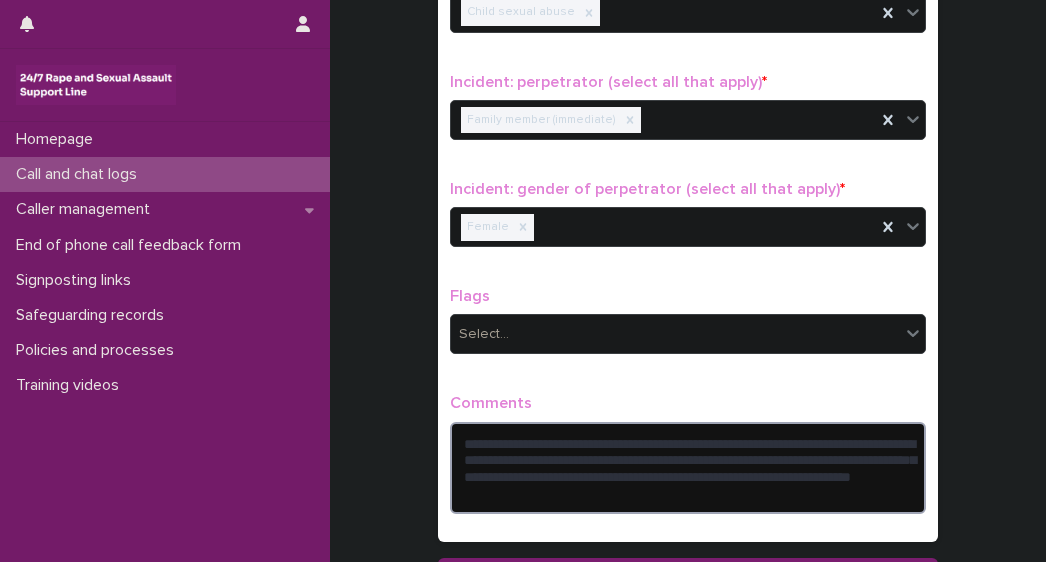 click on "**********" at bounding box center [688, 468] 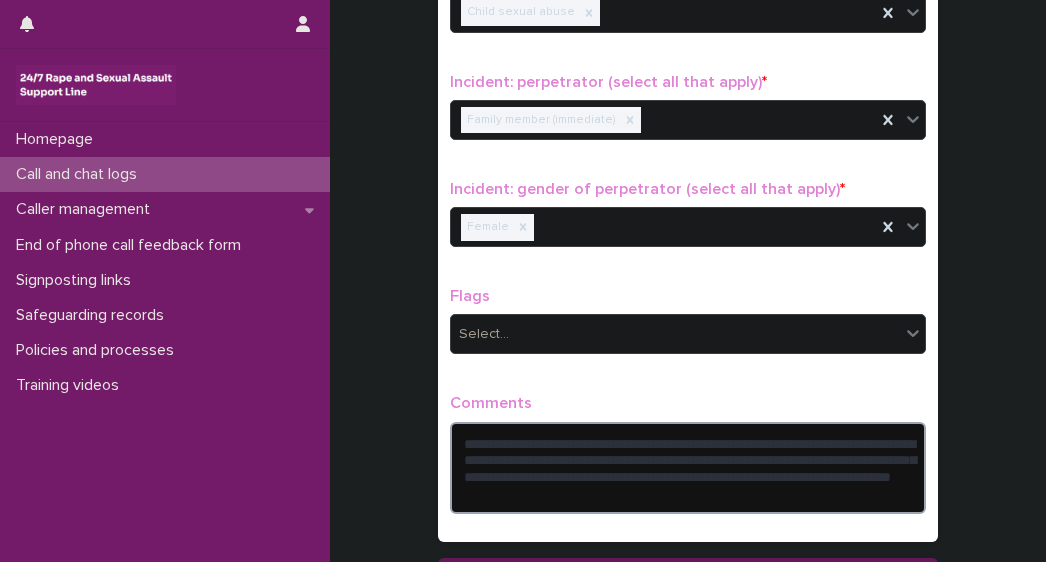 type on "**********" 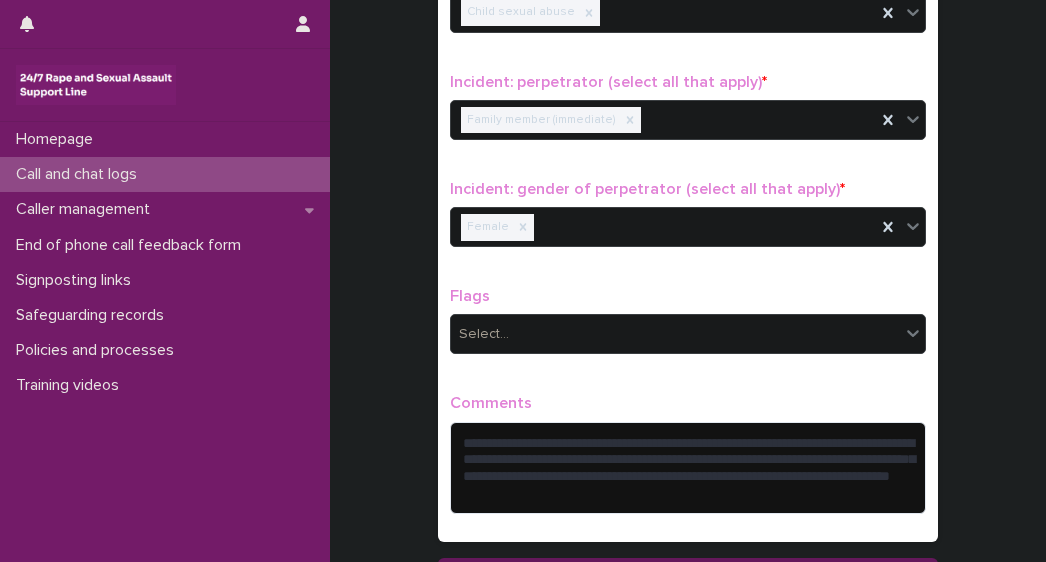 click on "Save" at bounding box center (688, 574) 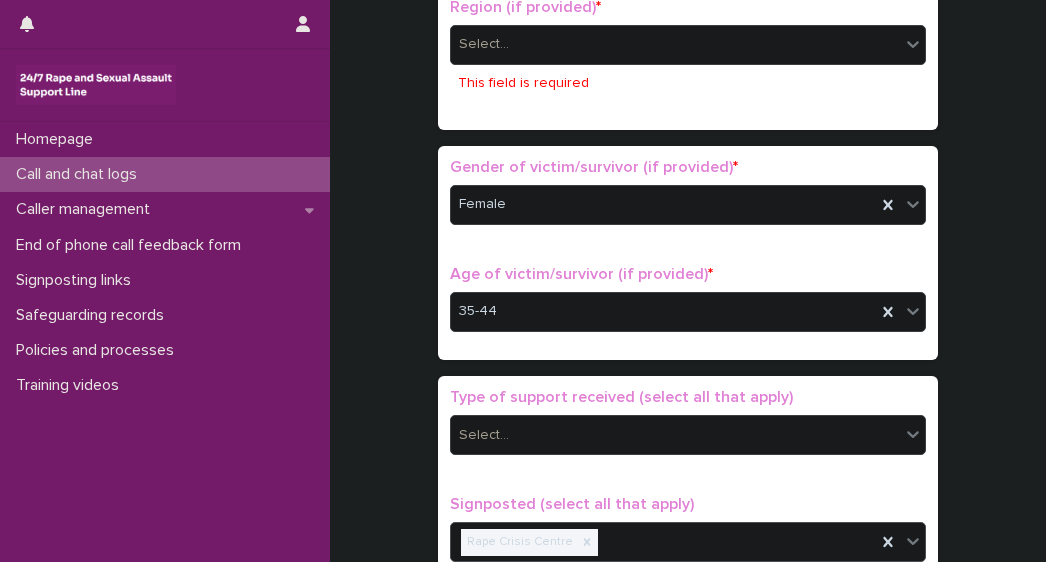scroll, scrollTop: 817, scrollLeft: 0, axis: vertical 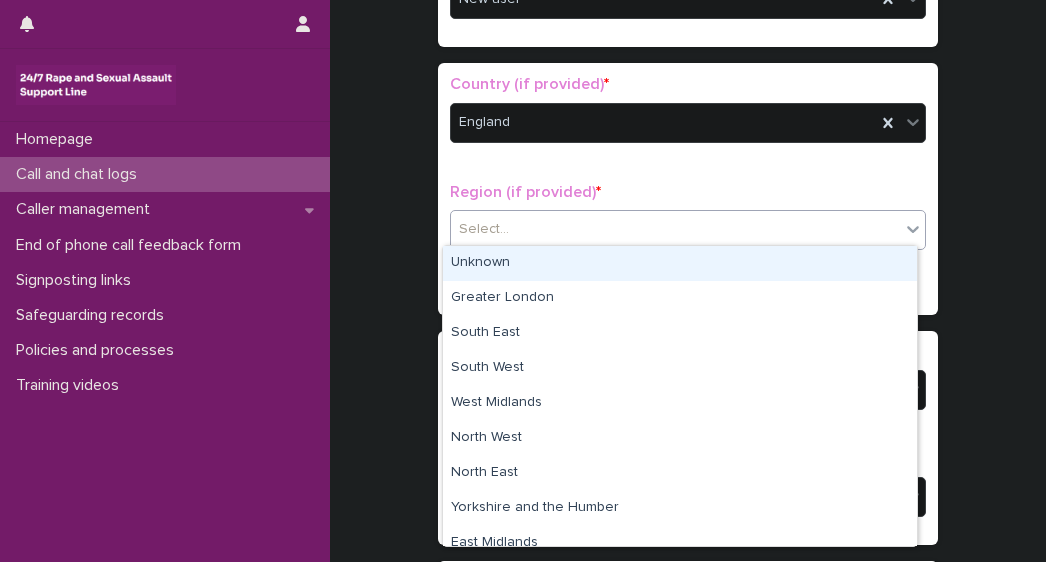 click on "Select..." at bounding box center (484, 229) 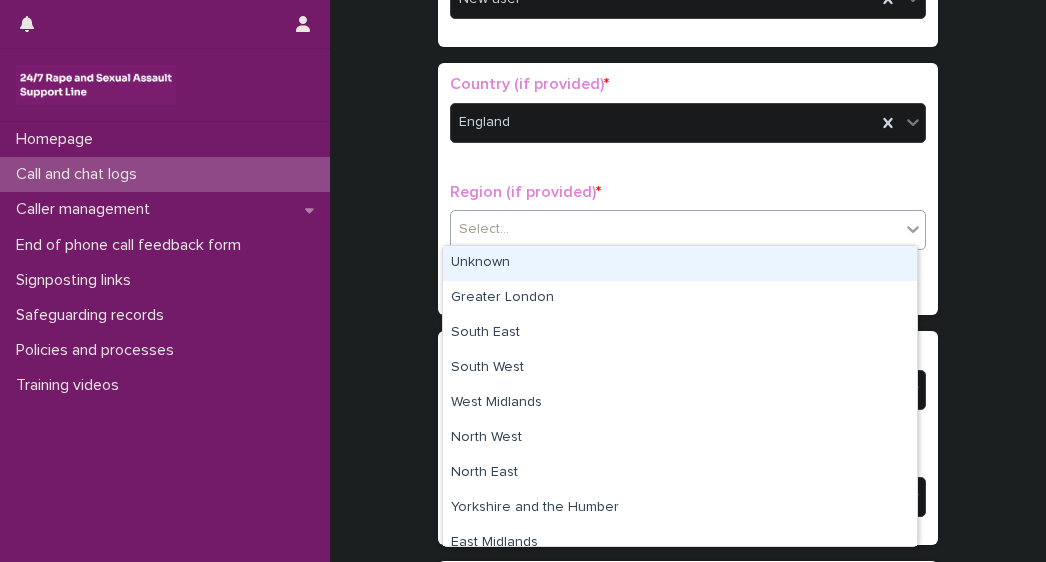click on "Unknown" at bounding box center (680, 263) 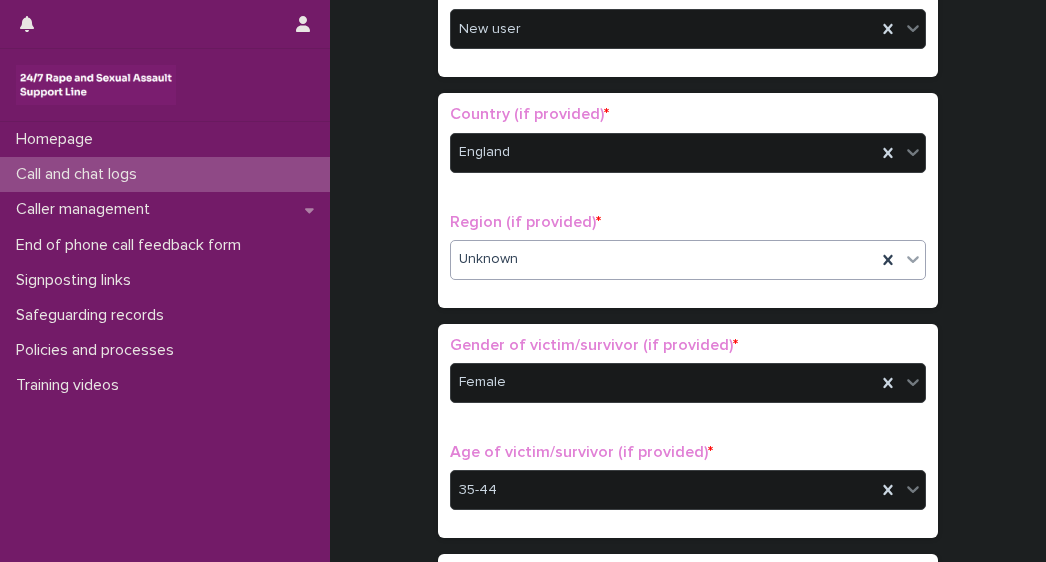 scroll, scrollTop: 591, scrollLeft: 0, axis: vertical 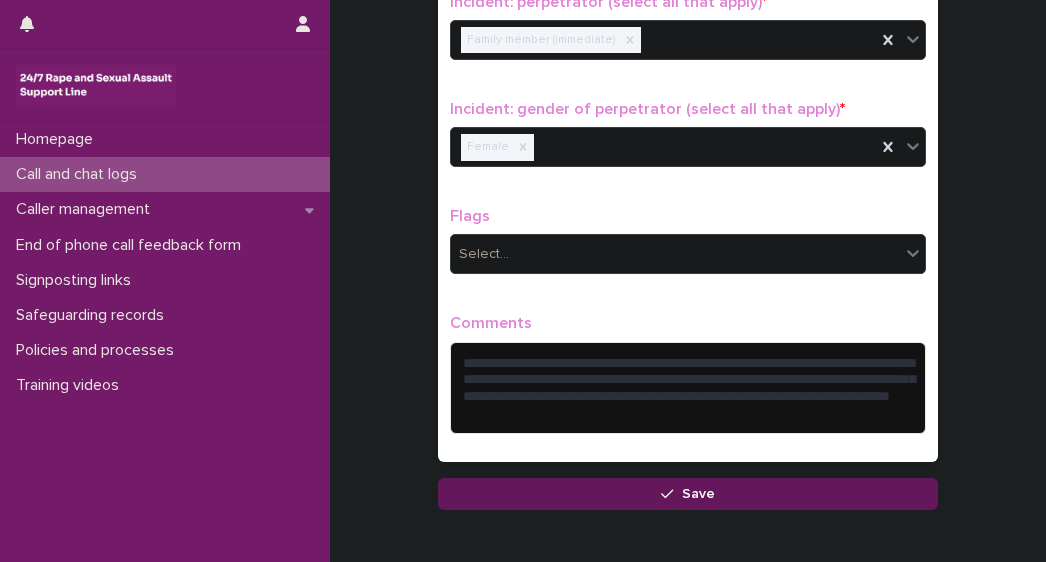 click 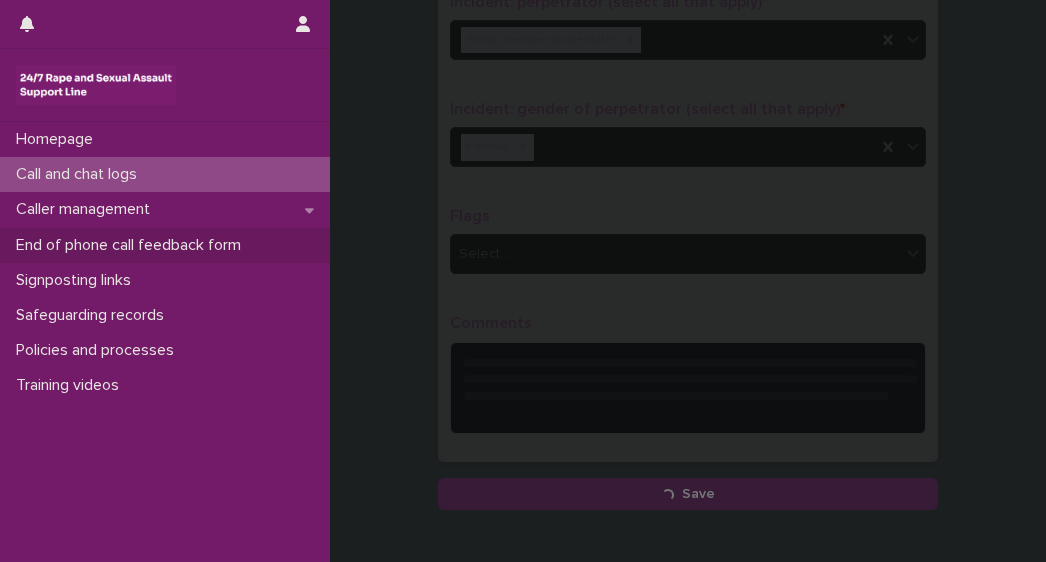 click on "End of phone call feedback form" at bounding box center (132, 245) 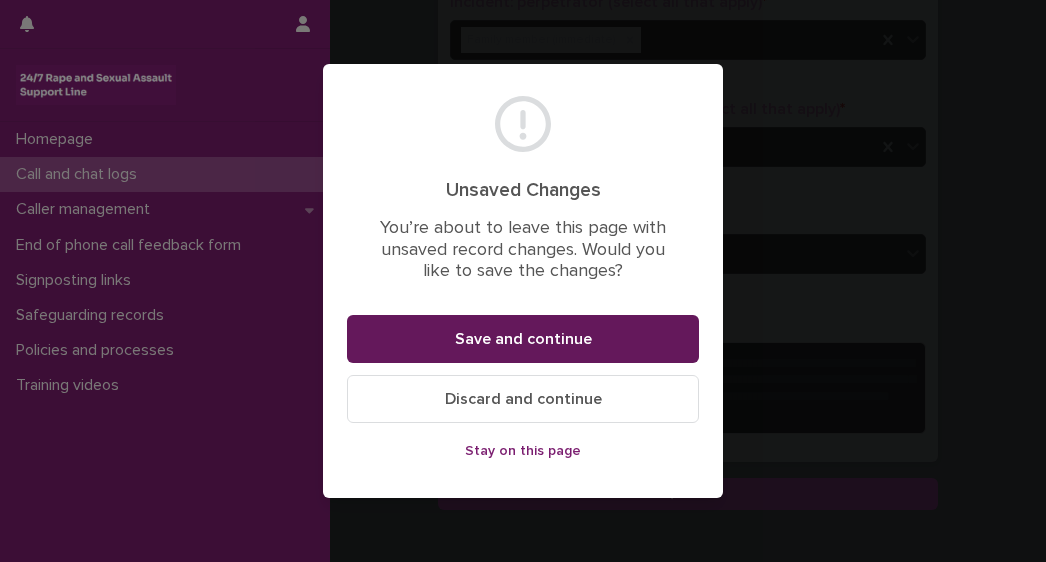 click on "Save and continue" at bounding box center [523, 339] 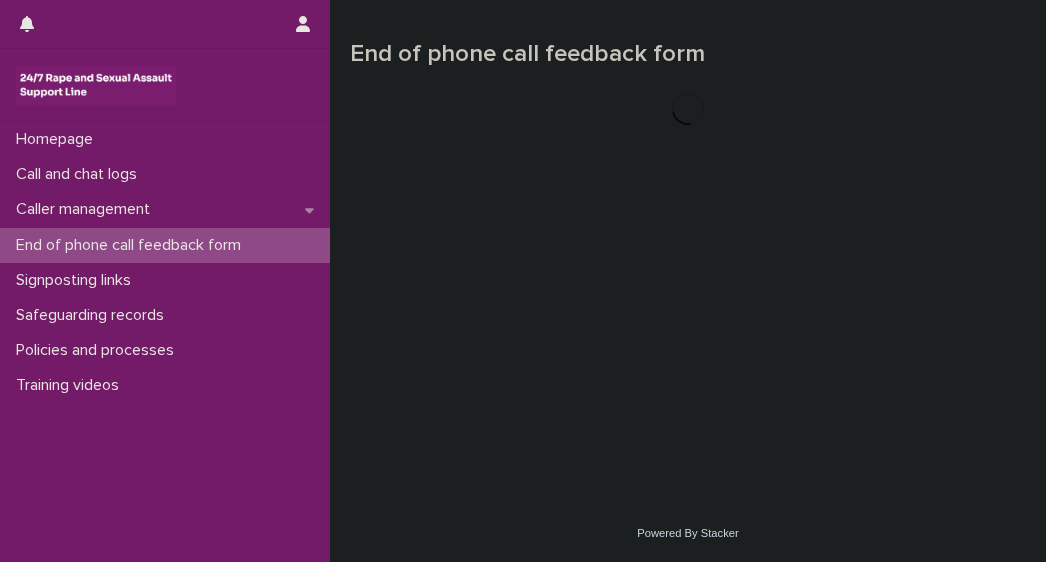 scroll, scrollTop: 0, scrollLeft: 0, axis: both 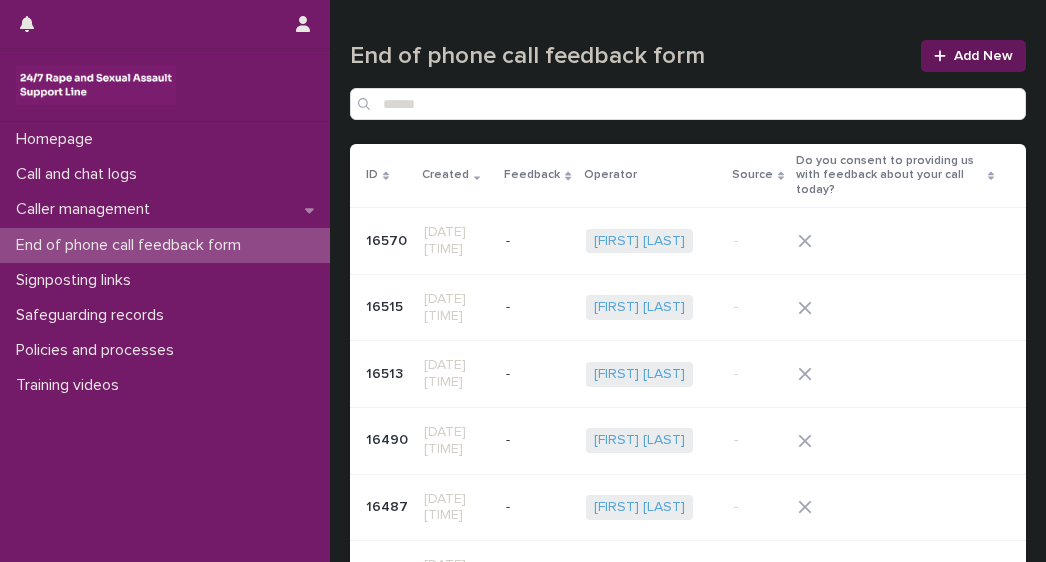 click 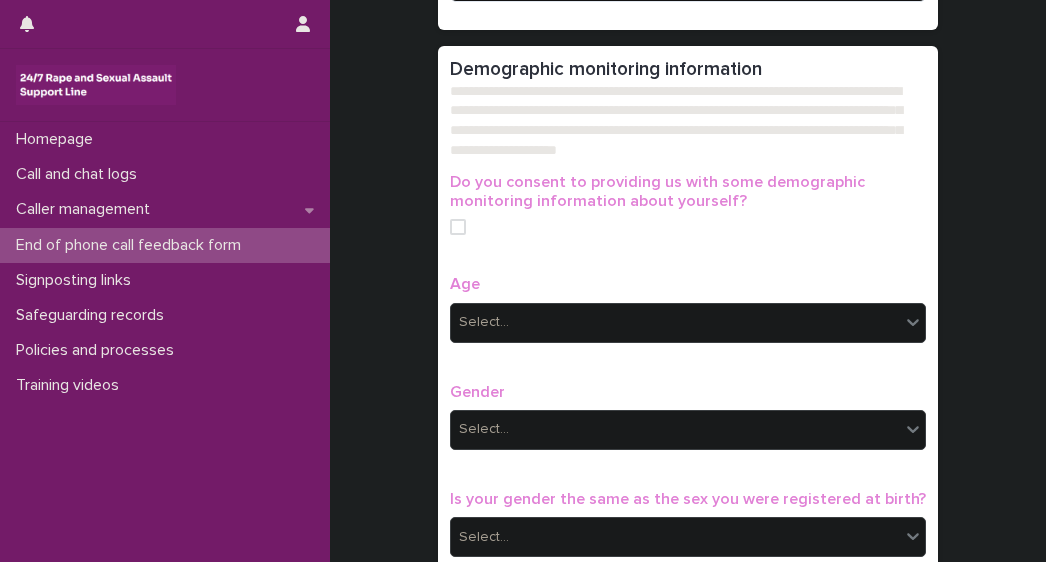 scroll, scrollTop: 617, scrollLeft: 0, axis: vertical 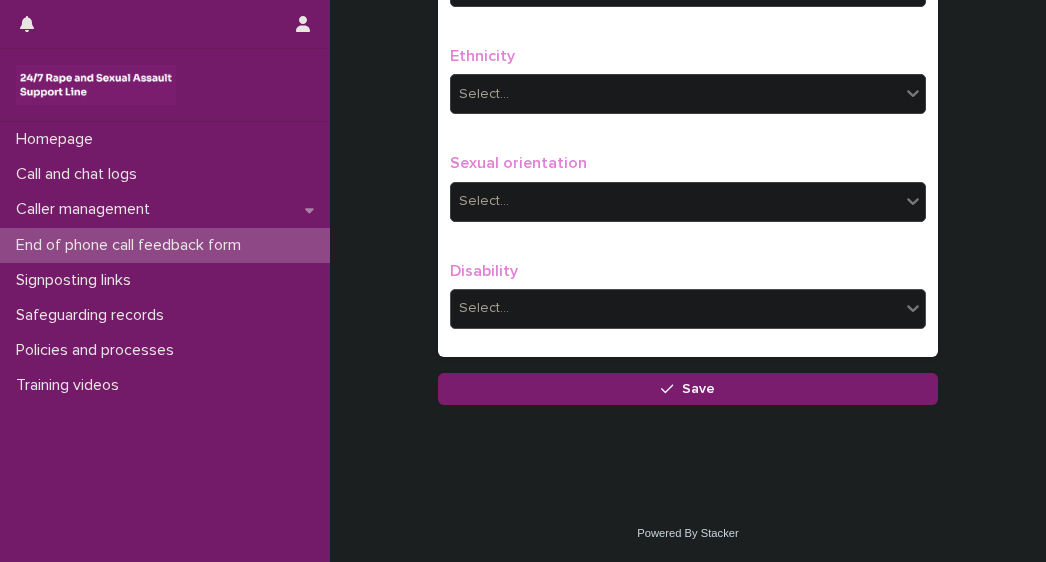 click on "Select..." at bounding box center [484, 308] 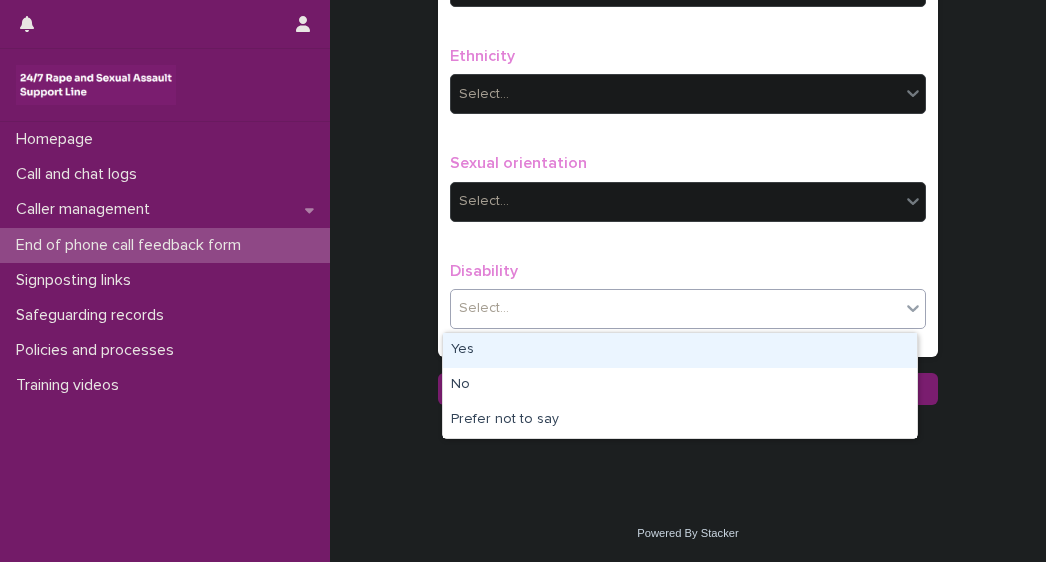 click on "Yes" at bounding box center [680, 350] 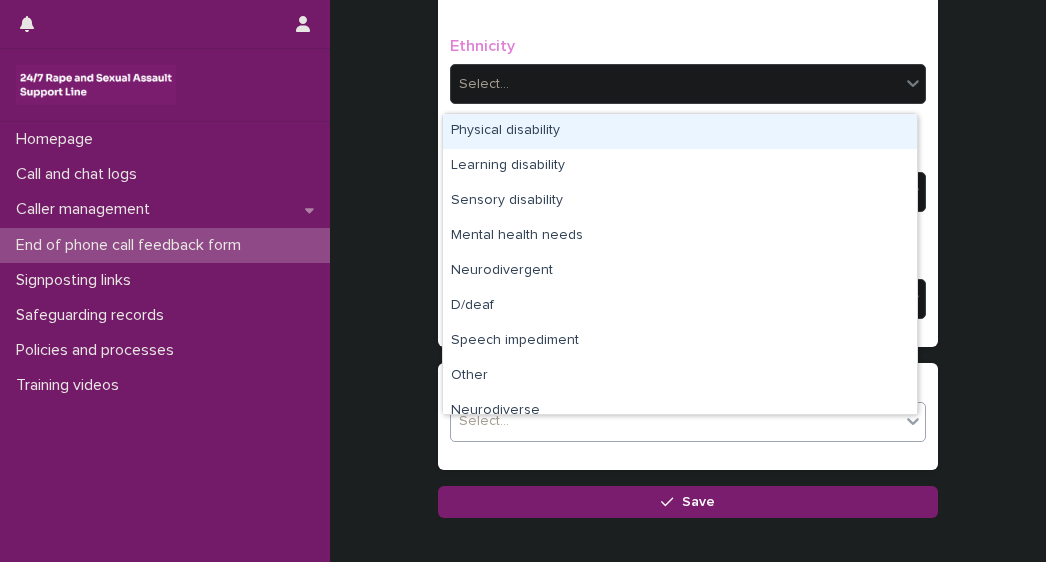 click on "Select..." at bounding box center (484, 421) 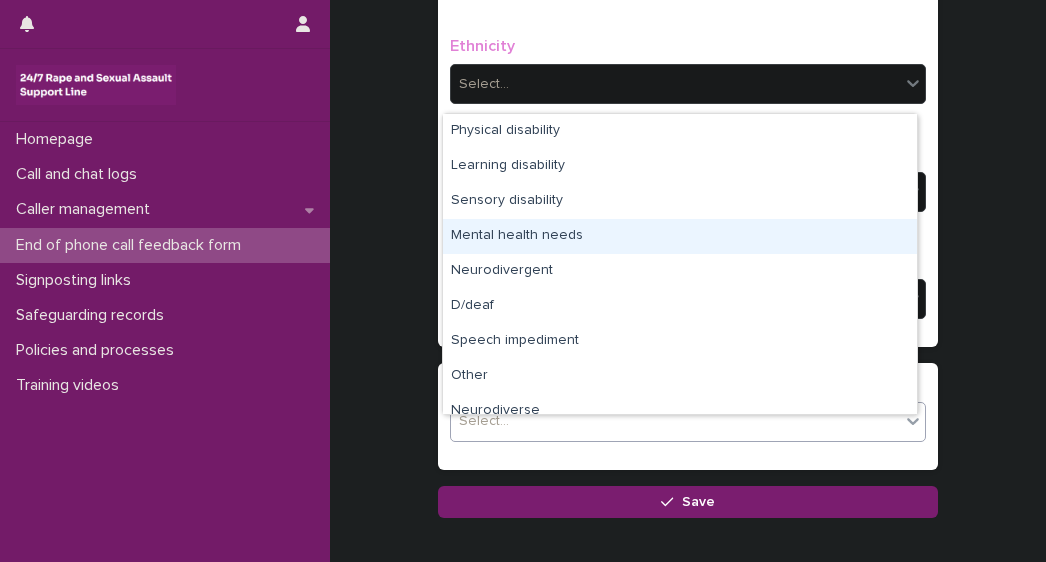 click on "Mental health needs" at bounding box center (680, 236) 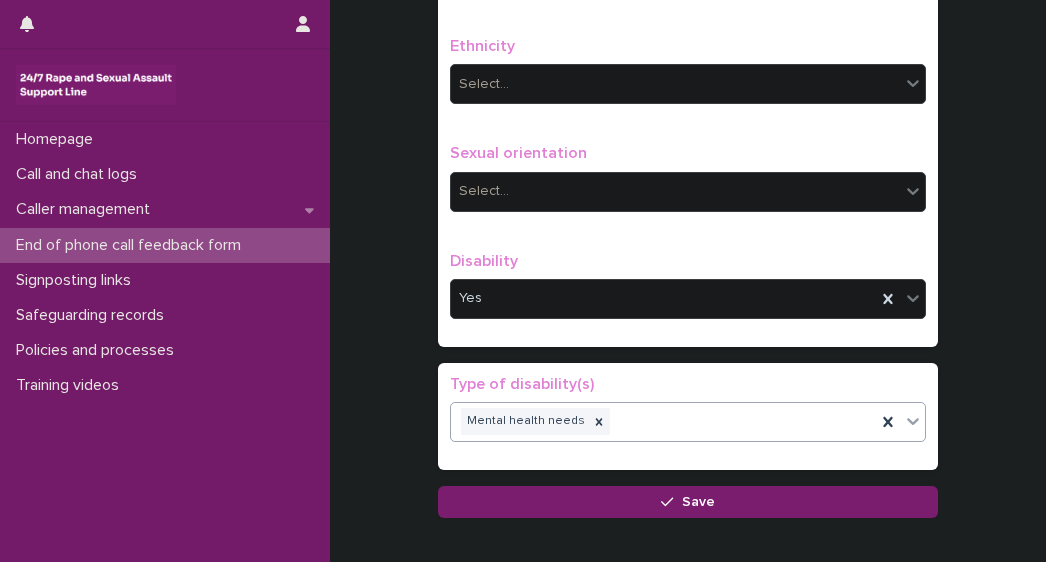 click on "Mental health needs" at bounding box center [663, 421] 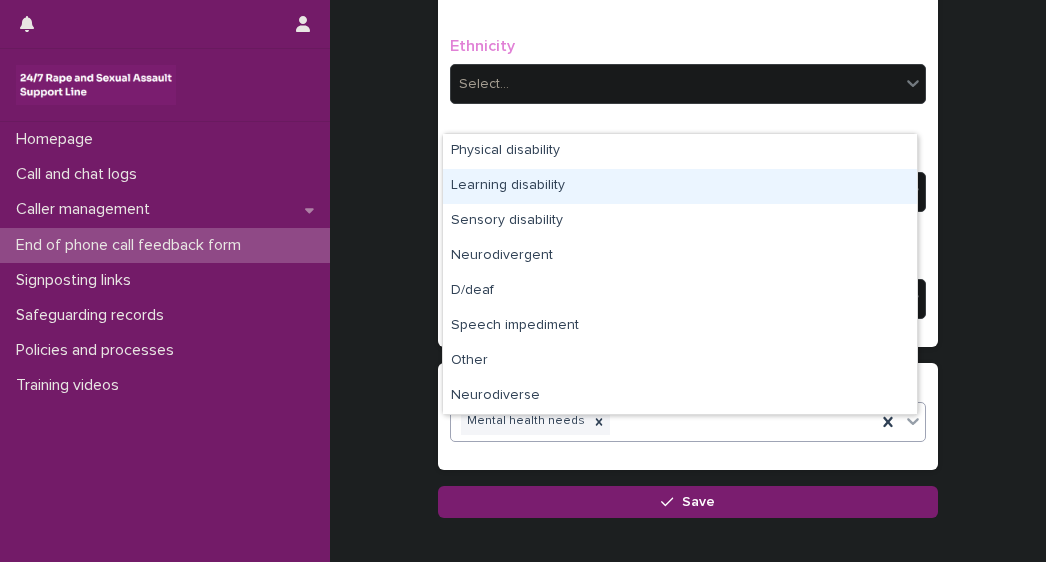 drag, startPoint x: 698, startPoint y: 428, endPoint x: 522, endPoint y: 194, distance: 292.80026 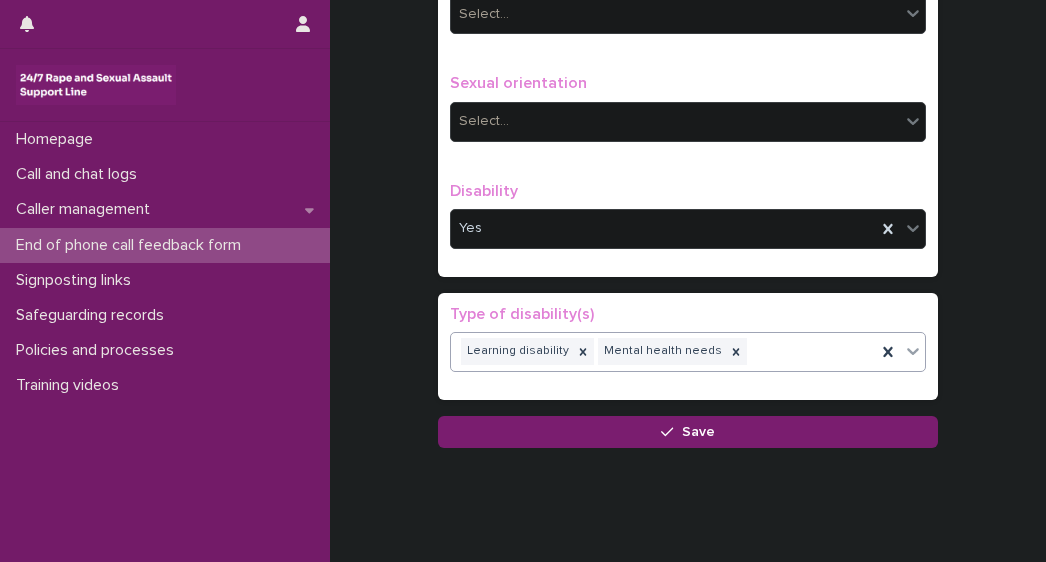 scroll, scrollTop: 1400, scrollLeft: 0, axis: vertical 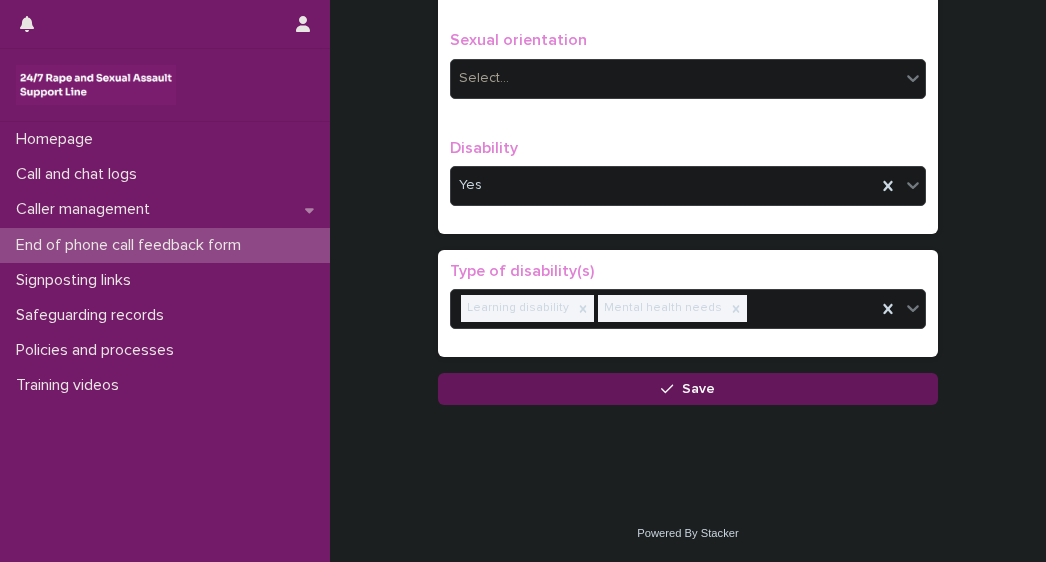 click on "Save" at bounding box center (688, 389) 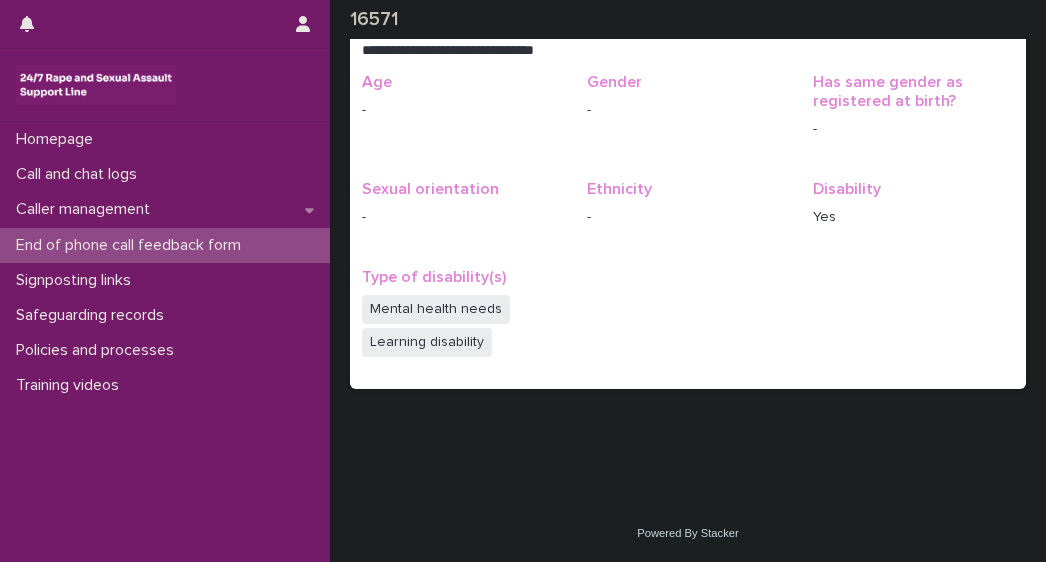 scroll, scrollTop: 424, scrollLeft: 0, axis: vertical 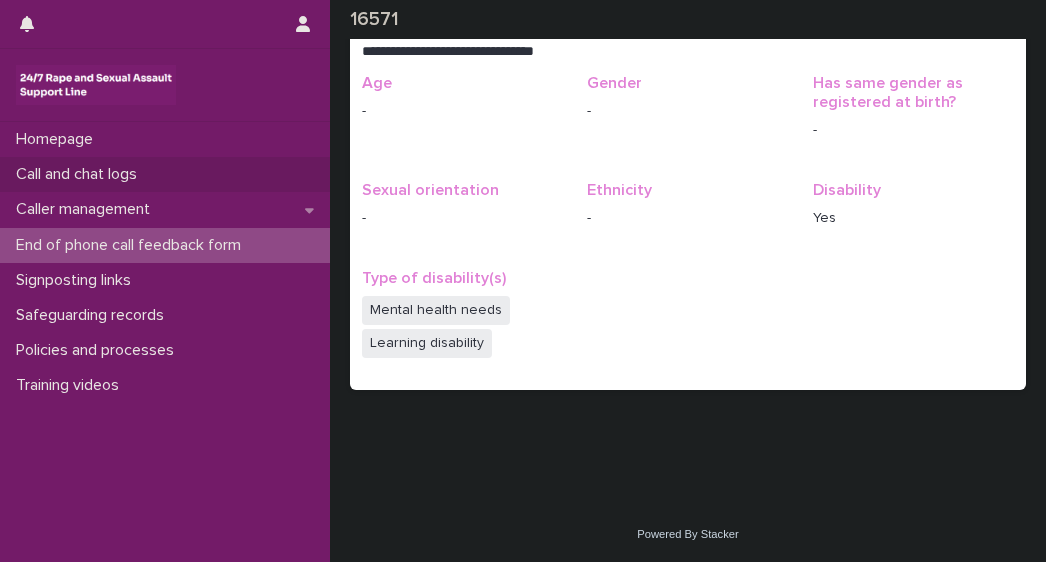 click on "Call and chat logs" at bounding box center [80, 174] 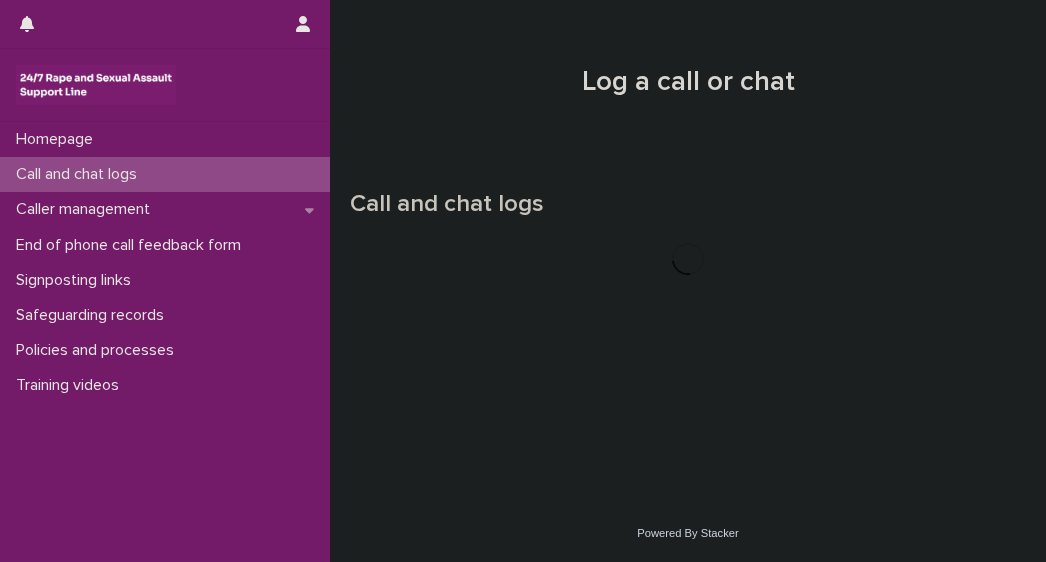 scroll, scrollTop: 0, scrollLeft: 0, axis: both 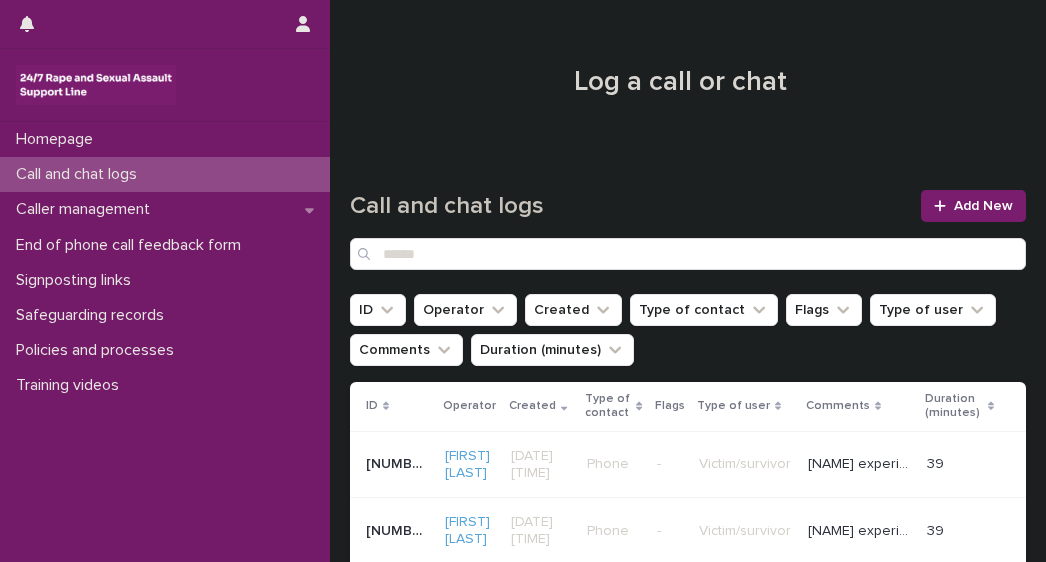 click on "Call and chat logs Add New" at bounding box center (688, 222) 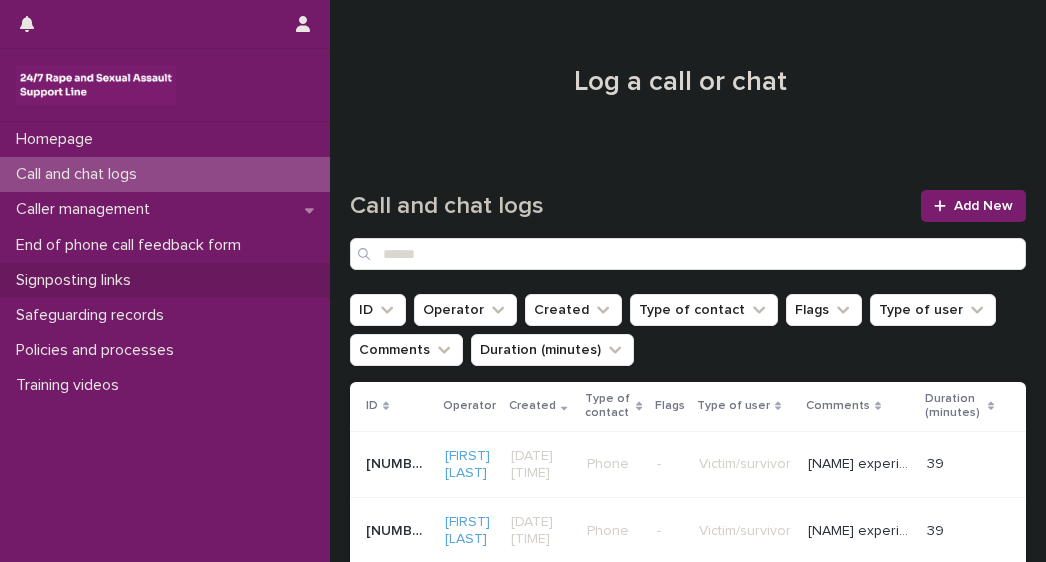 click on "Signposting links" at bounding box center (77, 280) 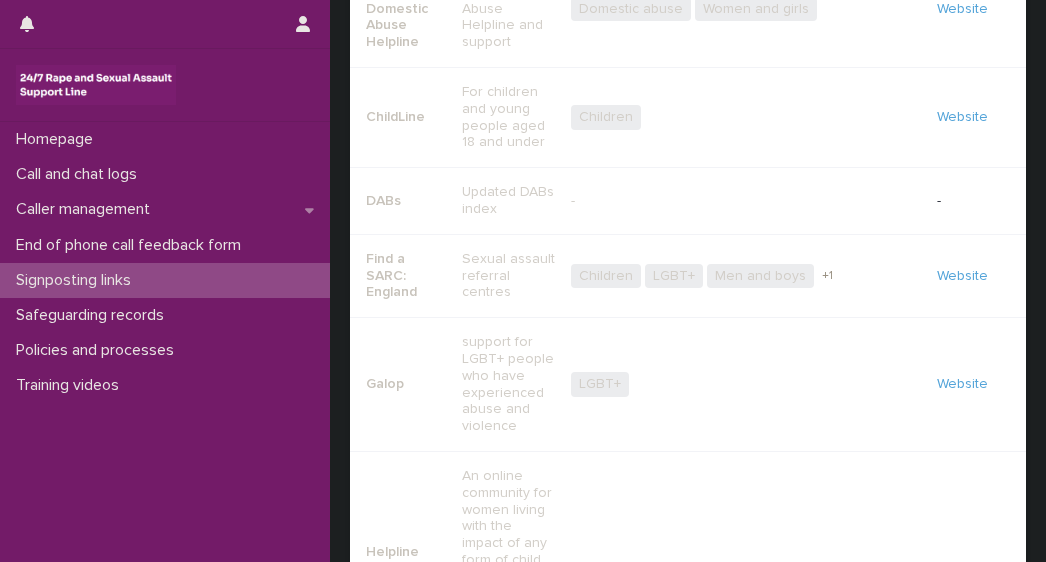 scroll, scrollTop: 325, scrollLeft: 0, axis: vertical 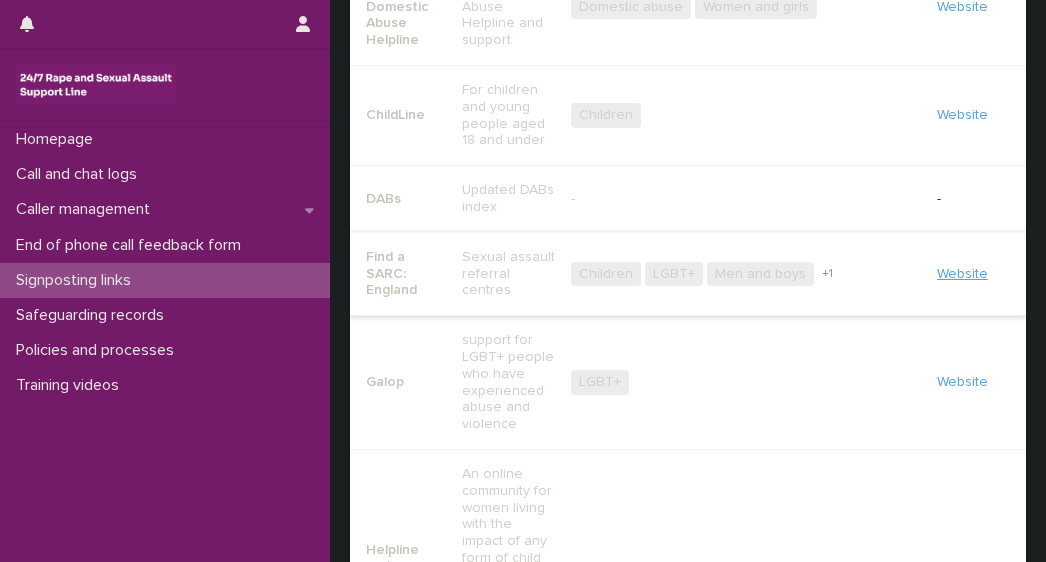 click on "Website" at bounding box center [962, 274] 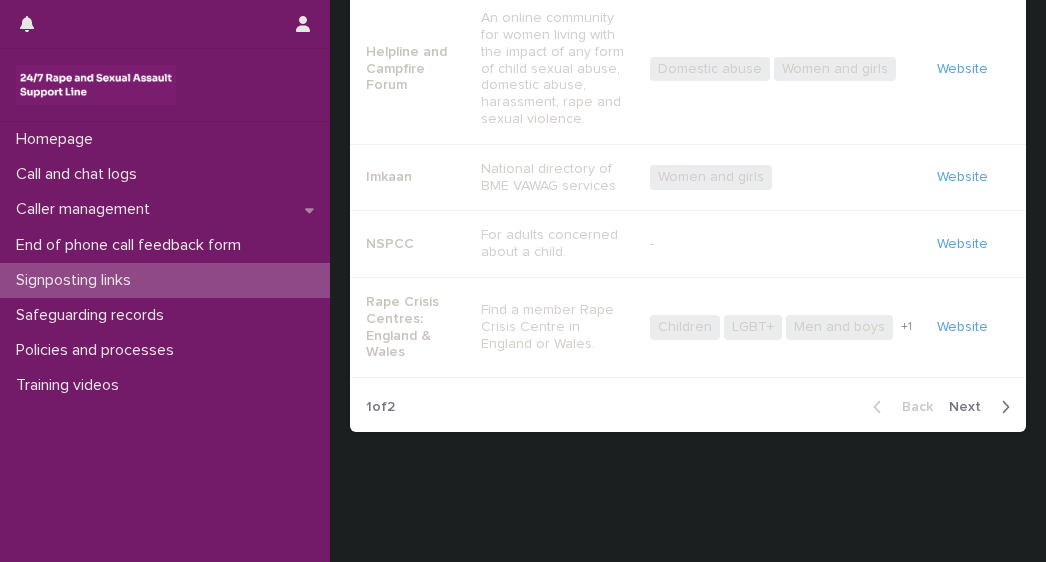 scroll, scrollTop: 720, scrollLeft: 0, axis: vertical 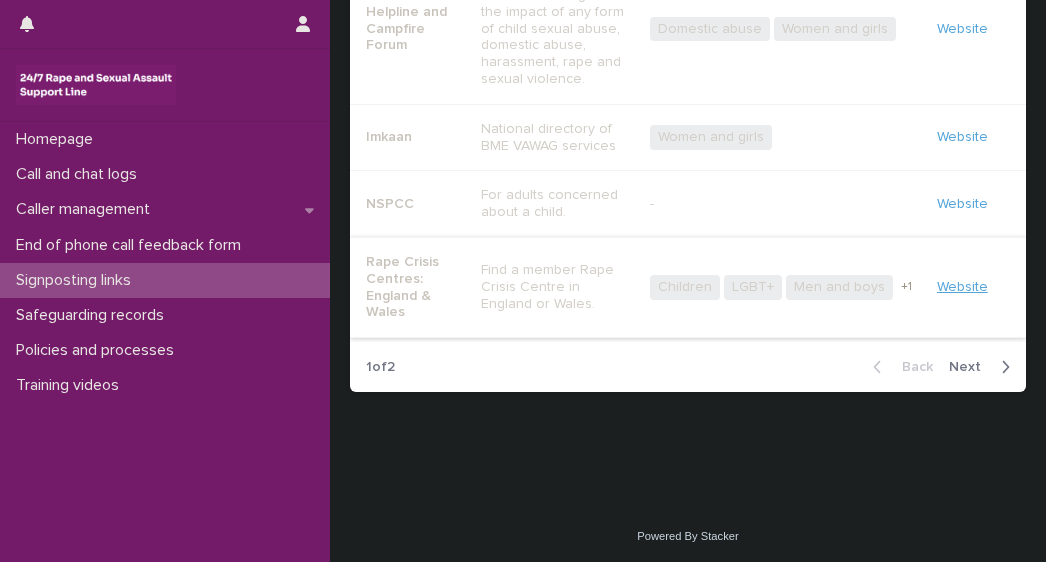 click on "Website" at bounding box center (962, 287) 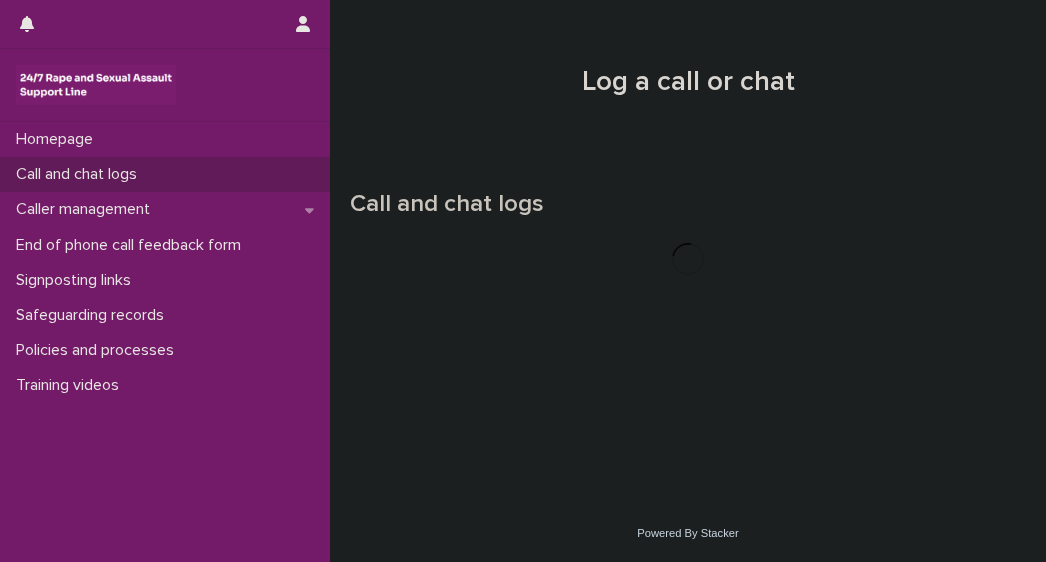 scroll, scrollTop: 0, scrollLeft: 0, axis: both 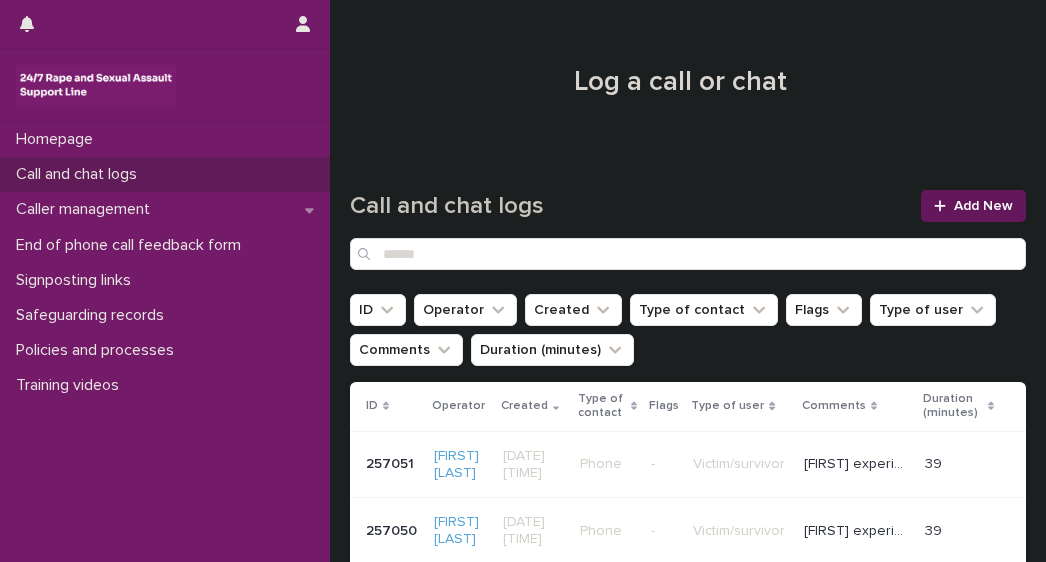 click on "Add New" at bounding box center [983, 206] 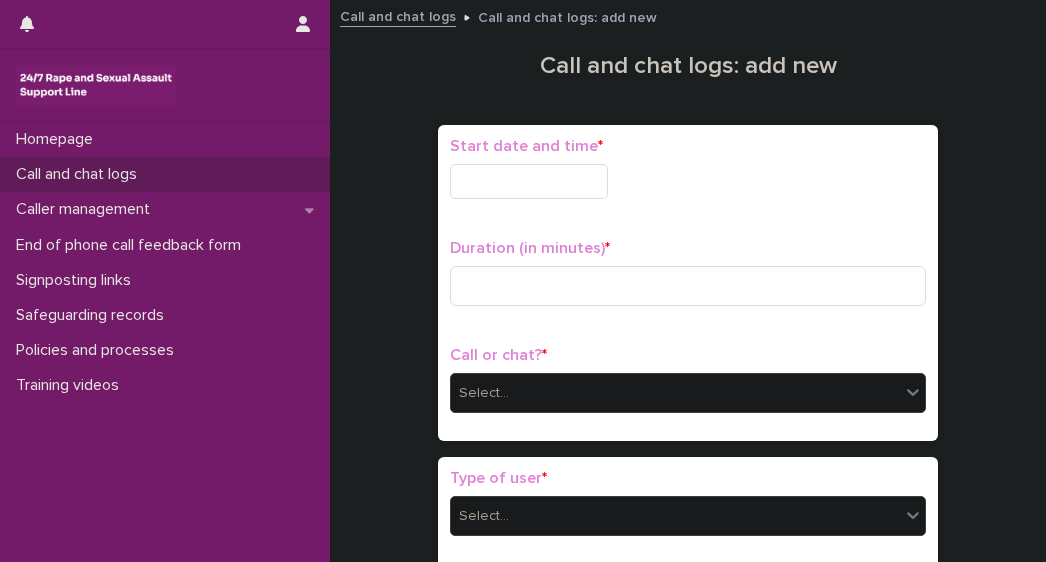 click at bounding box center [529, 181] 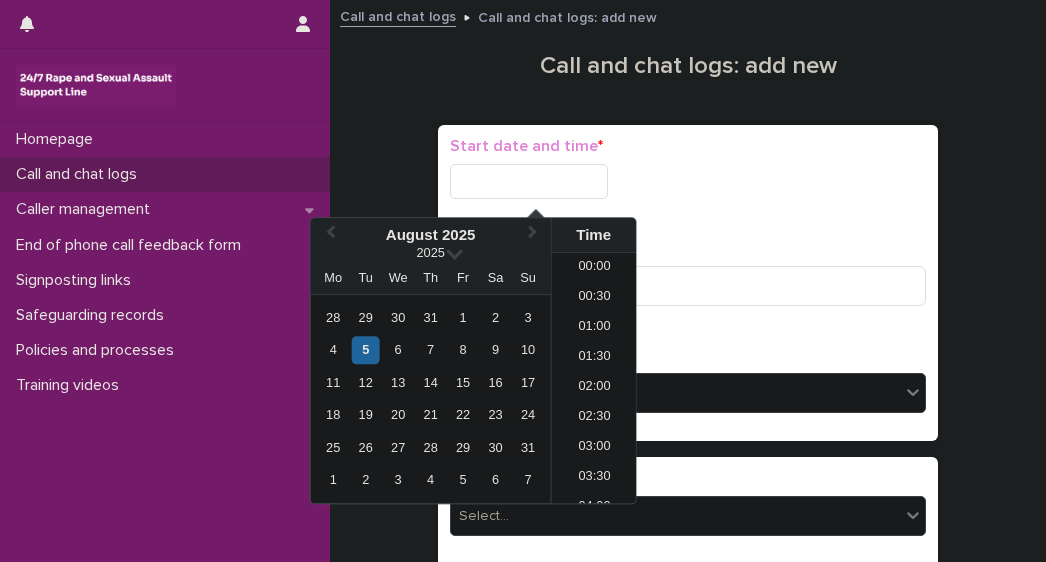 scroll, scrollTop: 250, scrollLeft: 0, axis: vertical 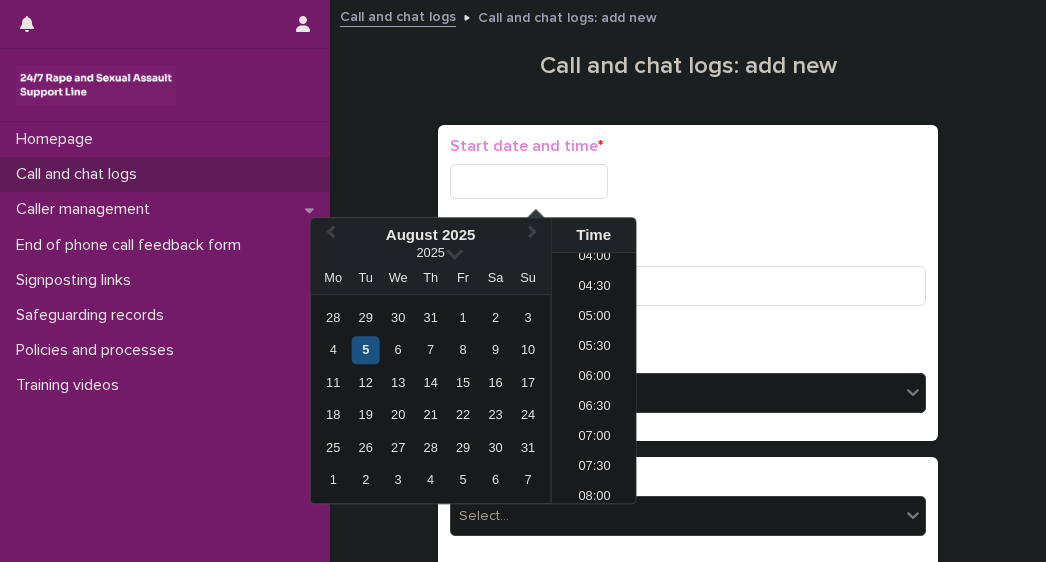 click on "5" at bounding box center [365, 350] 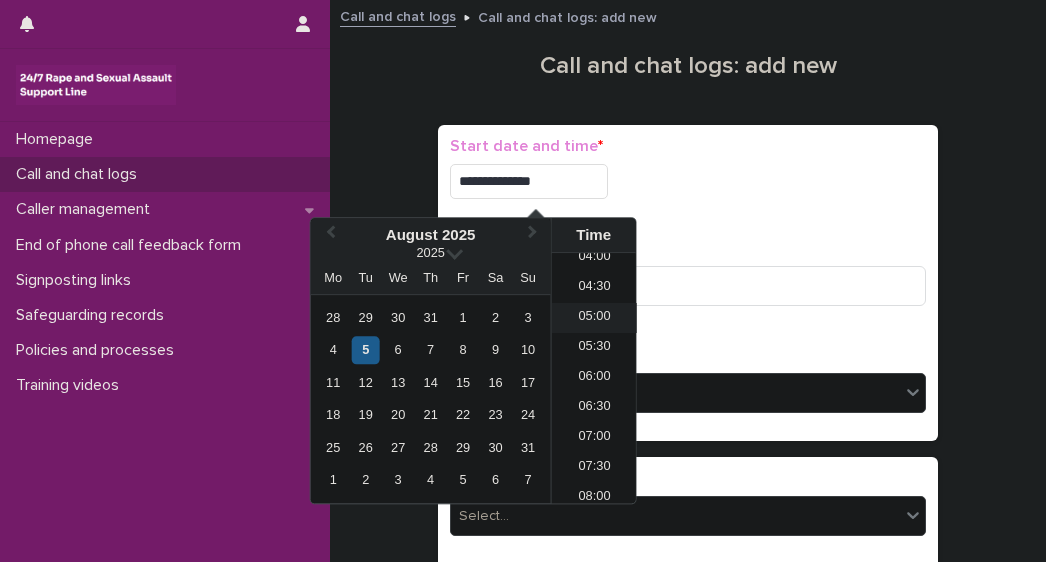 click on "05:00" at bounding box center [594, 318] 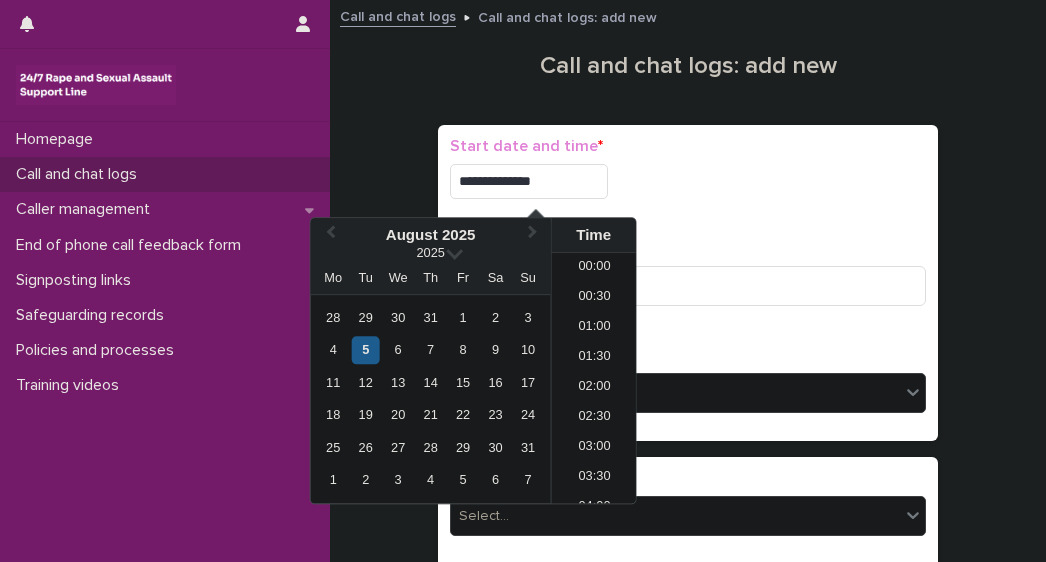 click on "**********" at bounding box center [529, 181] 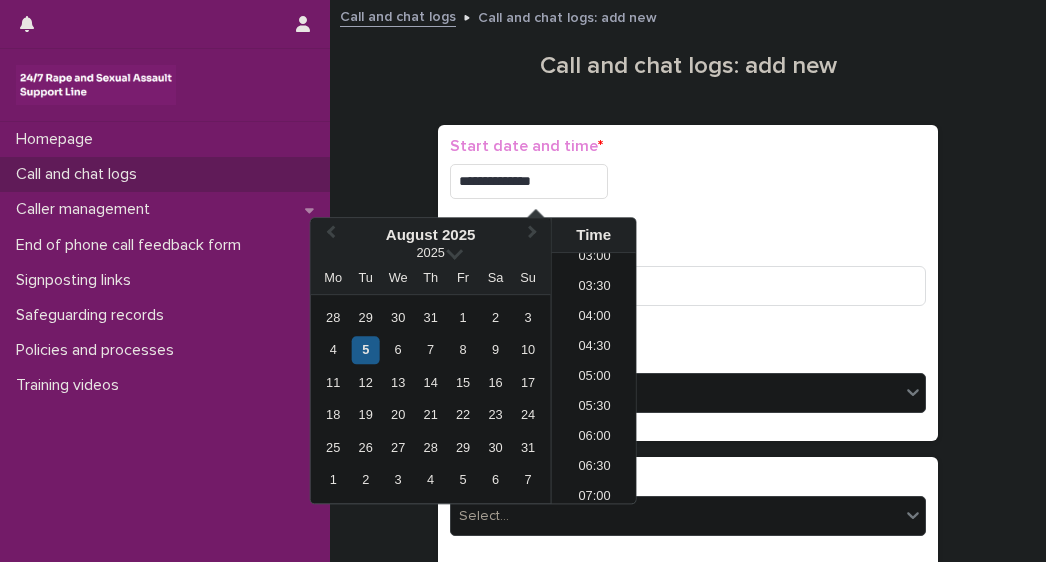 type on "**********" 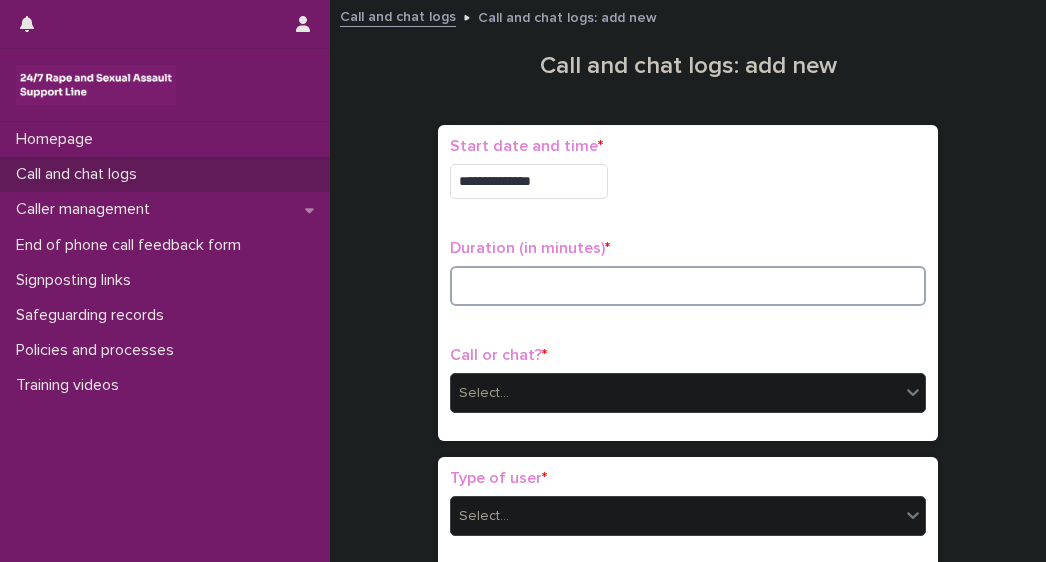 click at bounding box center (688, 286) 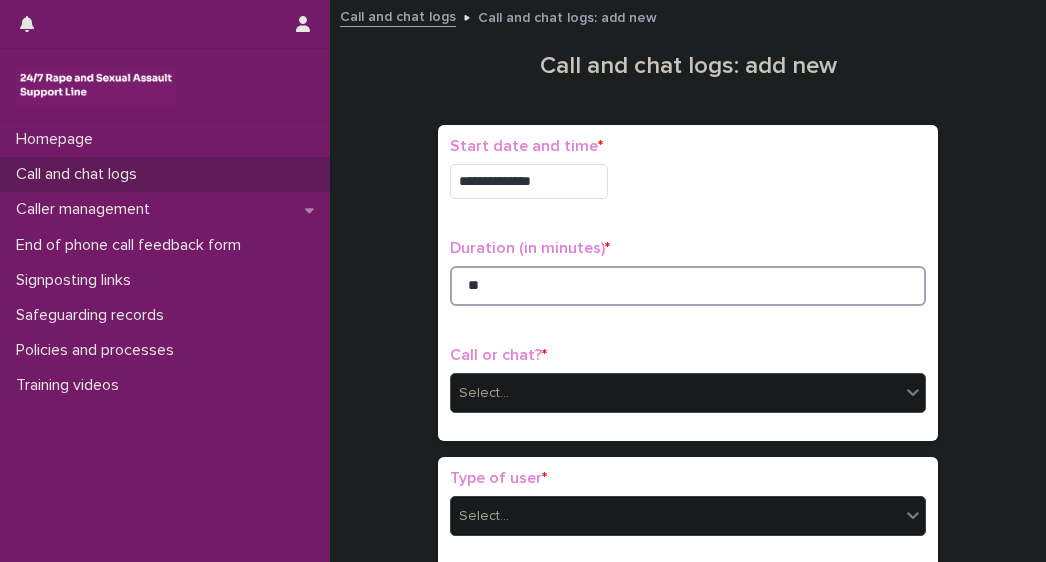 type on "**" 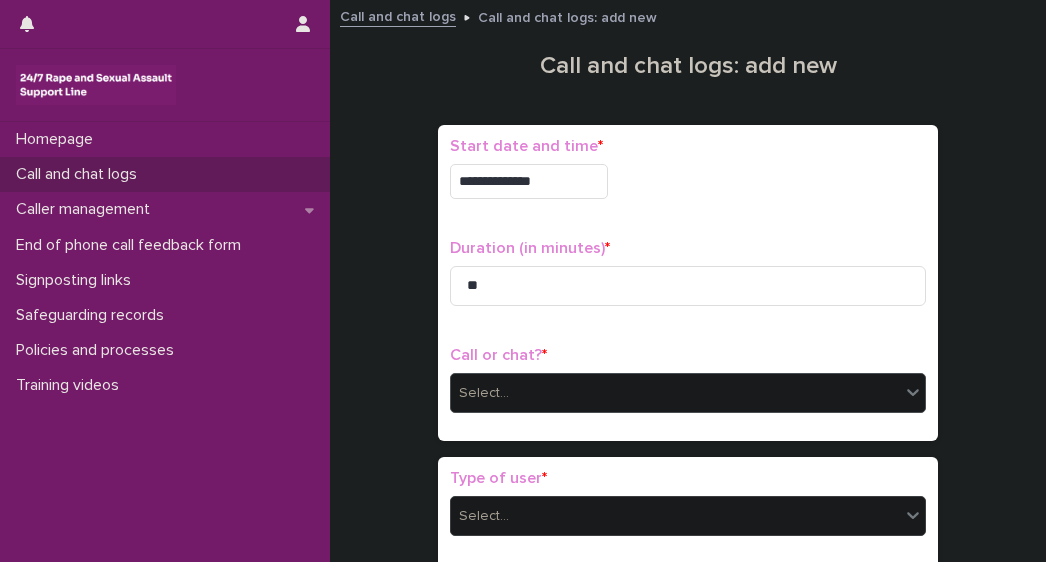 click on "Select..." at bounding box center [484, 393] 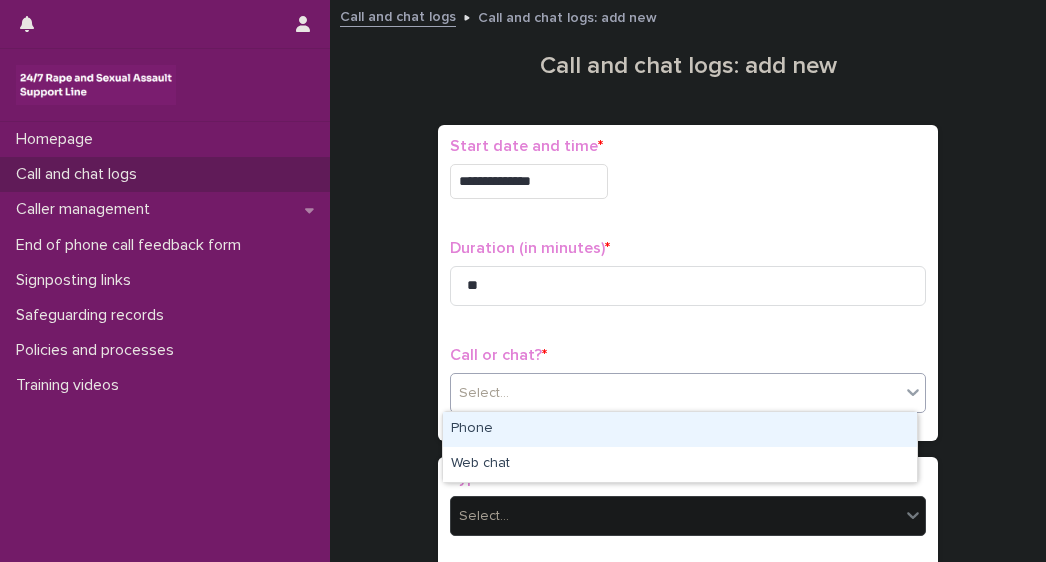 click on "Phone" at bounding box center (680, 429) 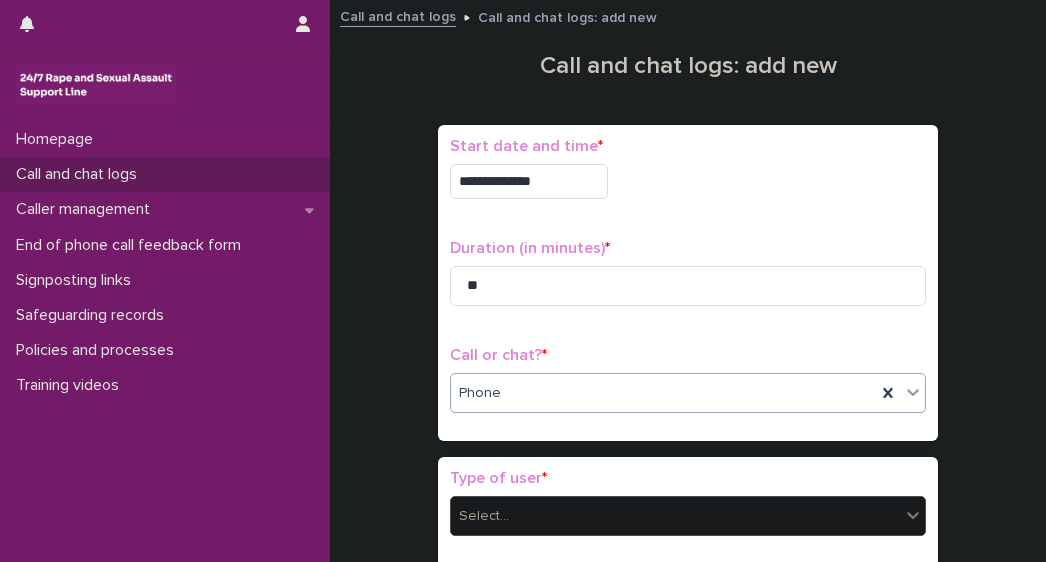 click at bounding box center [512, 516] 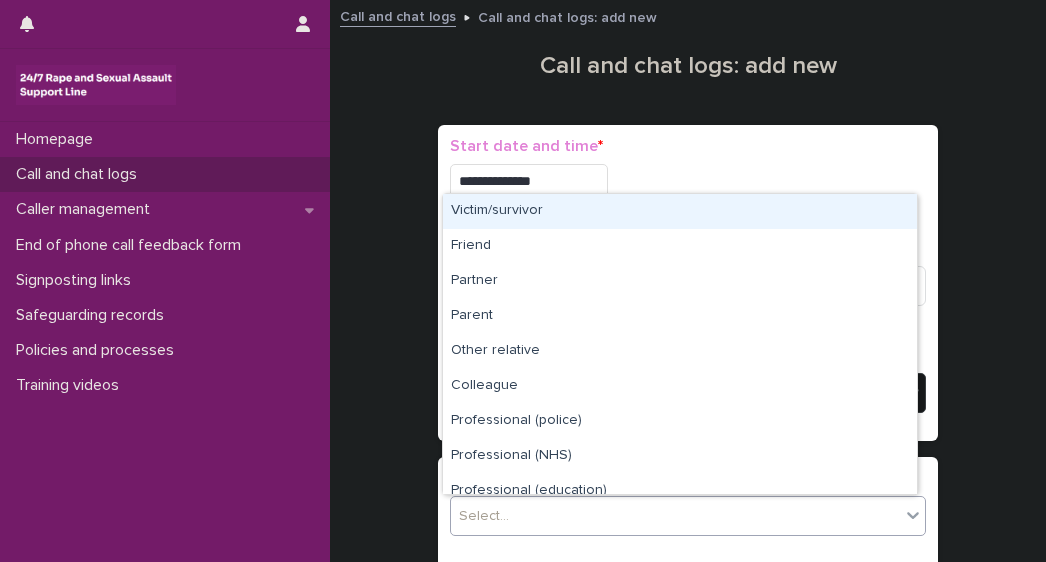 click on "Victim/survivor" at bounding box center (680, 211) 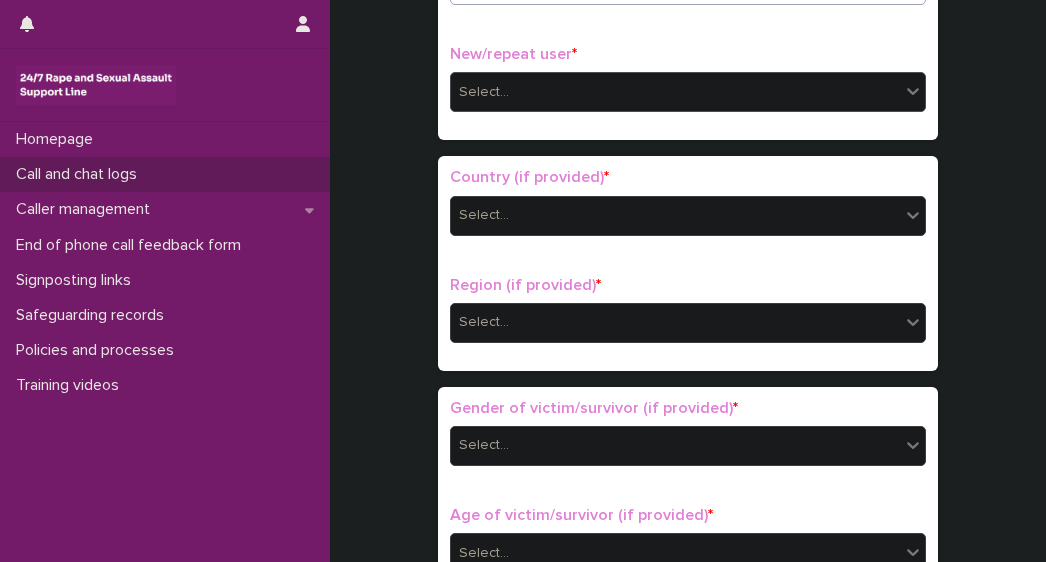 scroll, scrollTop: 534, scrollLeft: 0, axis: vertical 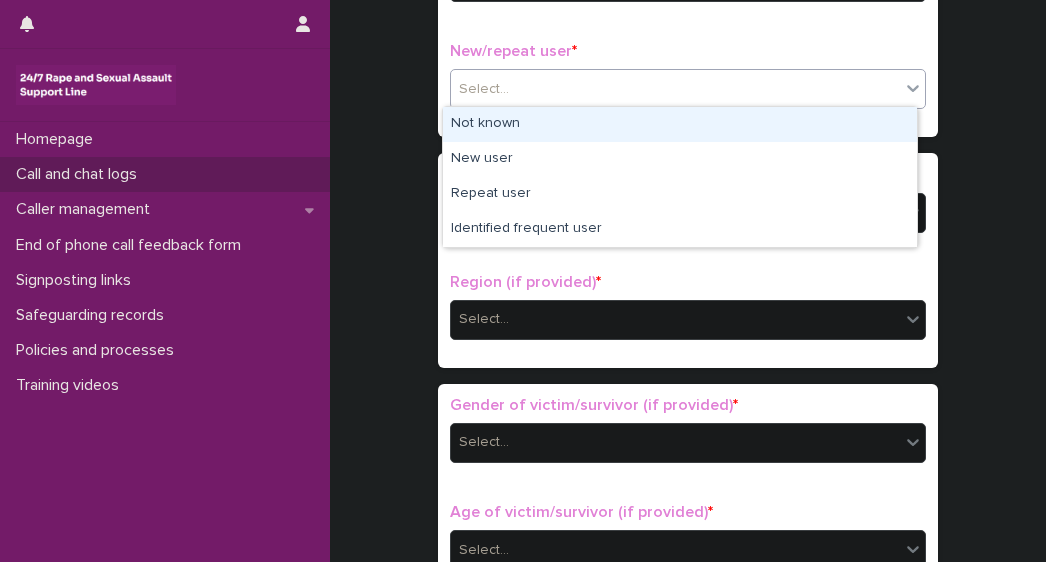 click on "Select..." at bounding box center [675, 89] 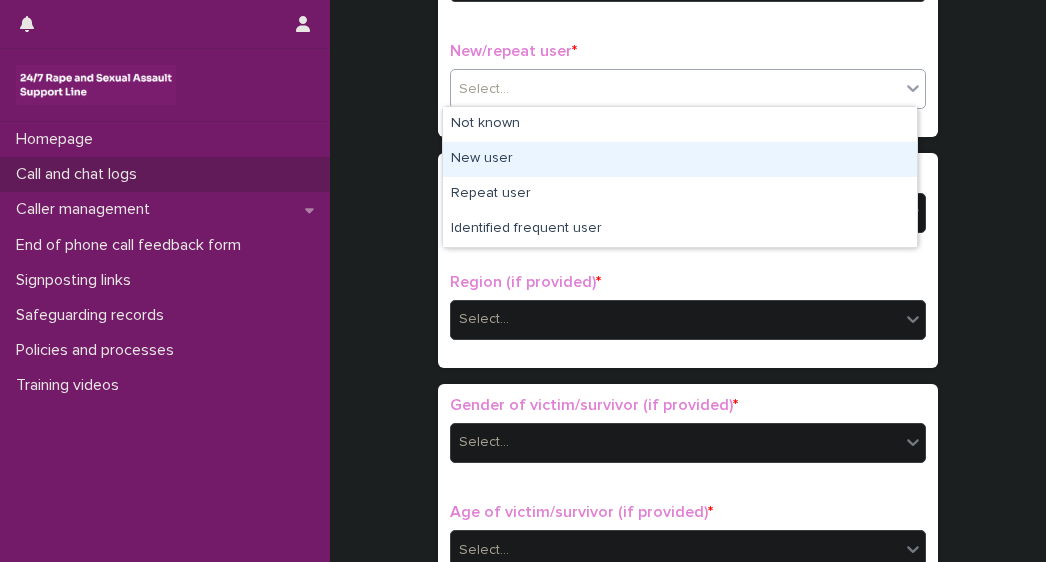 click on "New user" at bounding box center (680, 159) 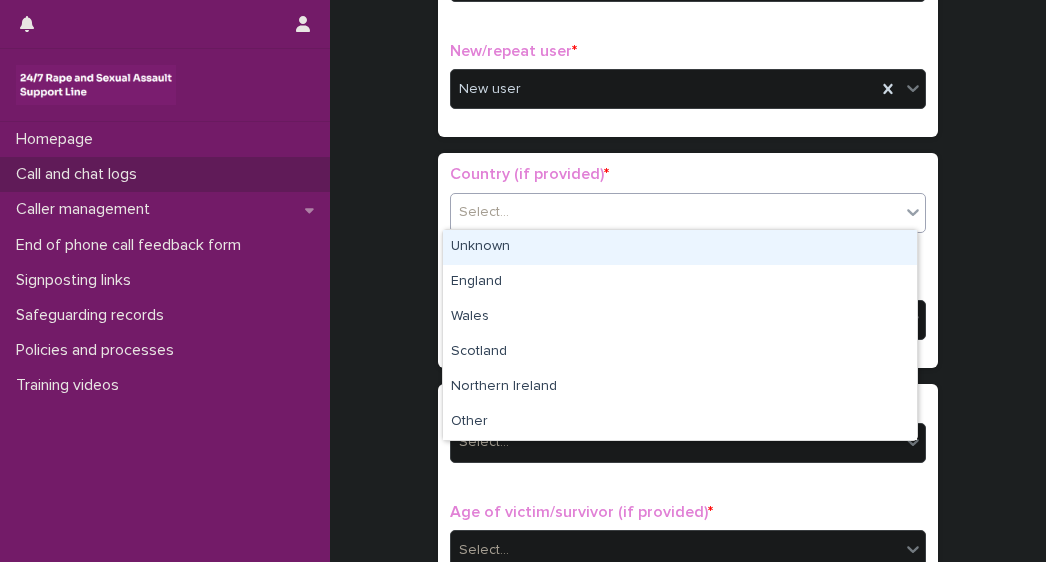click on "Select..." at bounding box center (484, 212) 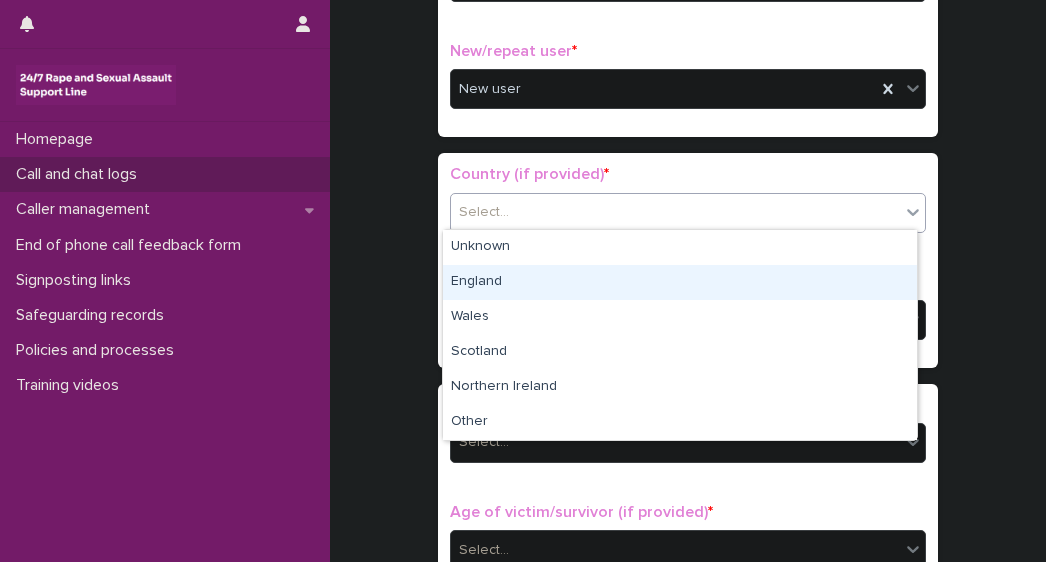 click on "England" at bounding box center (680, 282) 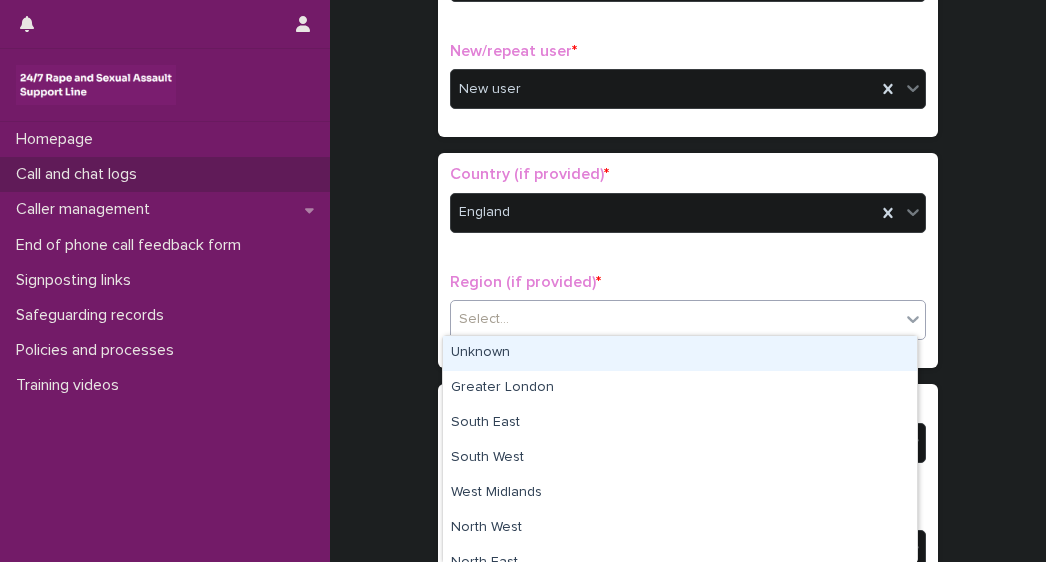 click on "Select..." at bounding box center (484, 319) 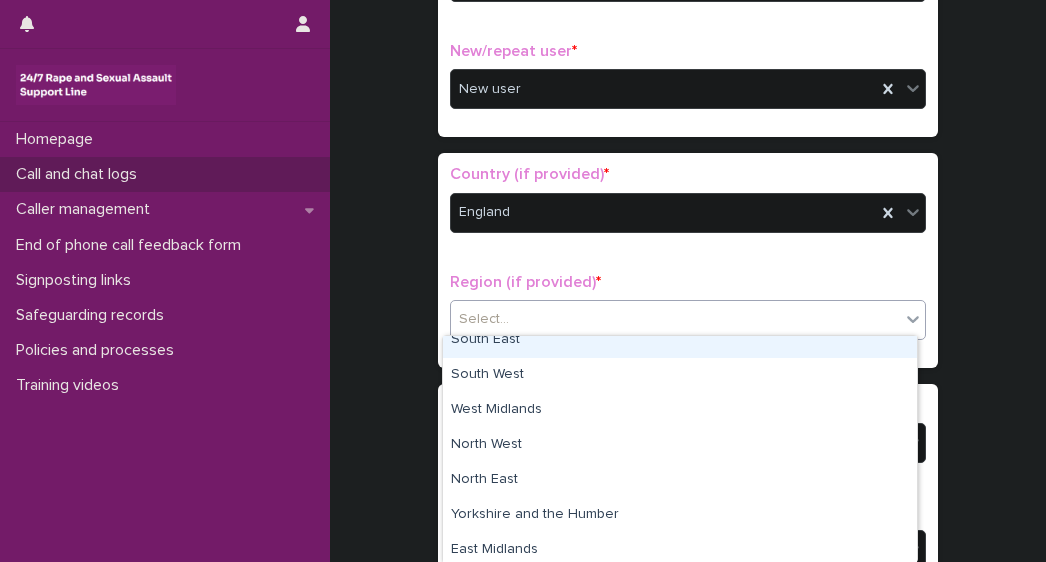 scroll, scrollTop: 158, scrollLeft: 0, axis: vertical 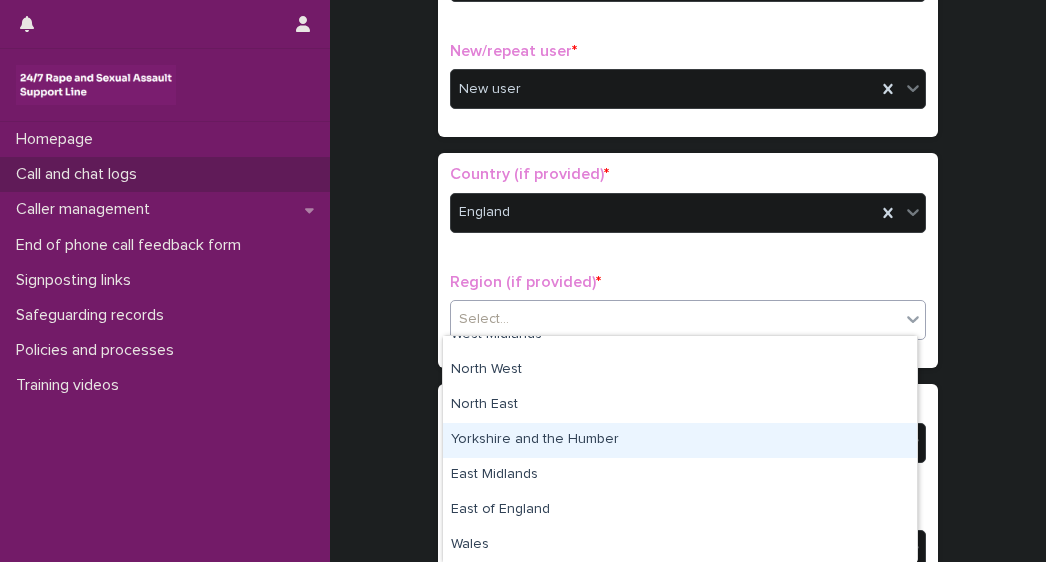 click on "Yorkshire and the Humber" at bounding box center [680, 440] 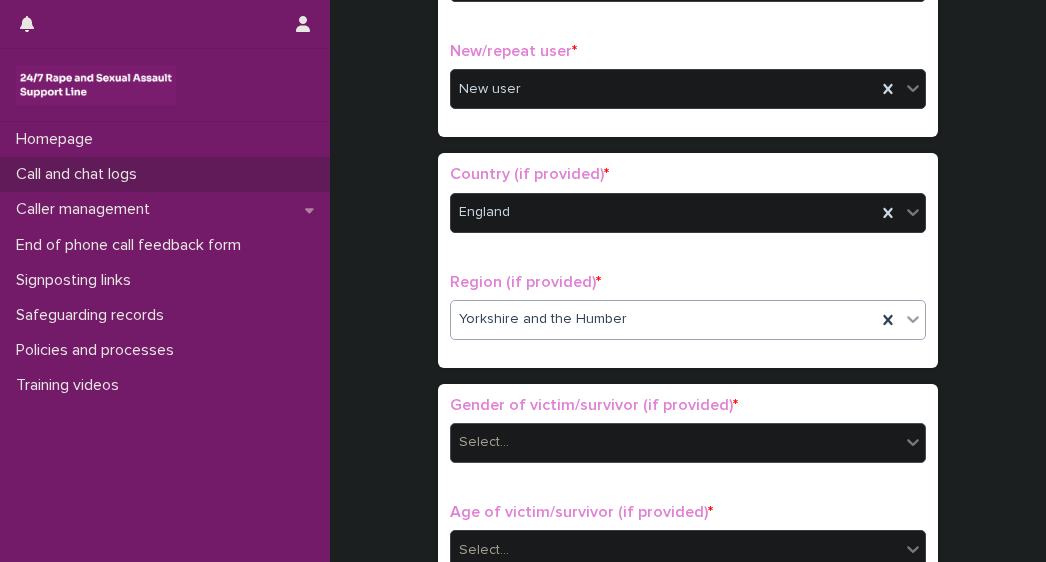 click on "Select..." at bounding box center [675, 442] 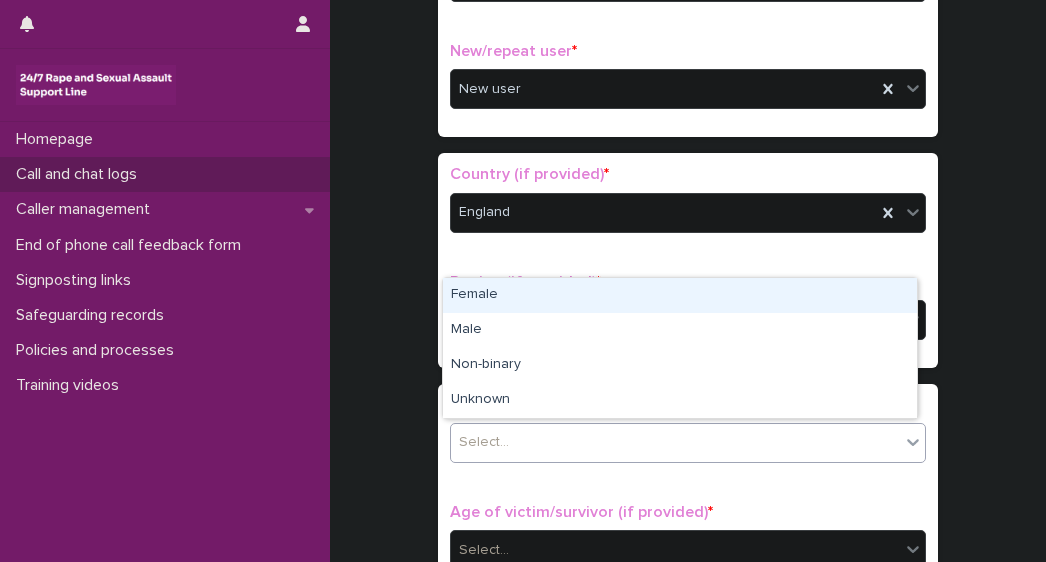 click on "Female" at bounding box center (680, 295) 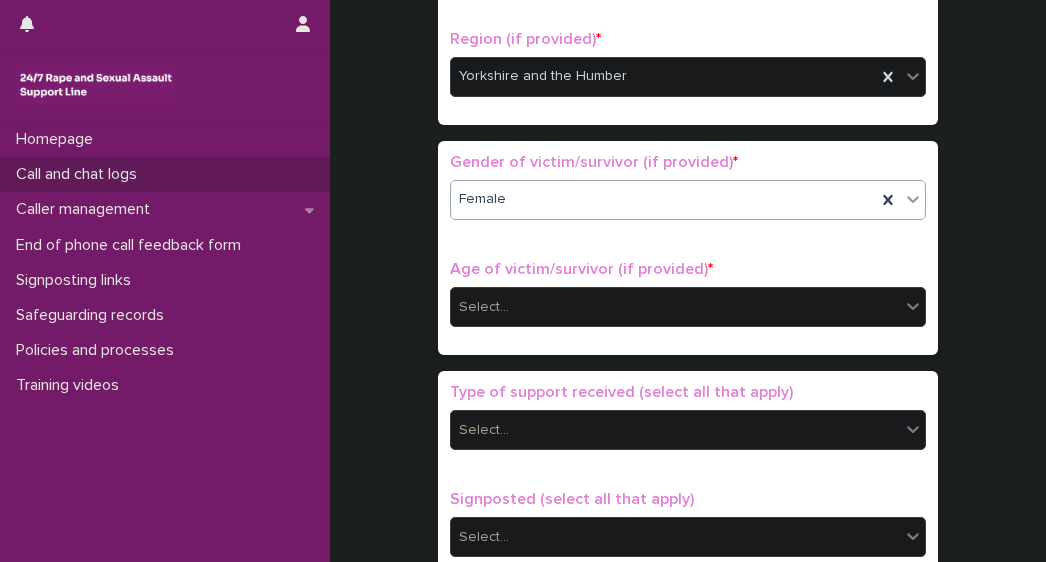 scroll, scrollTop: 834, scrollLeft: 0, axis: vertical 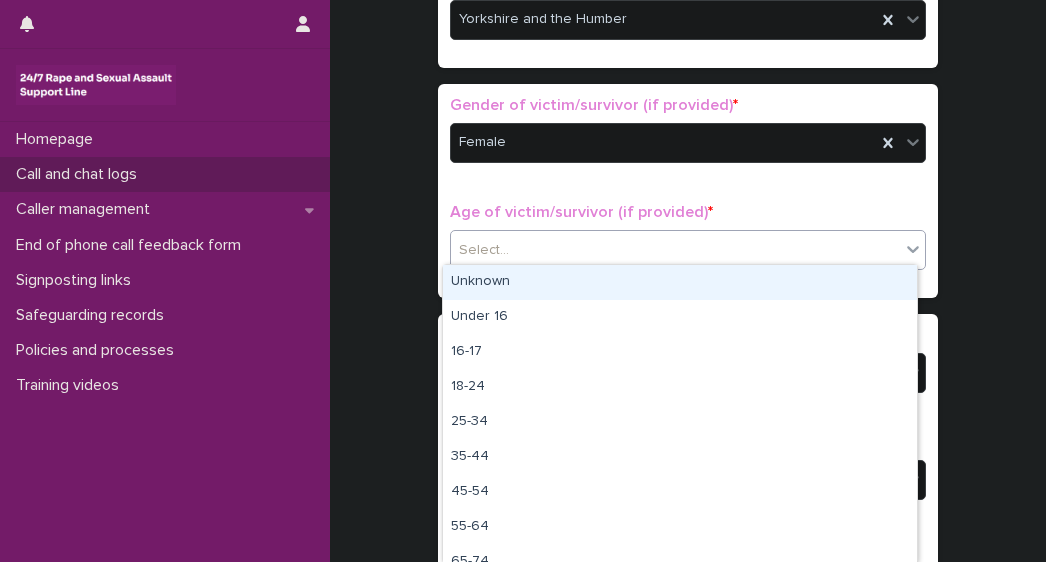 click on "Select..." at bounding box center (675, 250) 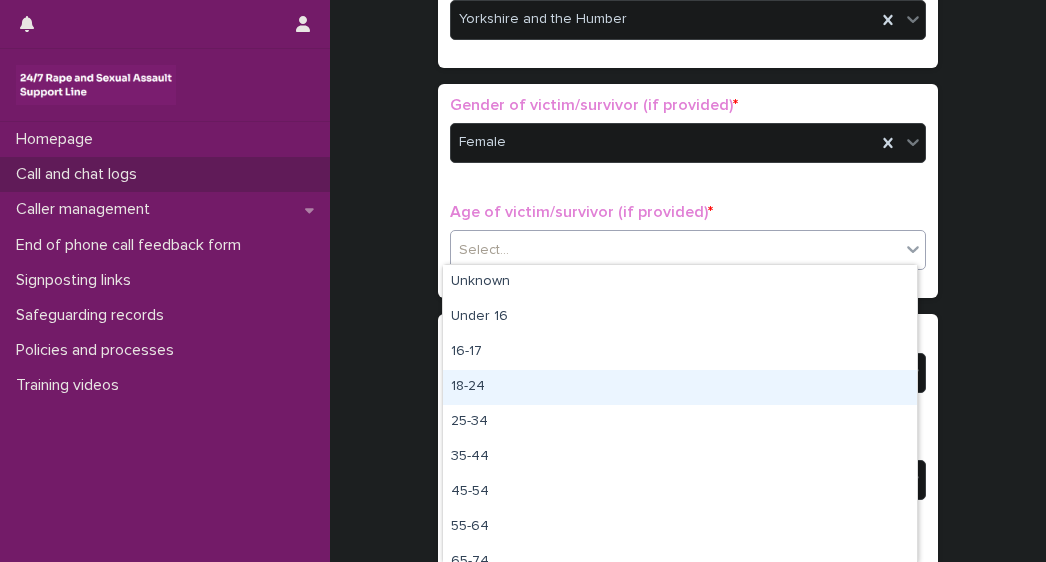 click on "18-24" at bounding box center (680, 387) 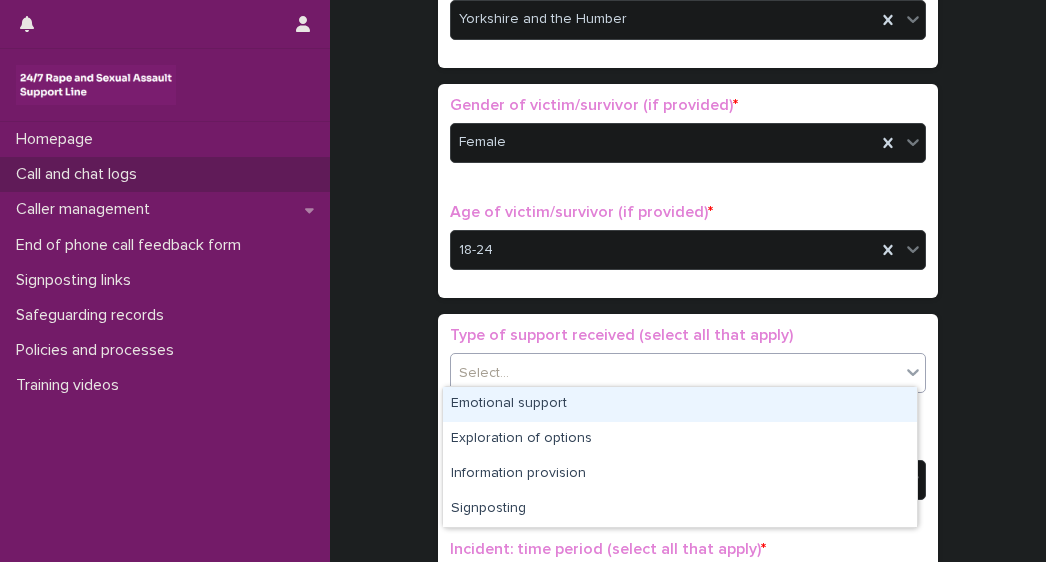 click on "Select..." at bounding box center (675, 373) 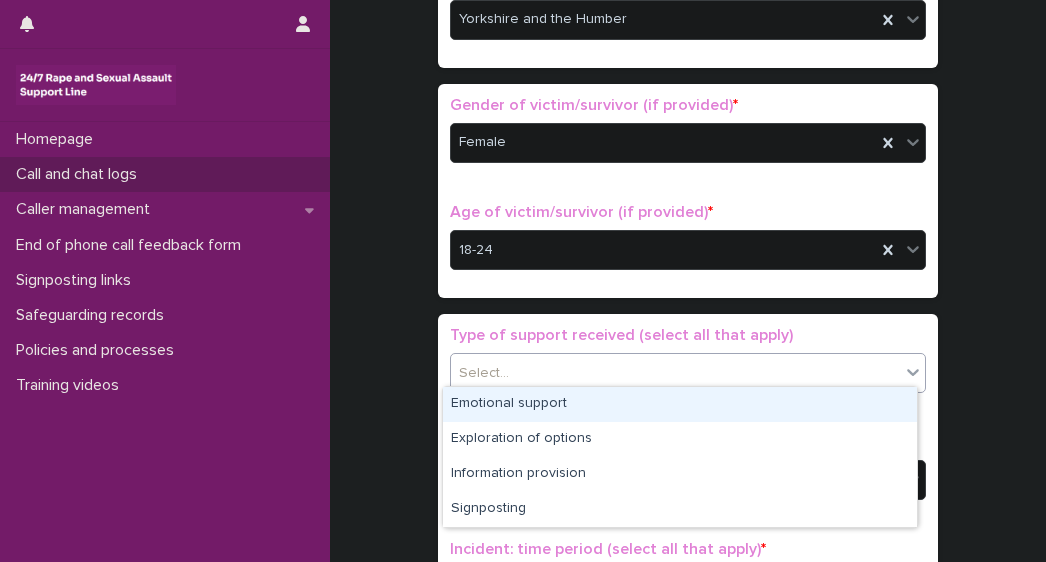 click on "Emotional support" at bounding box center [680, 404] 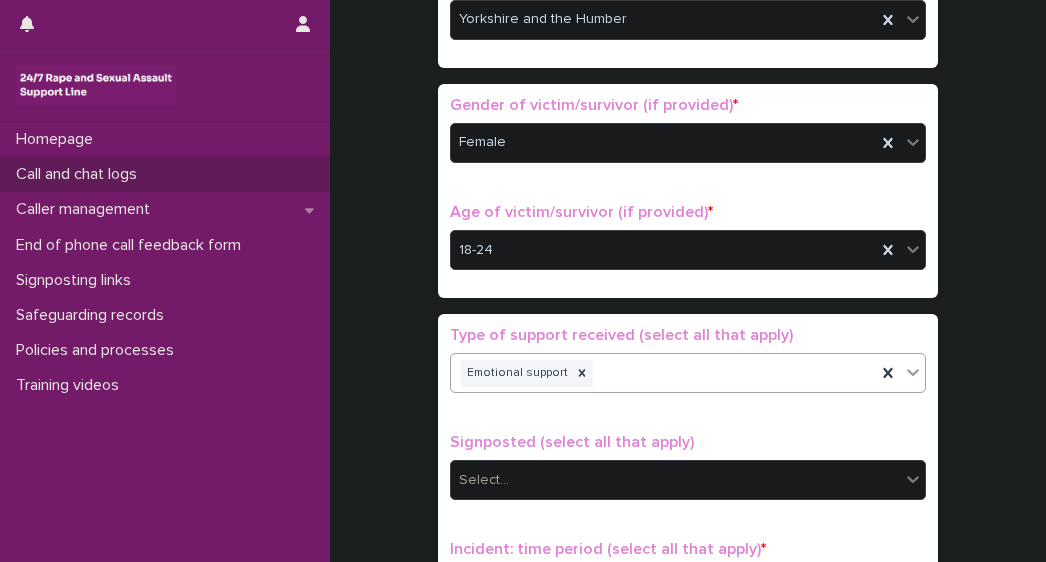 click on "Emotional support" at bounding box center (663, 373) 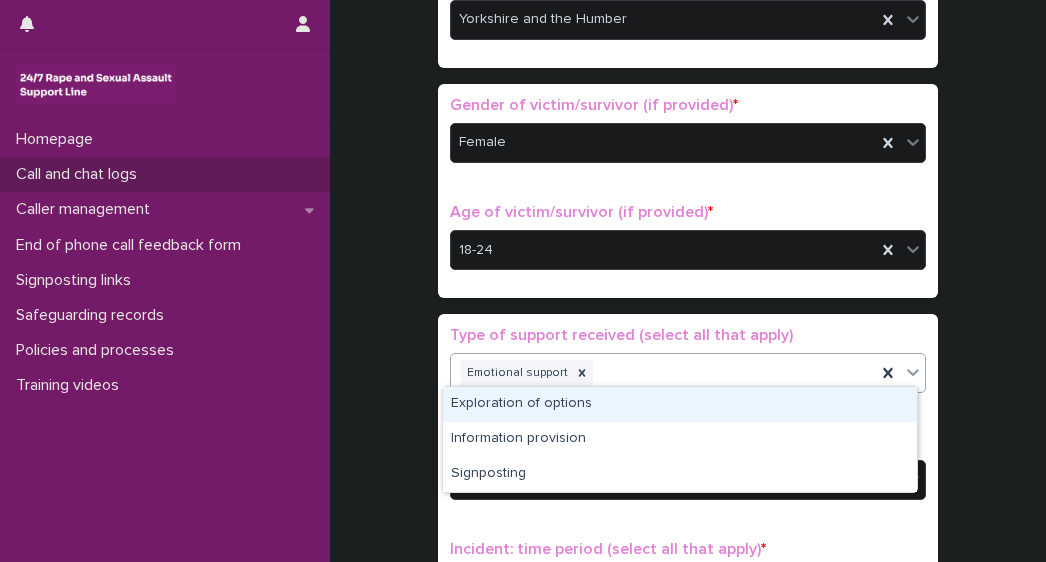 click on "Exploration of options" at bounding box center (680, 404) 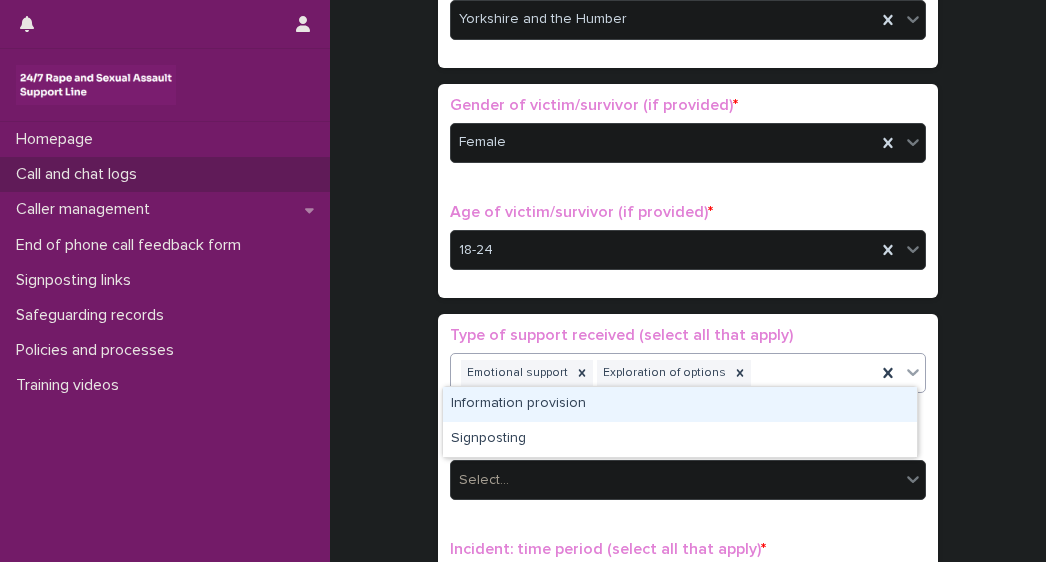 click on "Emotional support Exploration of options" at bounding box center (663, 373) 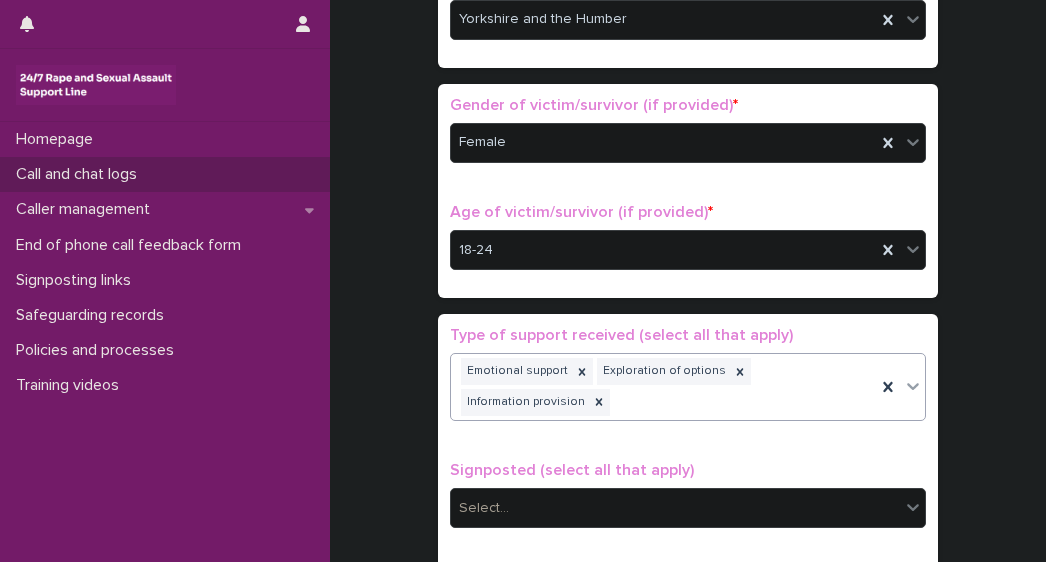 scroll, scrollTop: 848, scrollLeft: 0, axis: vertical 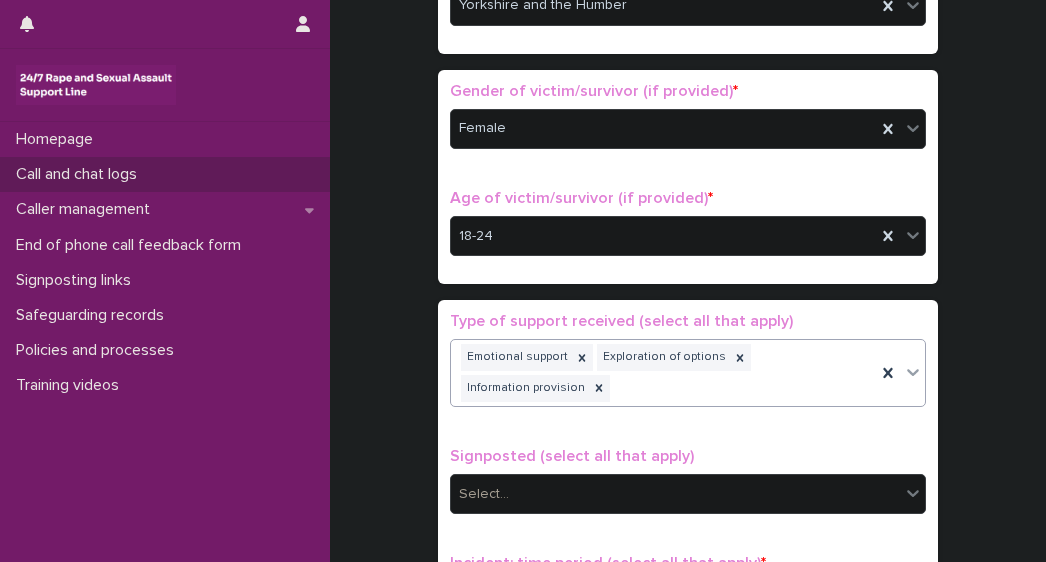 click on "Emotional support Exploration of options Information provision" at bounding box center (663, 373) 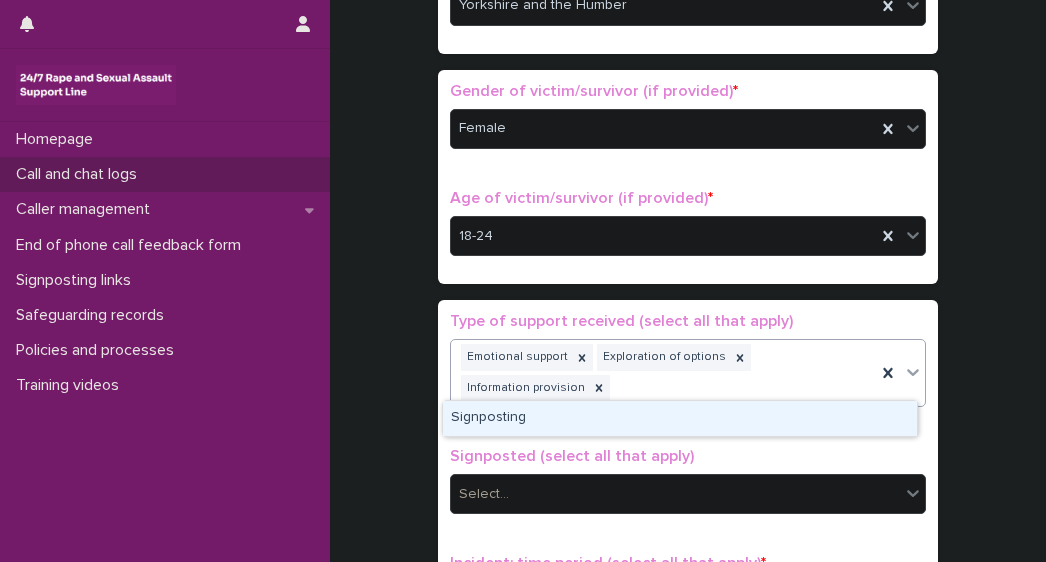 click on "Signposting" at bounding box center [680, 418] 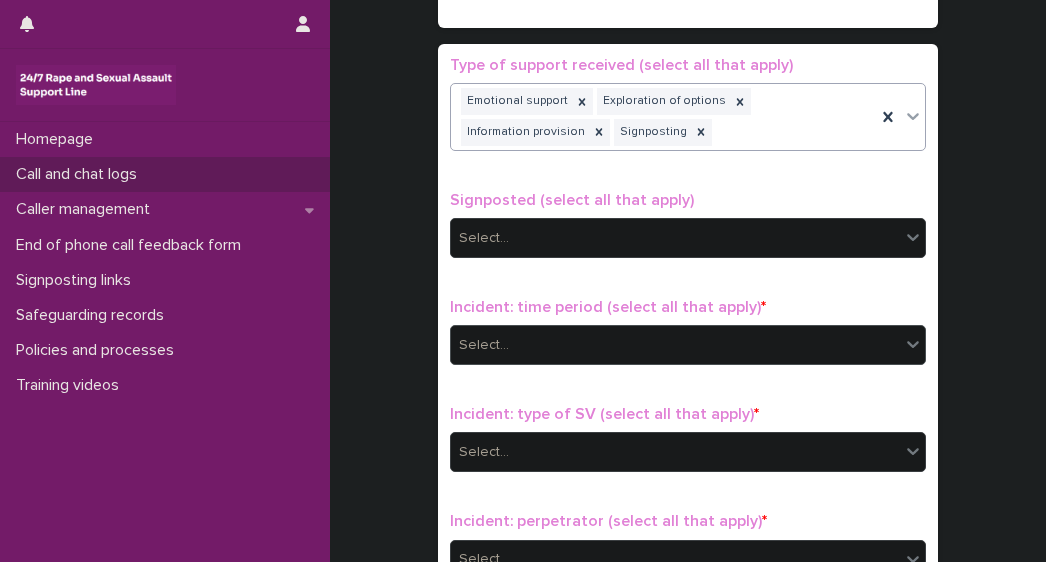 scroll, scrollTop: 1121, scrollLeft: 0, axis: vertical 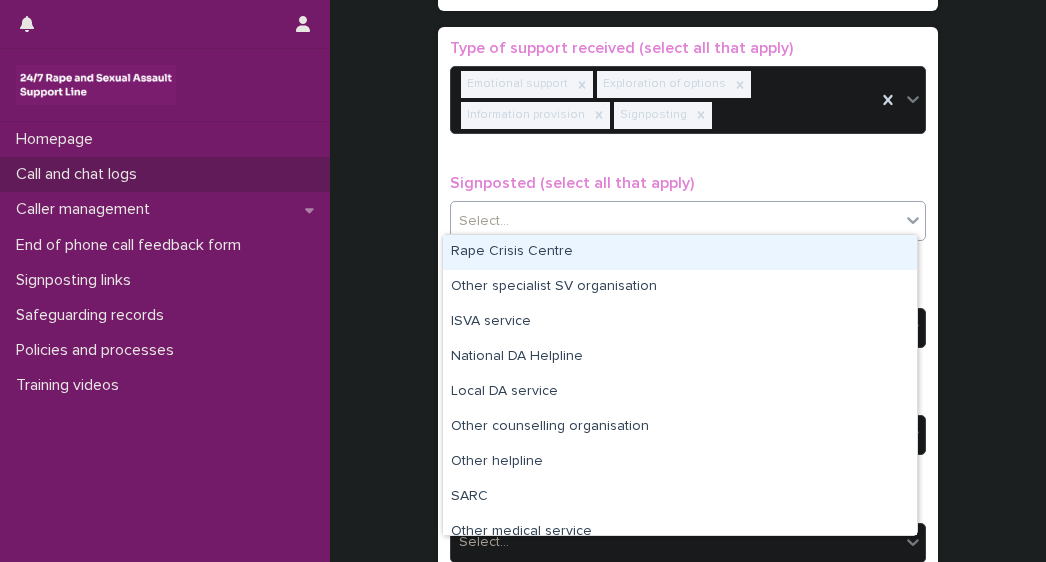click on "Select..." at bounding box center (675, 221) 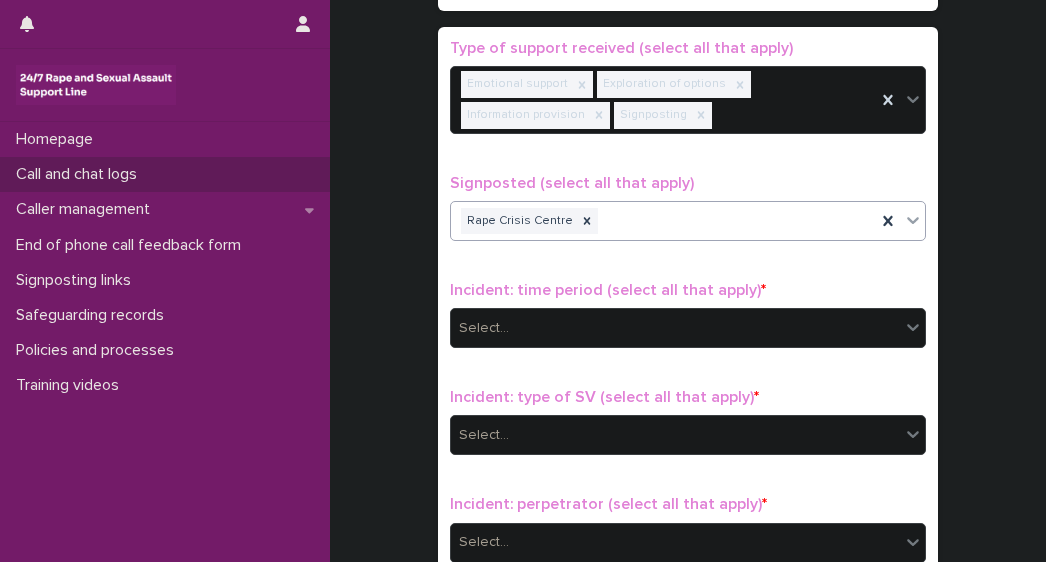 click on "Rape Crisis Centre" at bounding box center (663, 221) 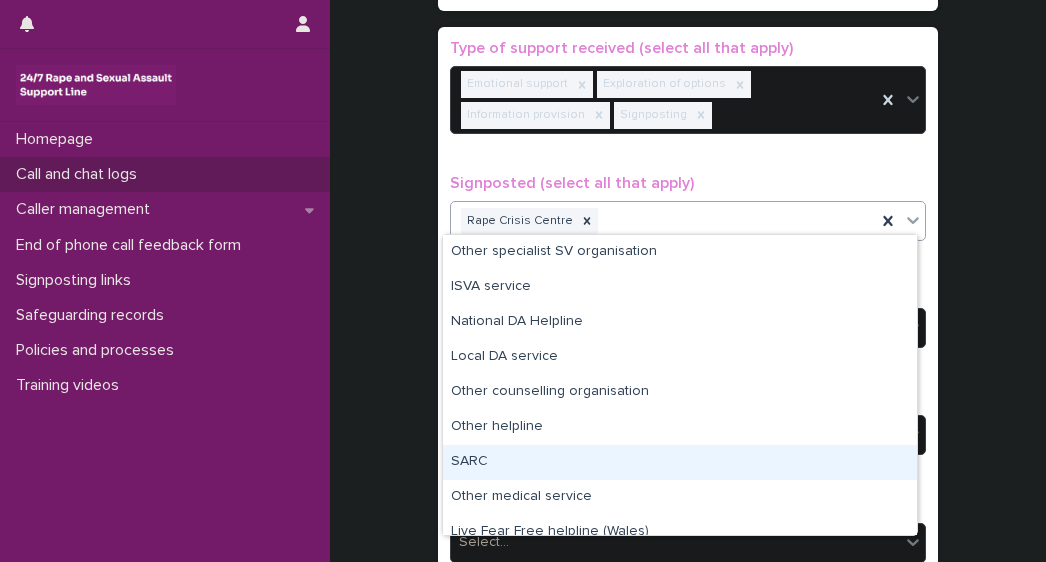 click on "SARC" at bounding box center (680, 462) 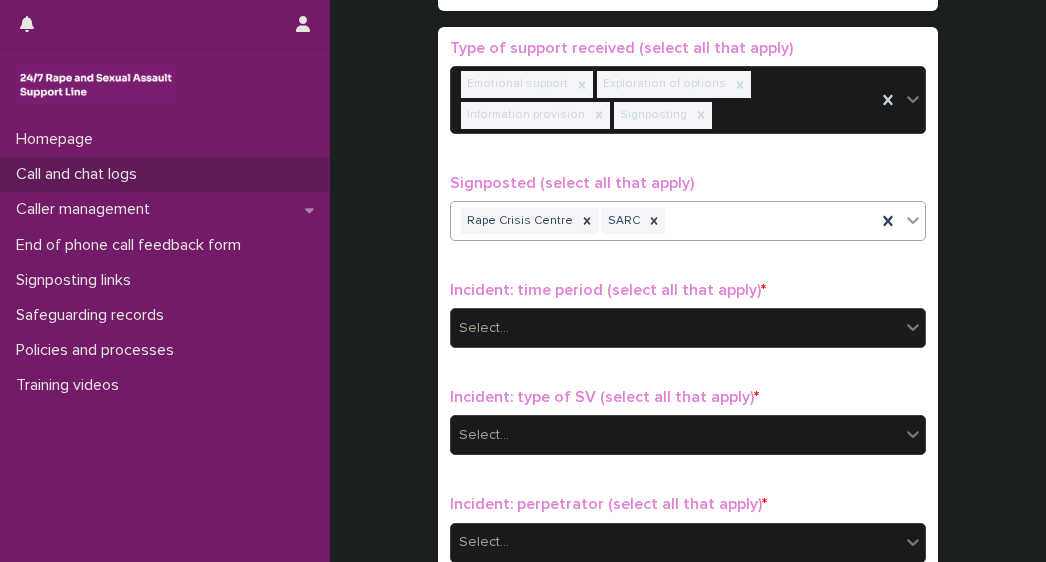 click on "Select..." at bounding box center (675, 328) 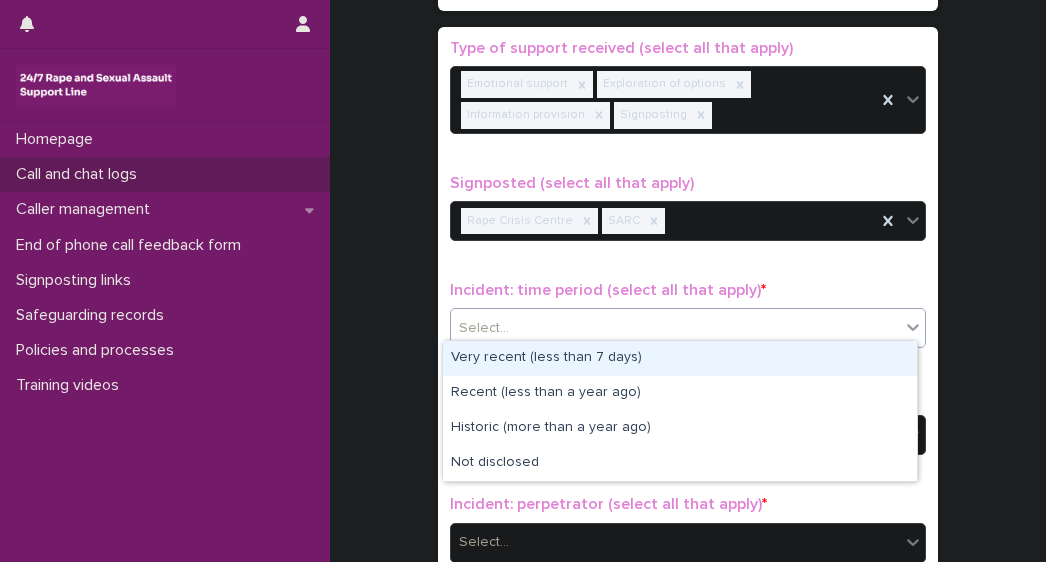 click on "Very recent (less than 7 days)" at bounding box center [680, 358] 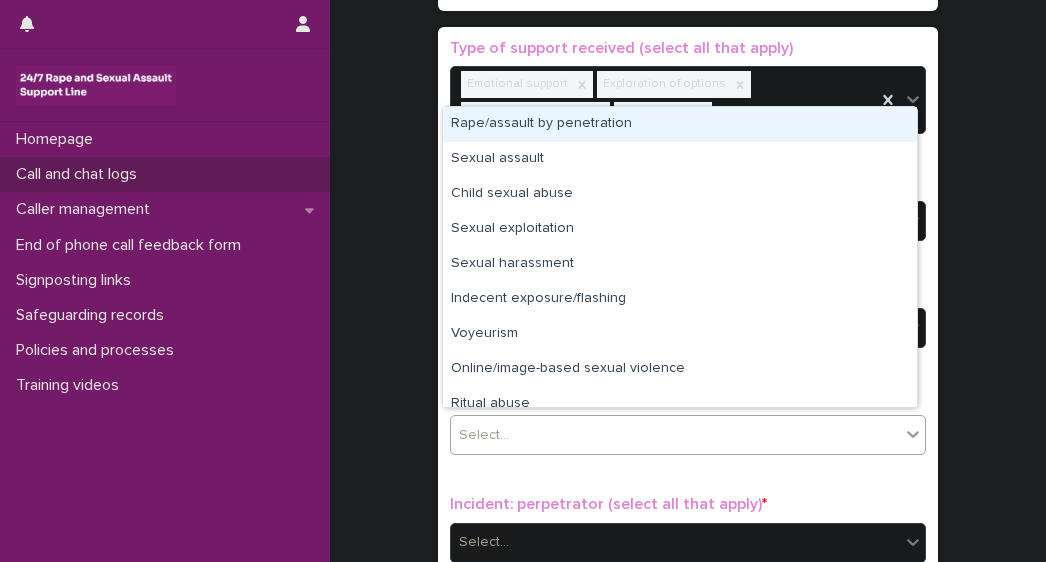 click on "Select..." at bounding box center (675, 435) 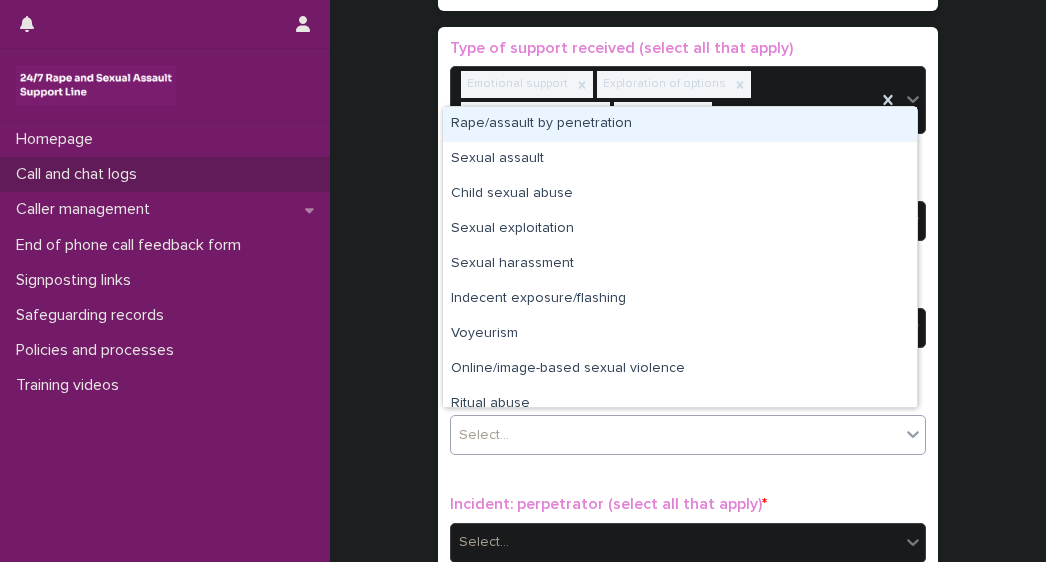 click on "Rape/assault by penetration" at bounding box center (680, 124) 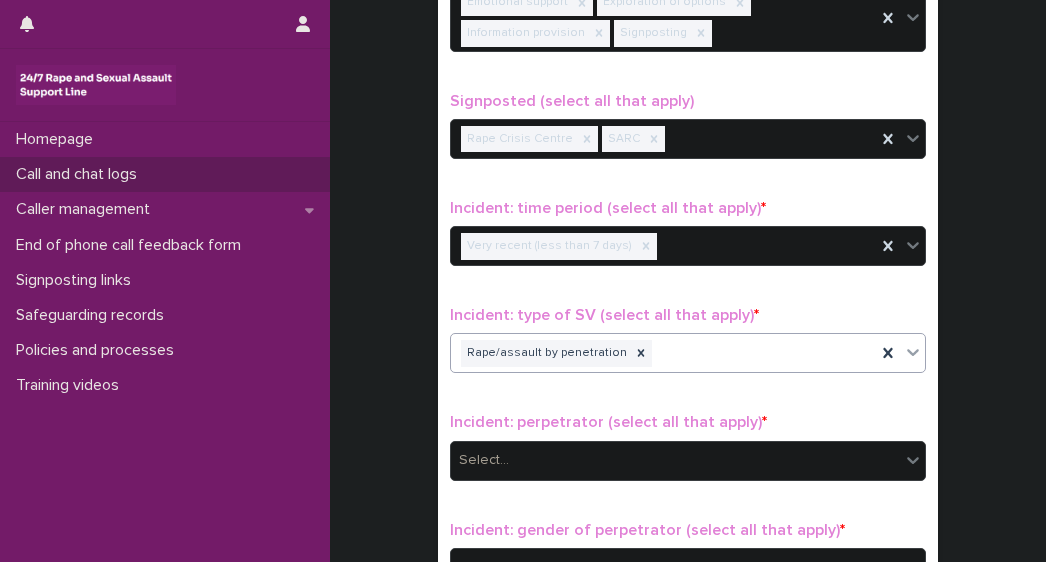 scroll, scrollTop: 1426, scrollLeft: 0, axis: vertical 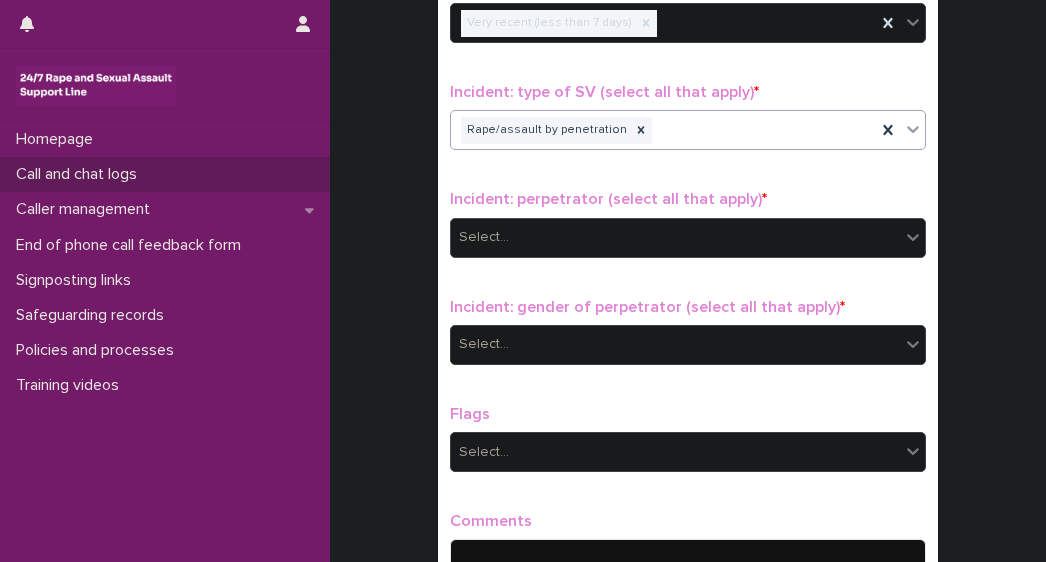 click on "Select..." at bounding box center [675, 237] 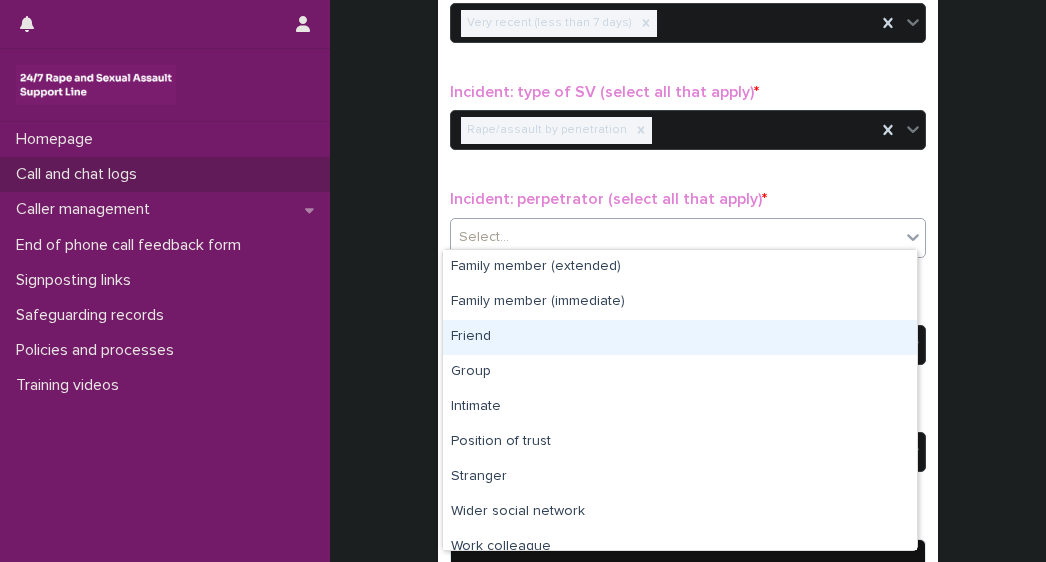 click on "Friend" at bounding box center (680, 337) 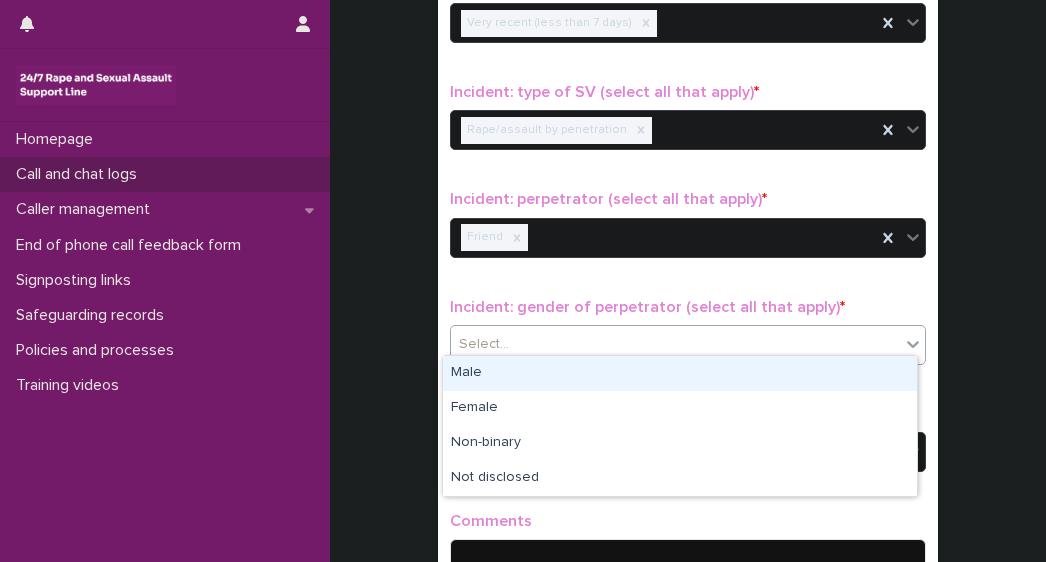 click on "Select..." at bounding box center [675, 344] 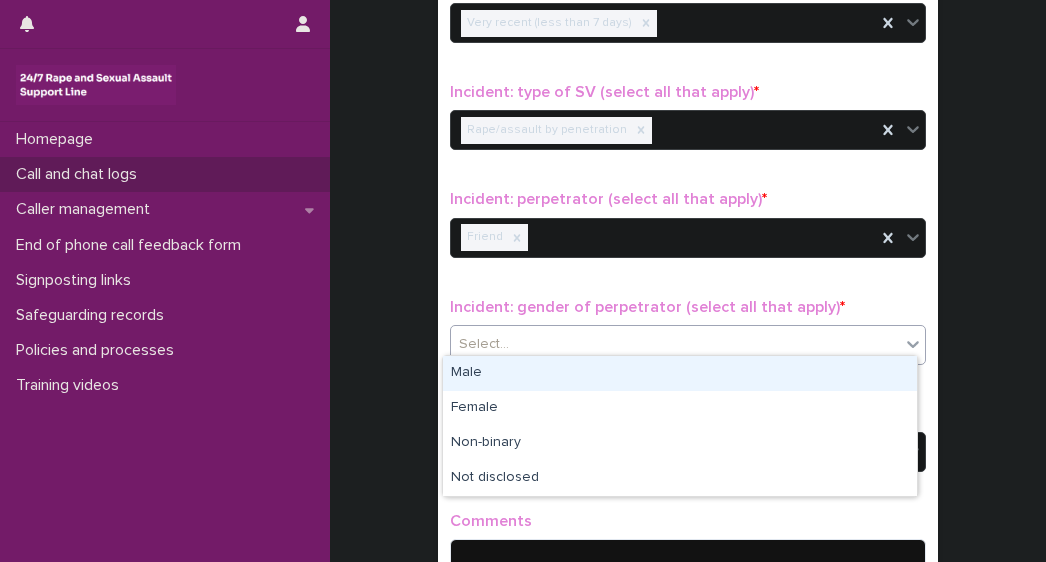 click on "Male" at bounding box center (680, 373) 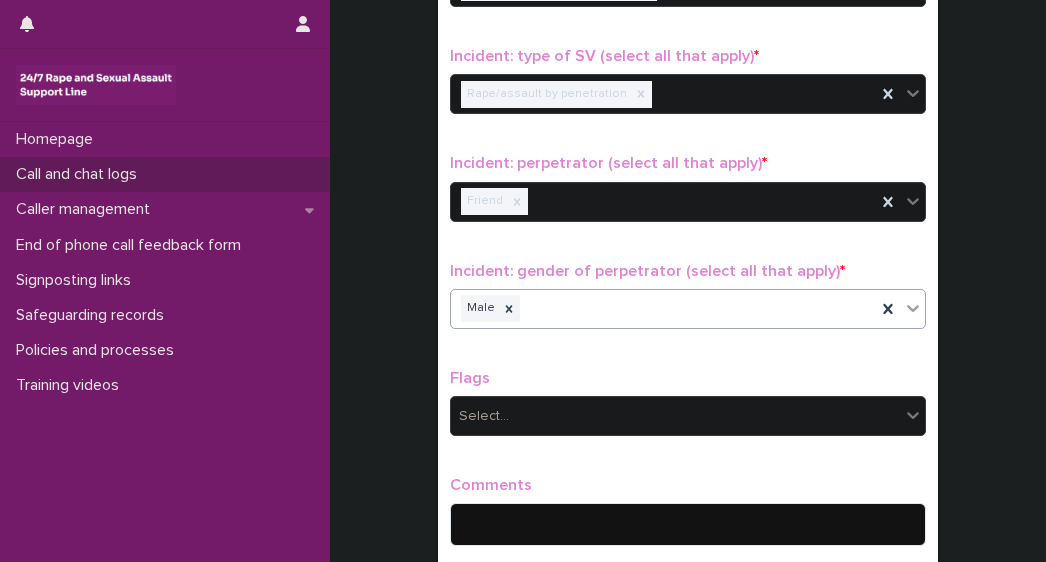 scroll, scrollTop: 1668, scrollLeft: 0, axis: vertical 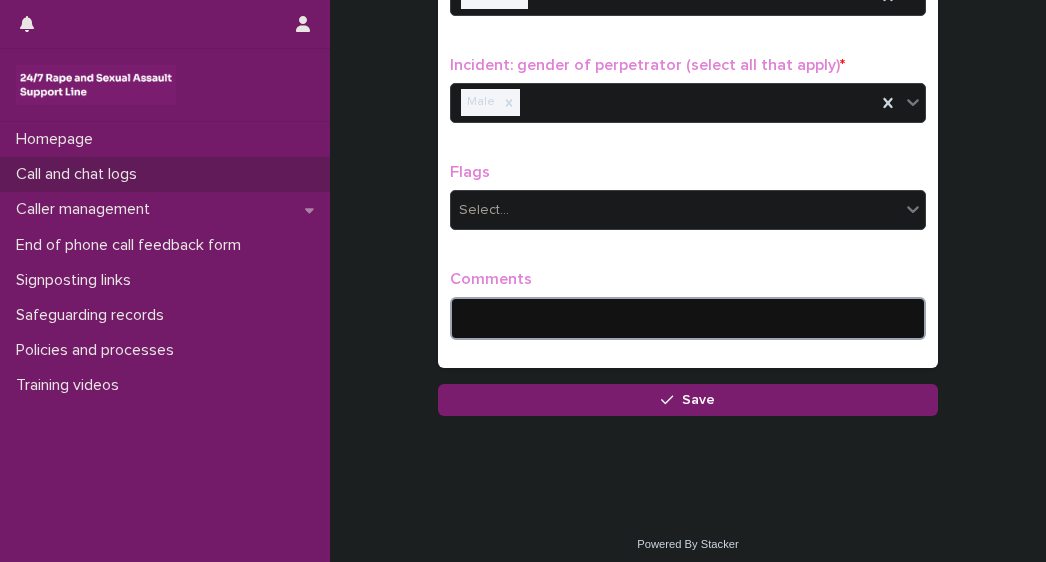 click at bounding box center [688, 318] 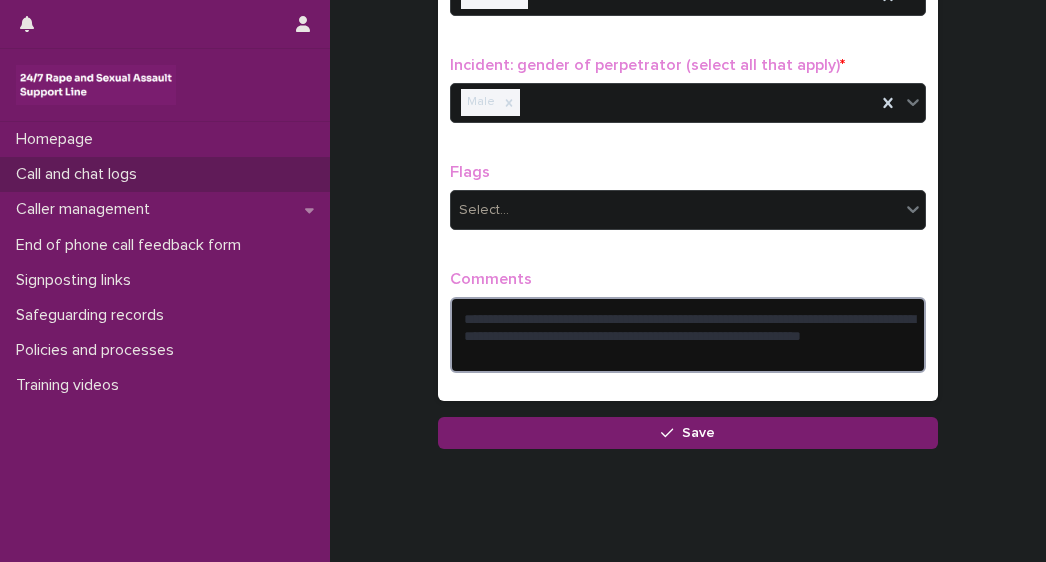 click on "**********" at bounding box center [688, 334] 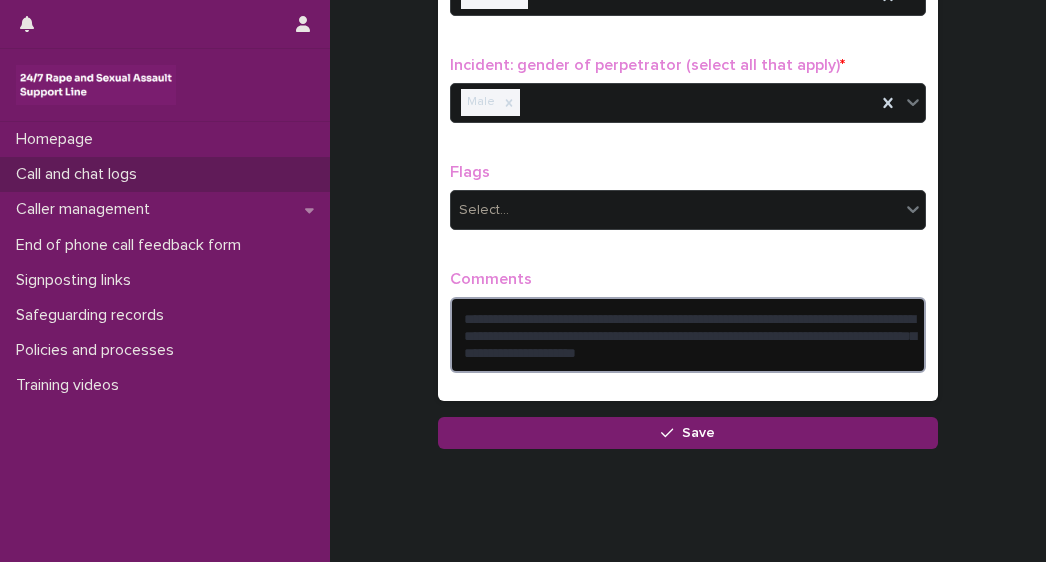 click on "**********" at bounding box center (688, 334) 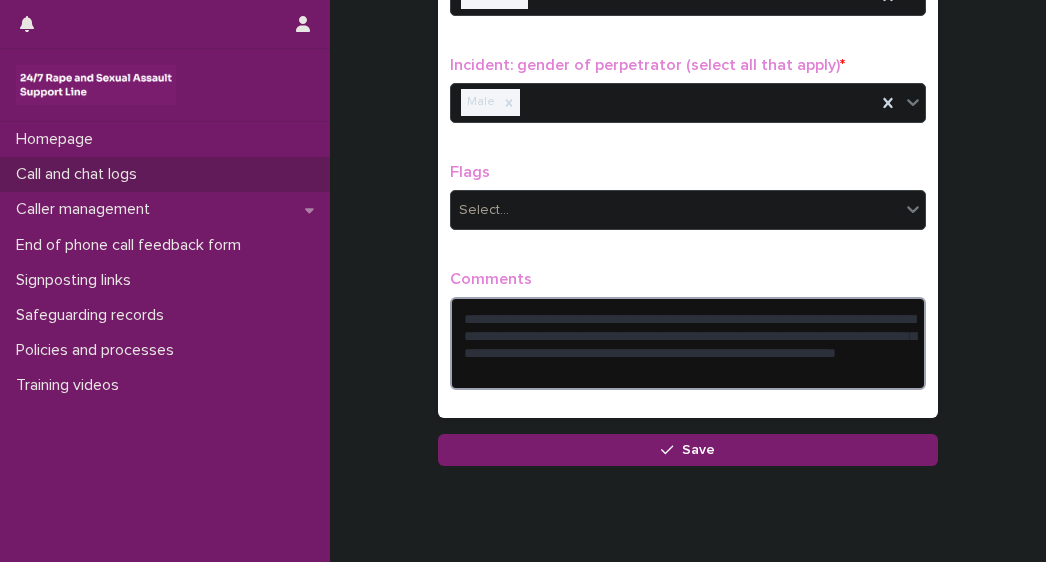 click on "**********" at bounding box center [688, 343] 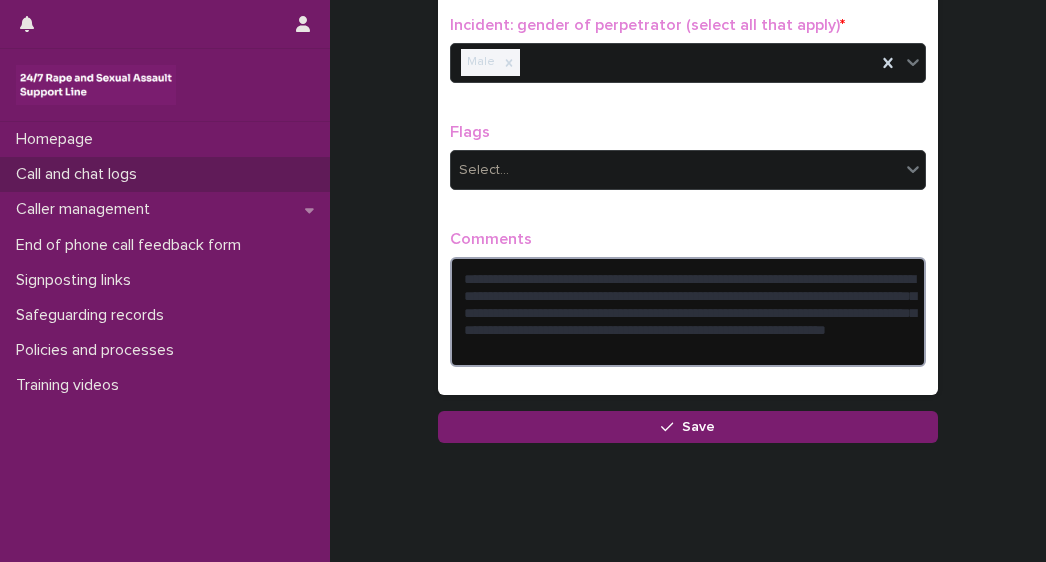 scroll, scrollTop: 1735, scrollLeft: 0, axis: vertical 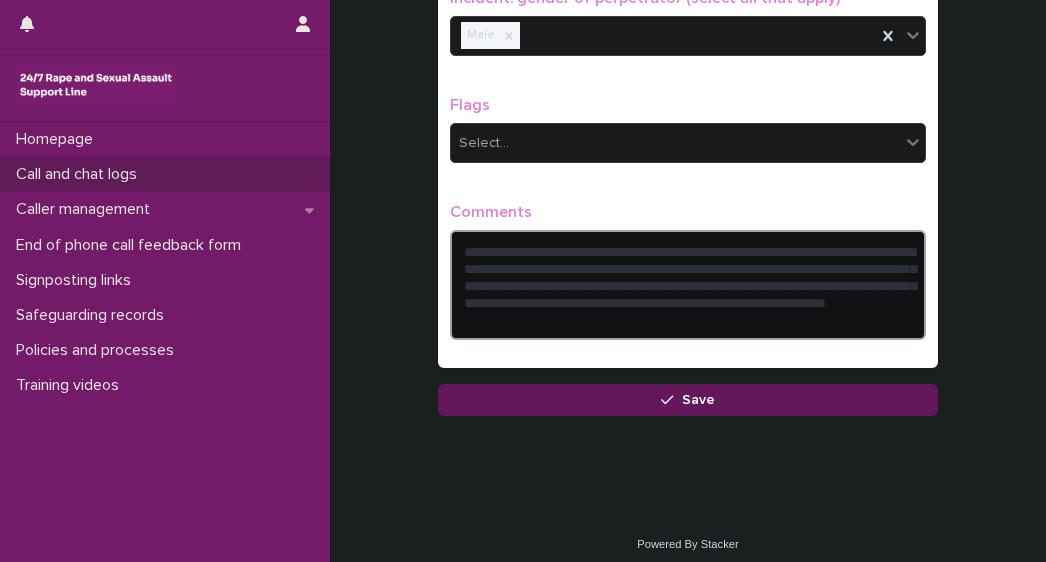 type on "**********" 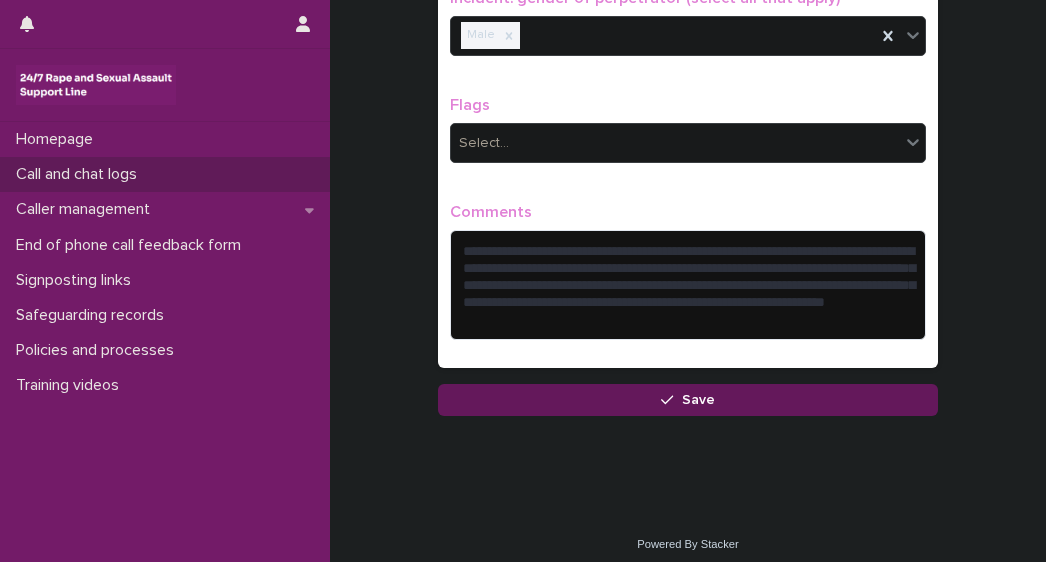 click on "Save" at bounding box center [688, 400] 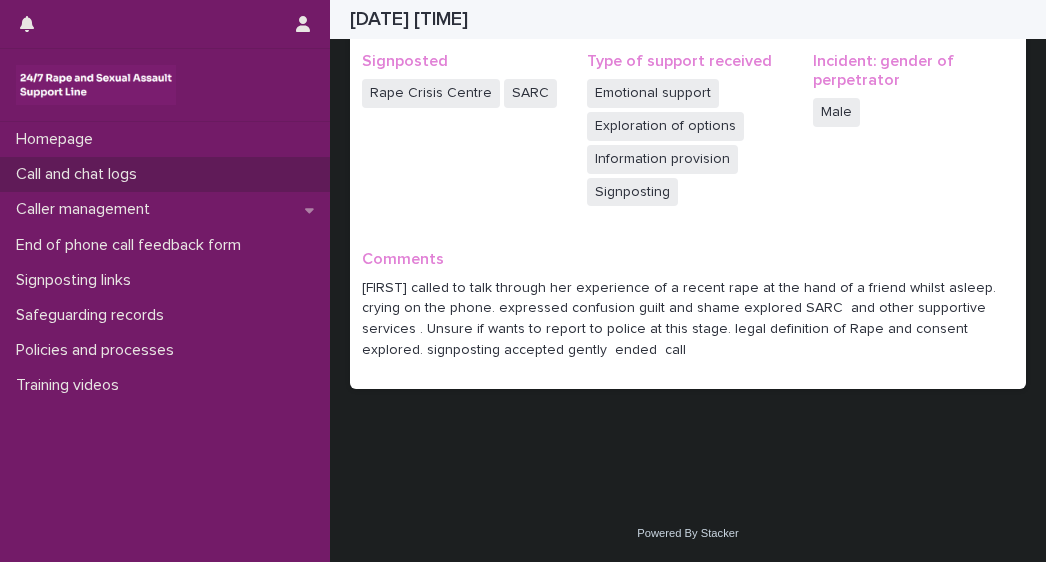 scroll, scrollTop: 601, scrollLeft: 0, axis: vertical 